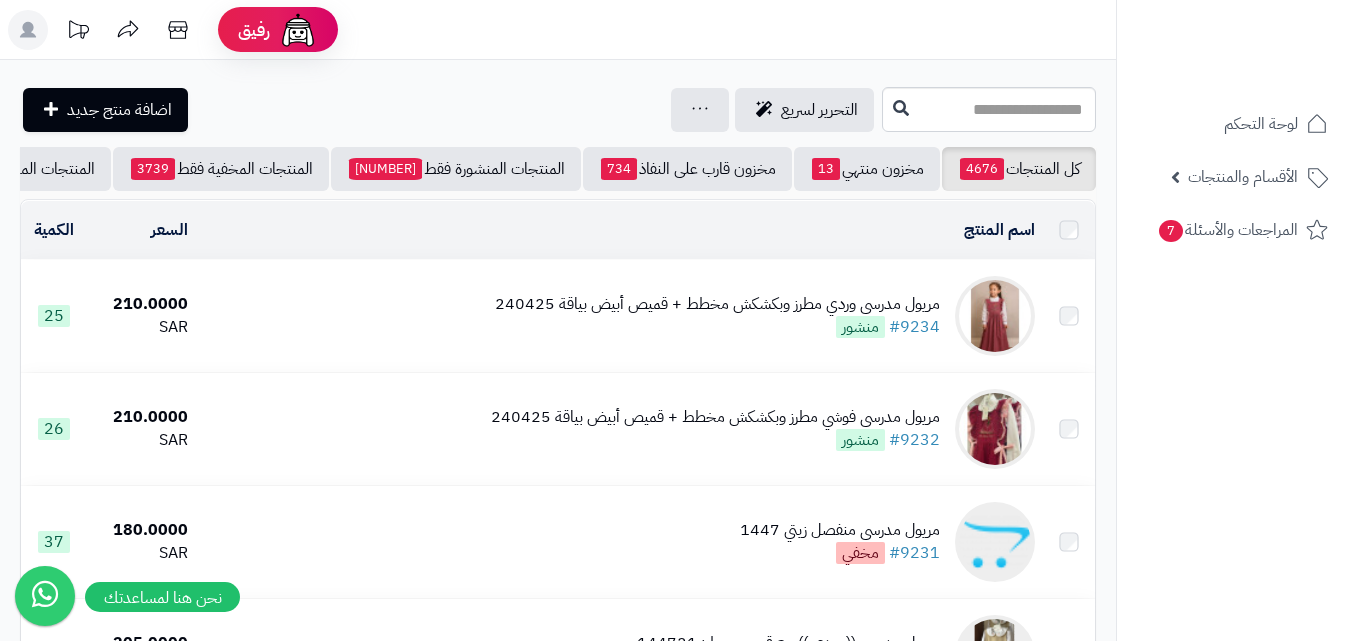 scroll, scrollTop: 0, scrollLeft: 0, axis: both 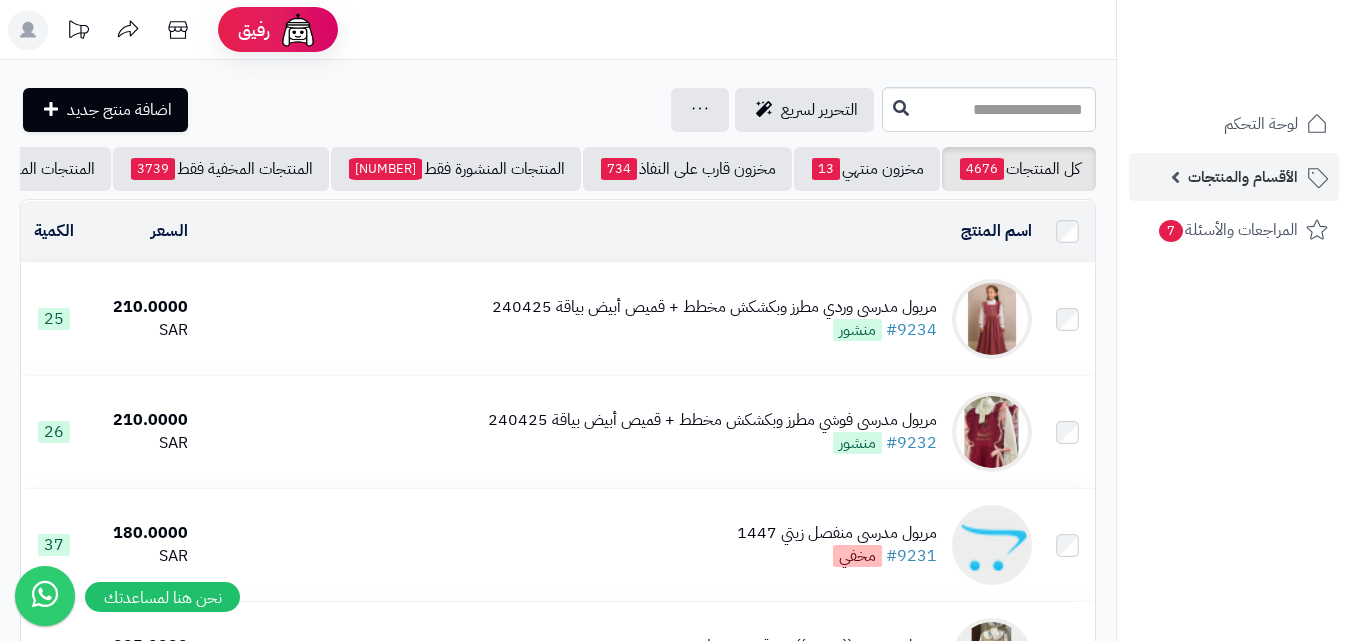 click on "الأقسام والمنتجات" at bounding box center [1234, 177] 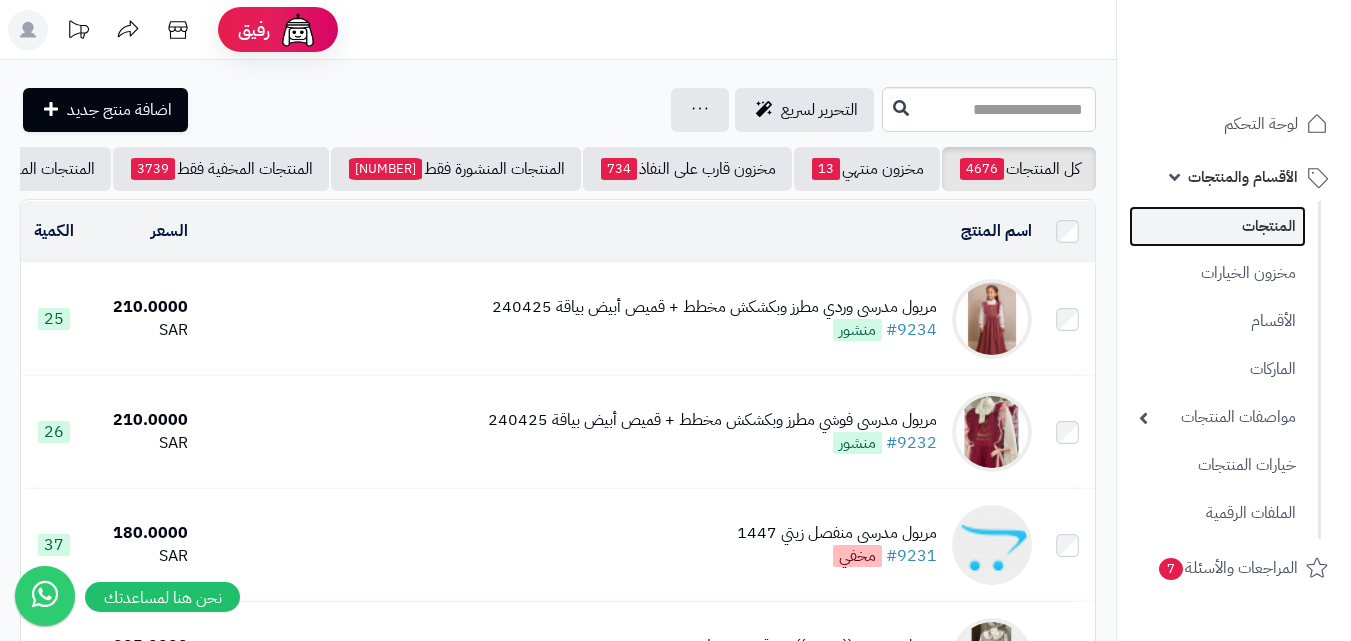 click on "المنتجات" at bounding box center (1217, 226) 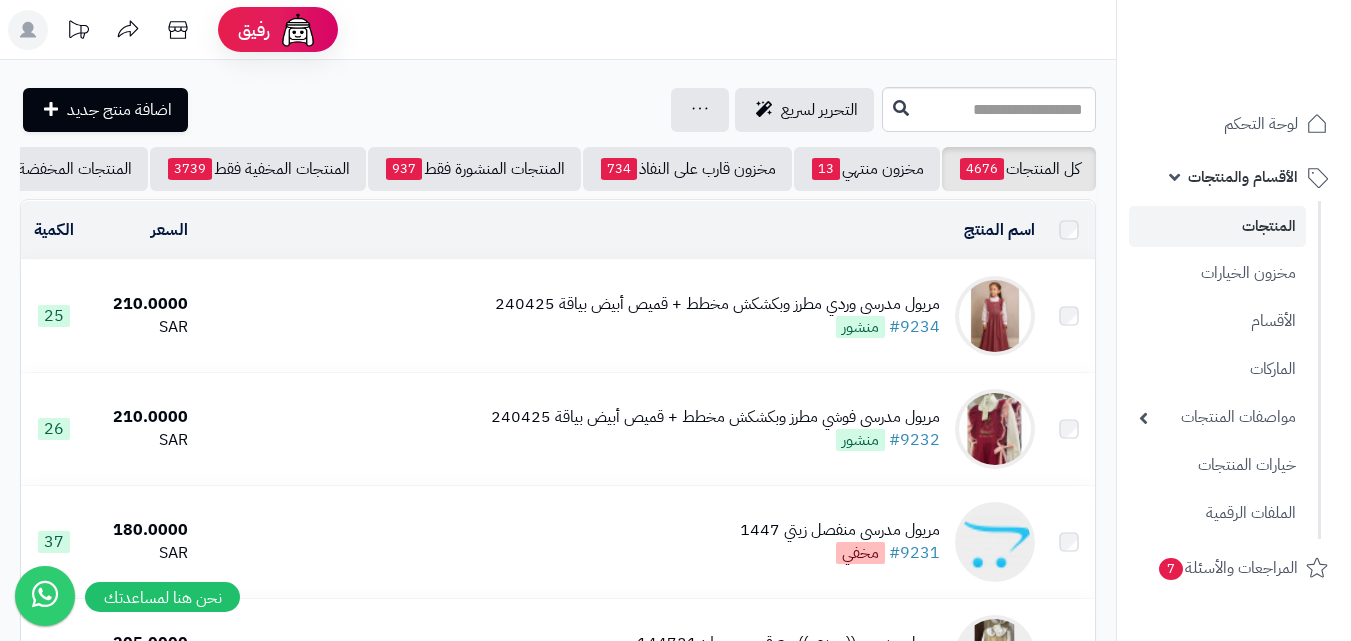 scroll, scrollTop: 0, scrollLeft: 0, axis: both 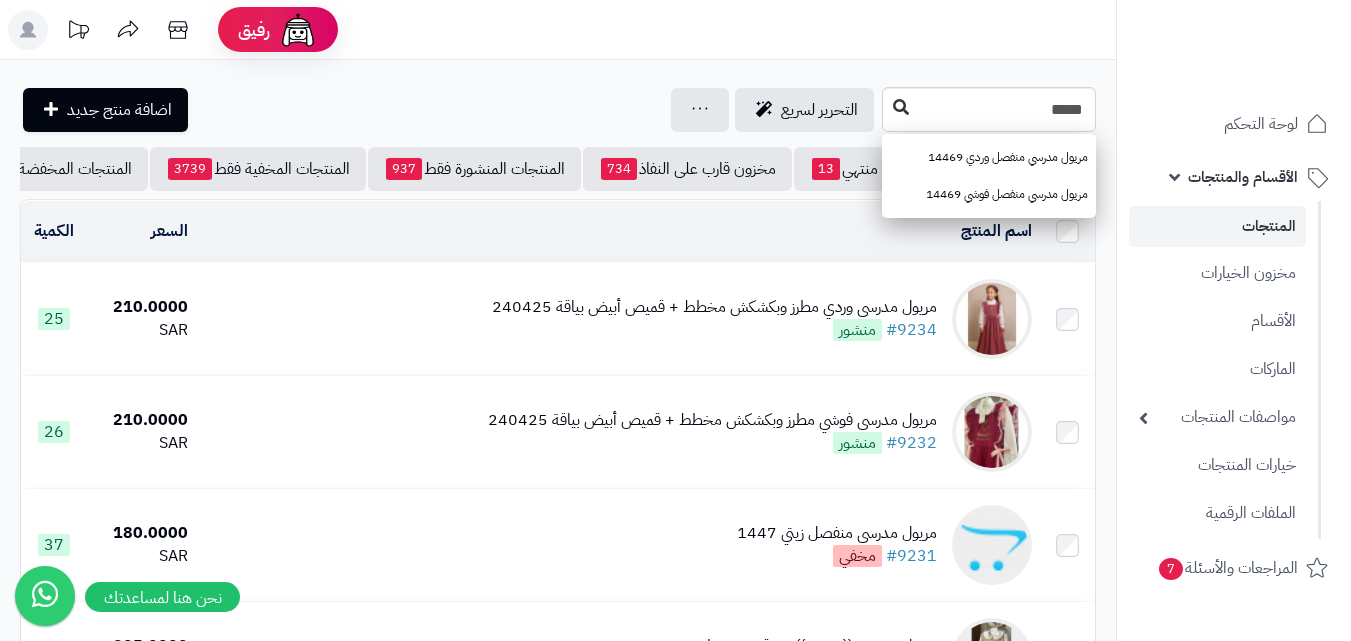 type on "*****" 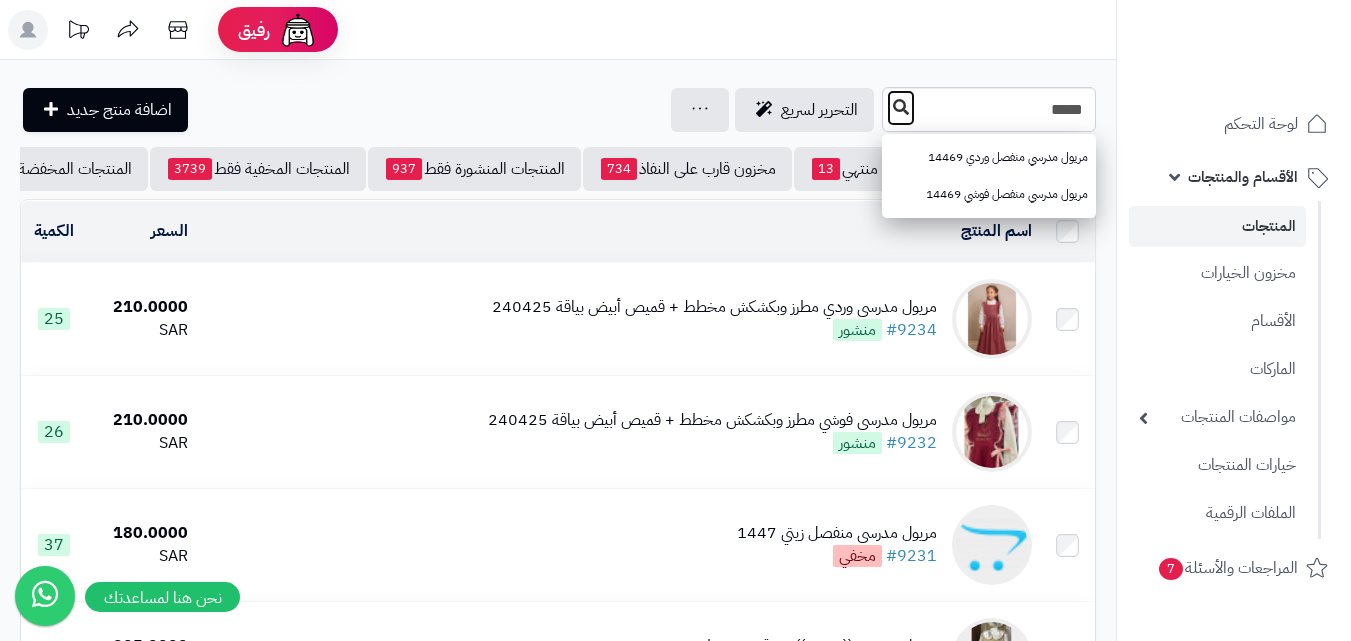 click at bounding box center (901, 108) 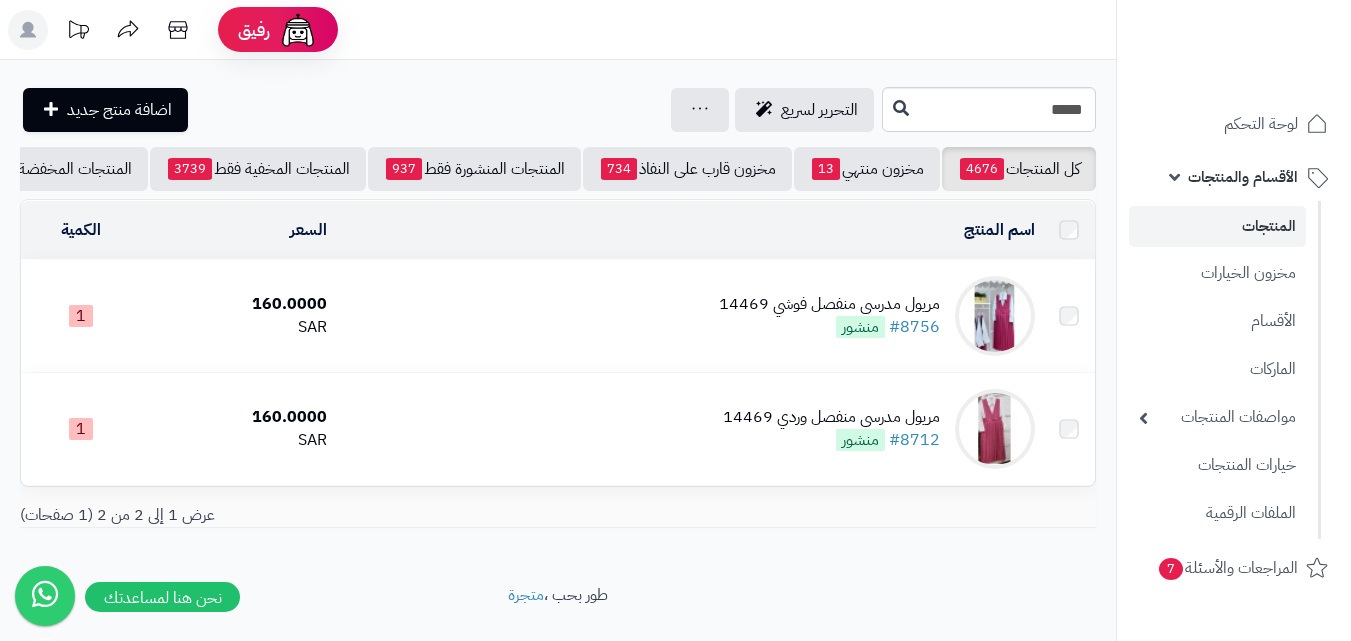scroll, scrollTop: 0, scrollLeft: 0, axis: both 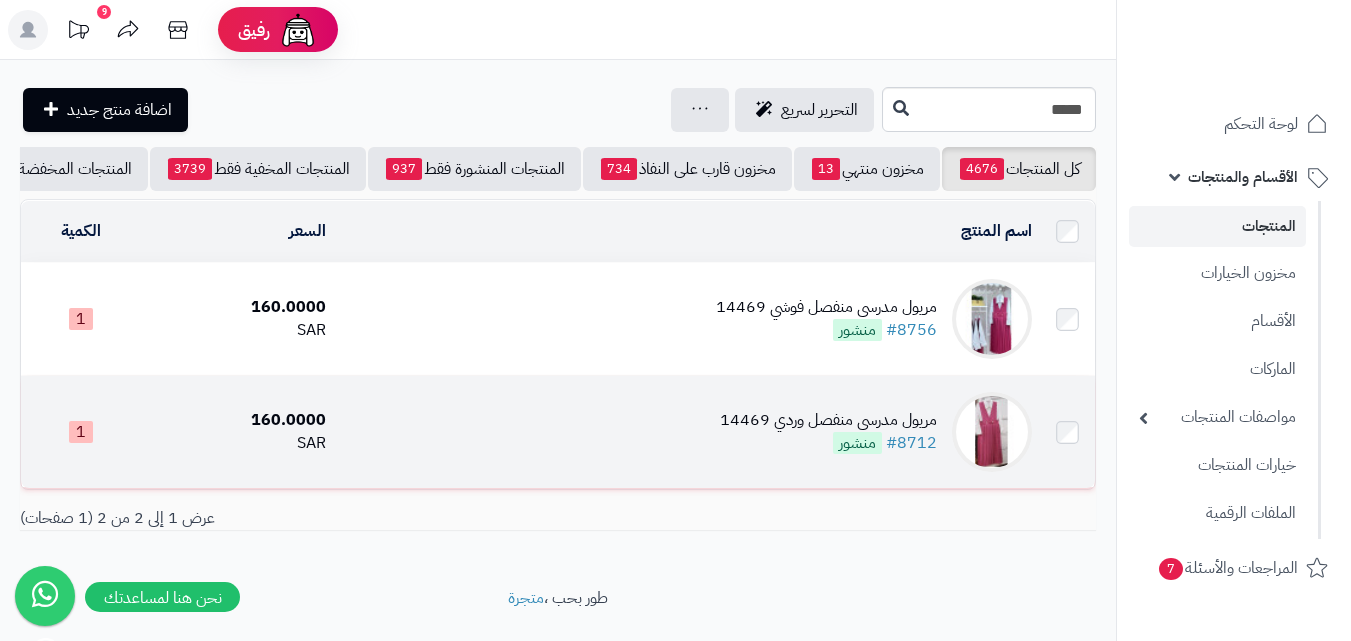 click at bounding box center (992, 432) 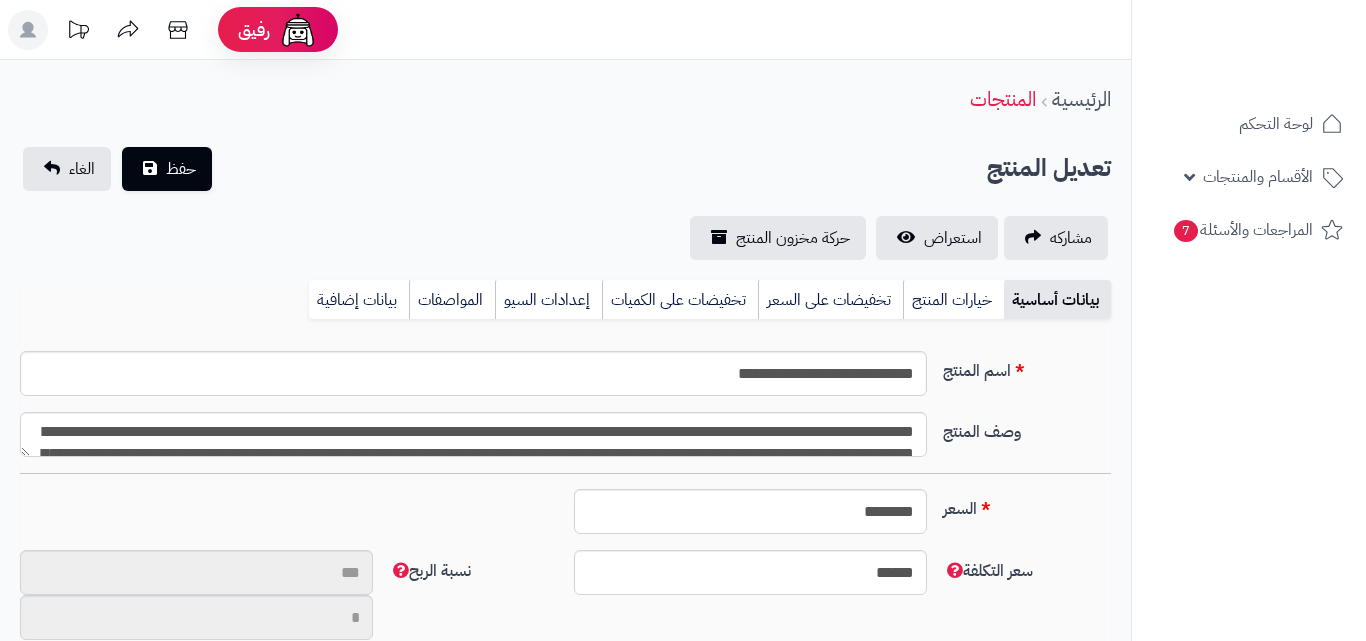type on "**" 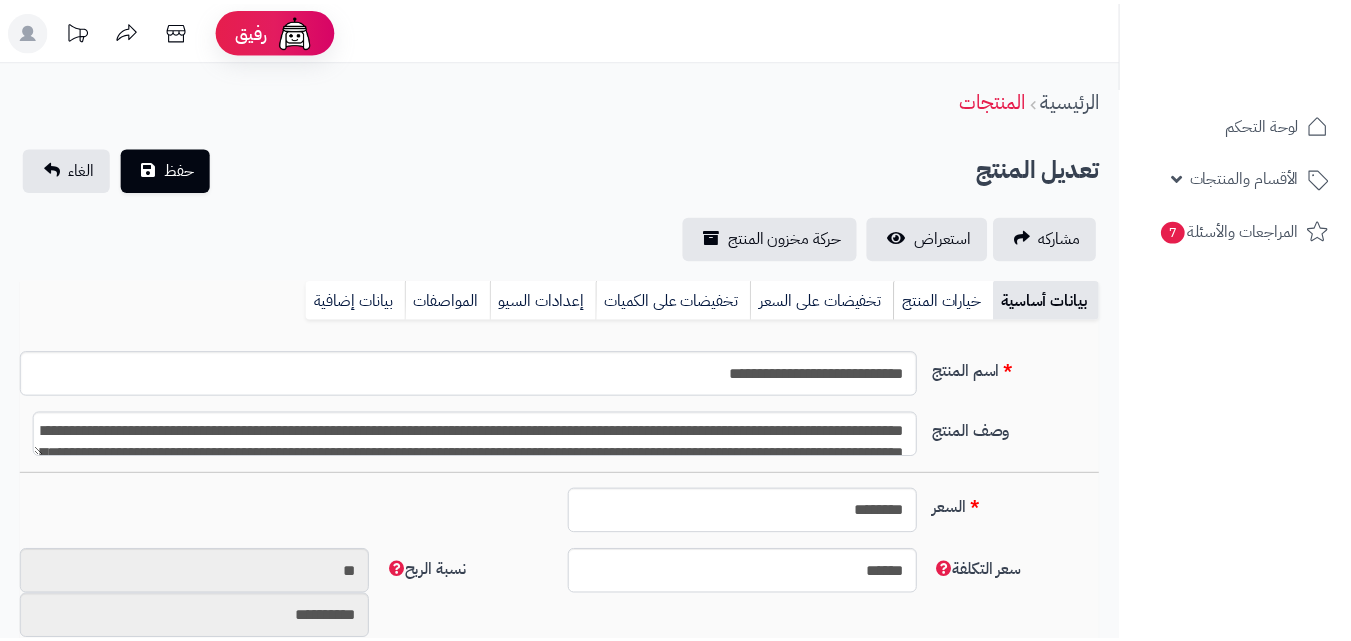 scroll, scrollTop: 0, scrollLeft: 0, axis: both 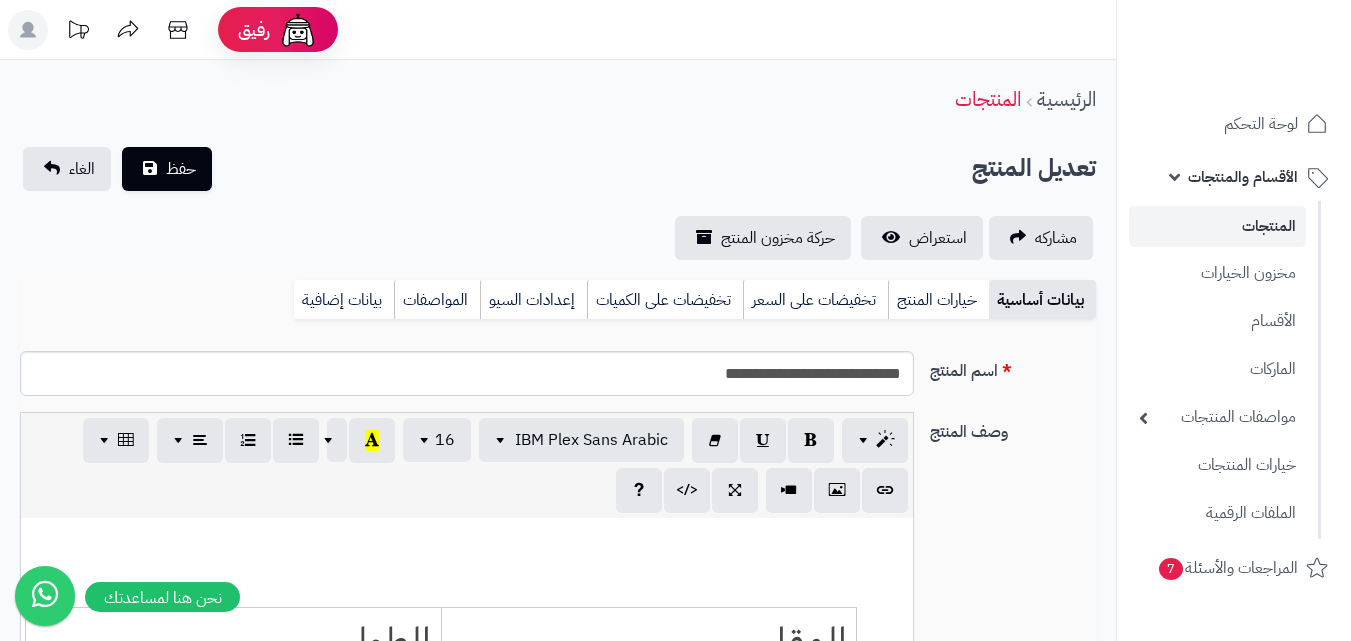type on "******" 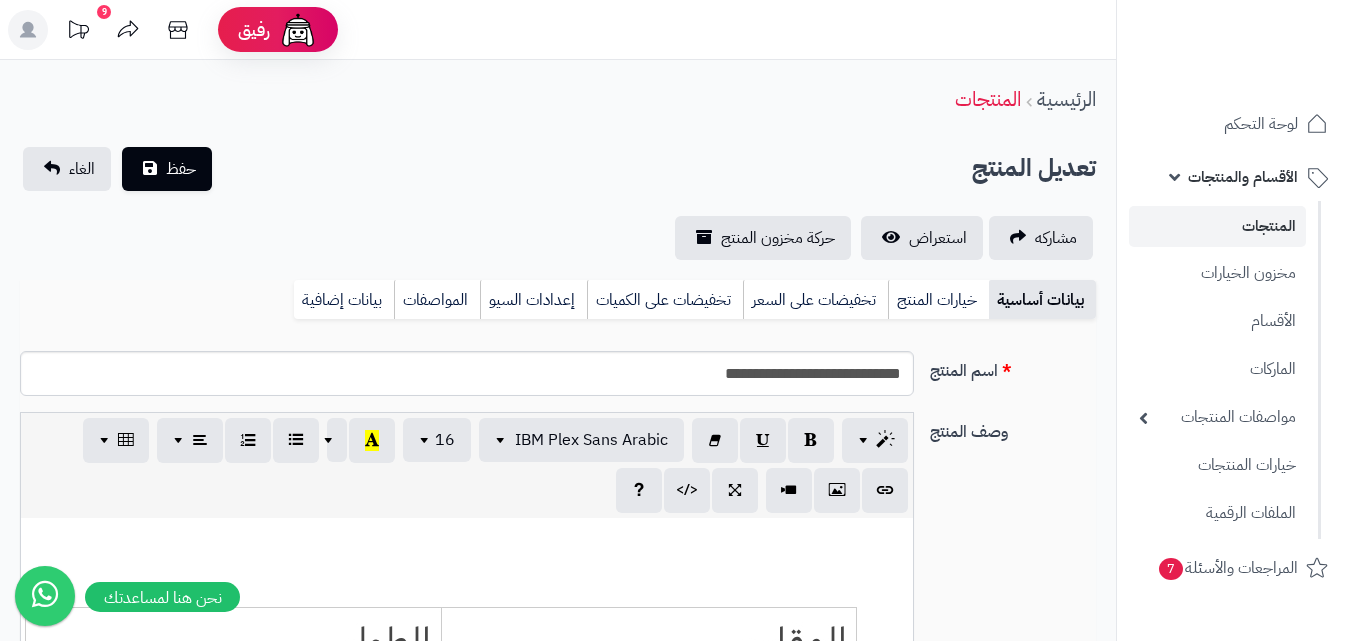 scroll, scrollTop: 971, scrollLeft: 0, axis: vertical 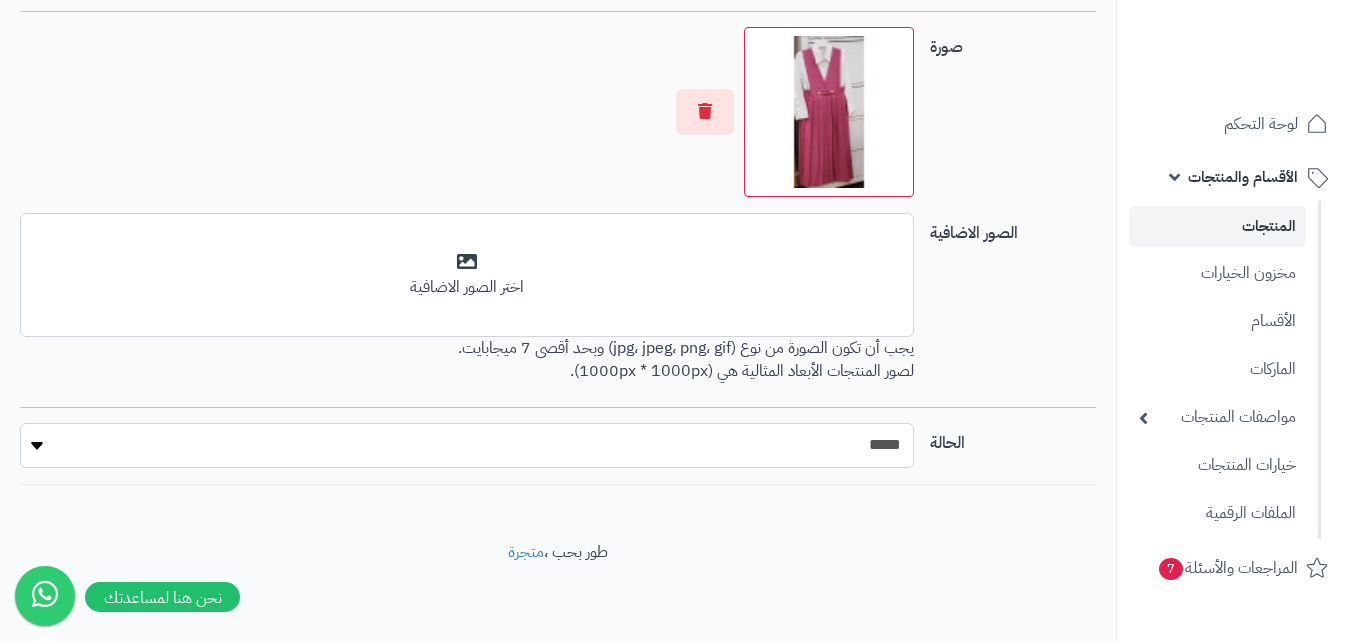 click on "***** ****" at bounding box center [467, 445] 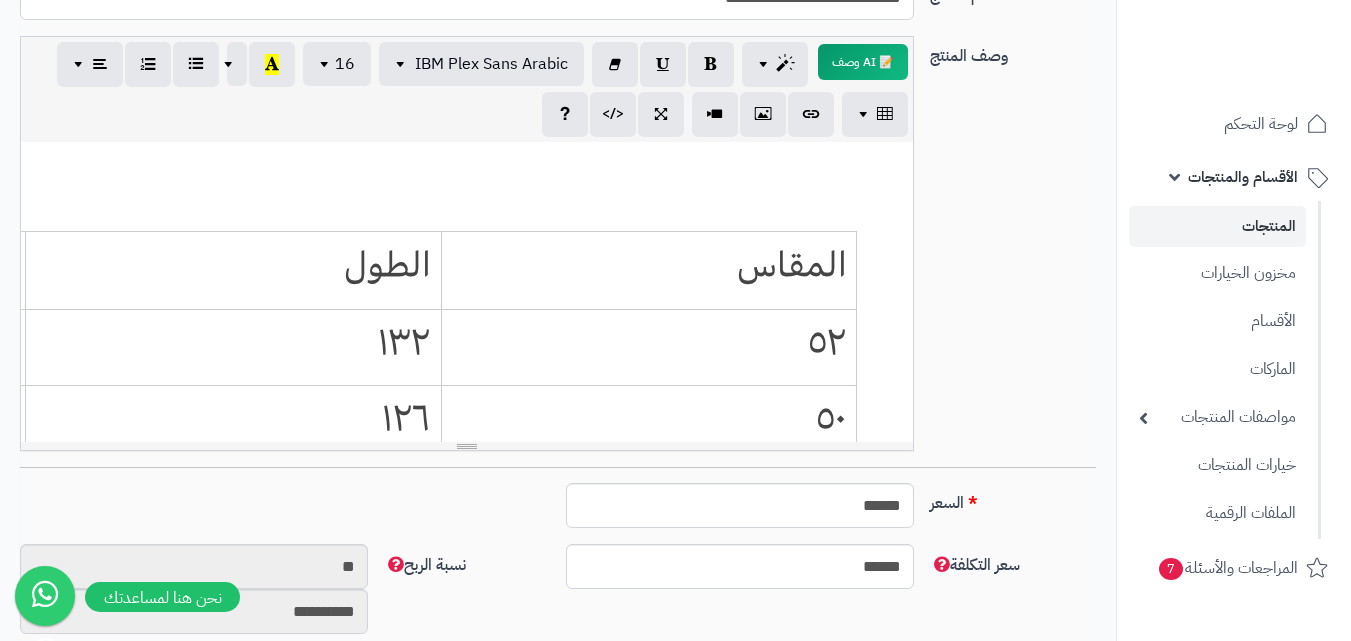 scroll, scrollTop: 12, scrollLeft: 0, axis: vertical 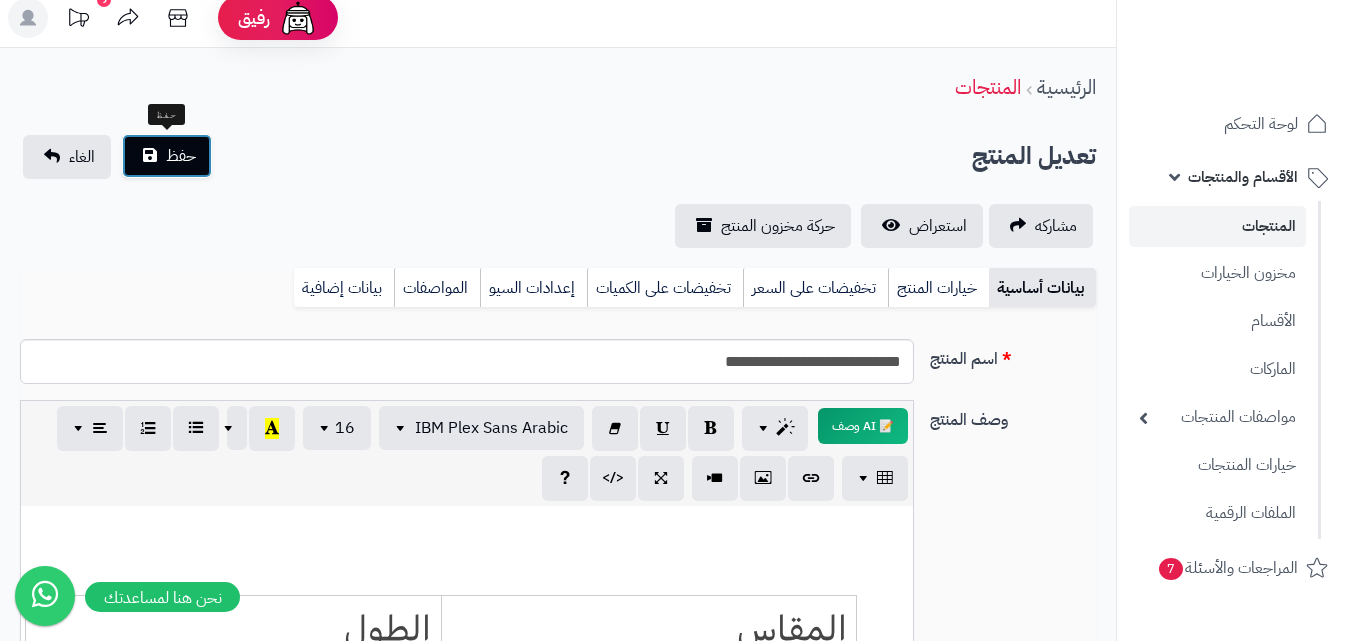 click on "حفظ" at bounding box center [167, 156] 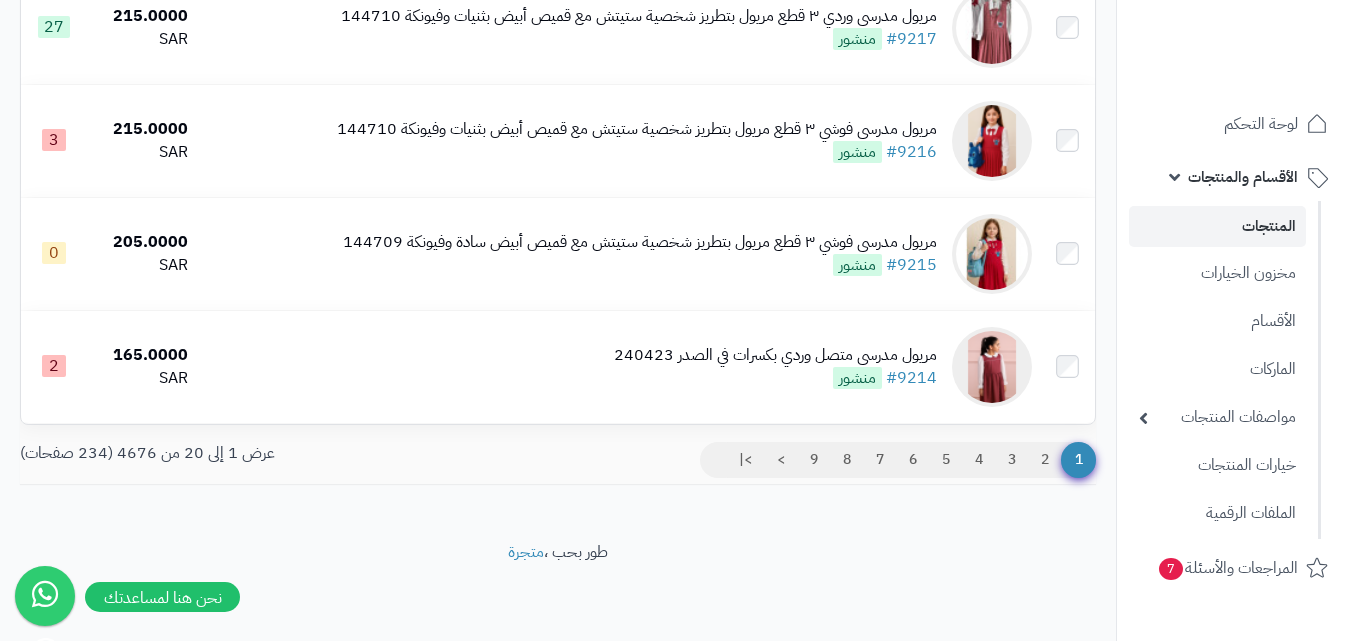 scroll, scrollTop: 2202, scrollLeft: 0, axis: vertical 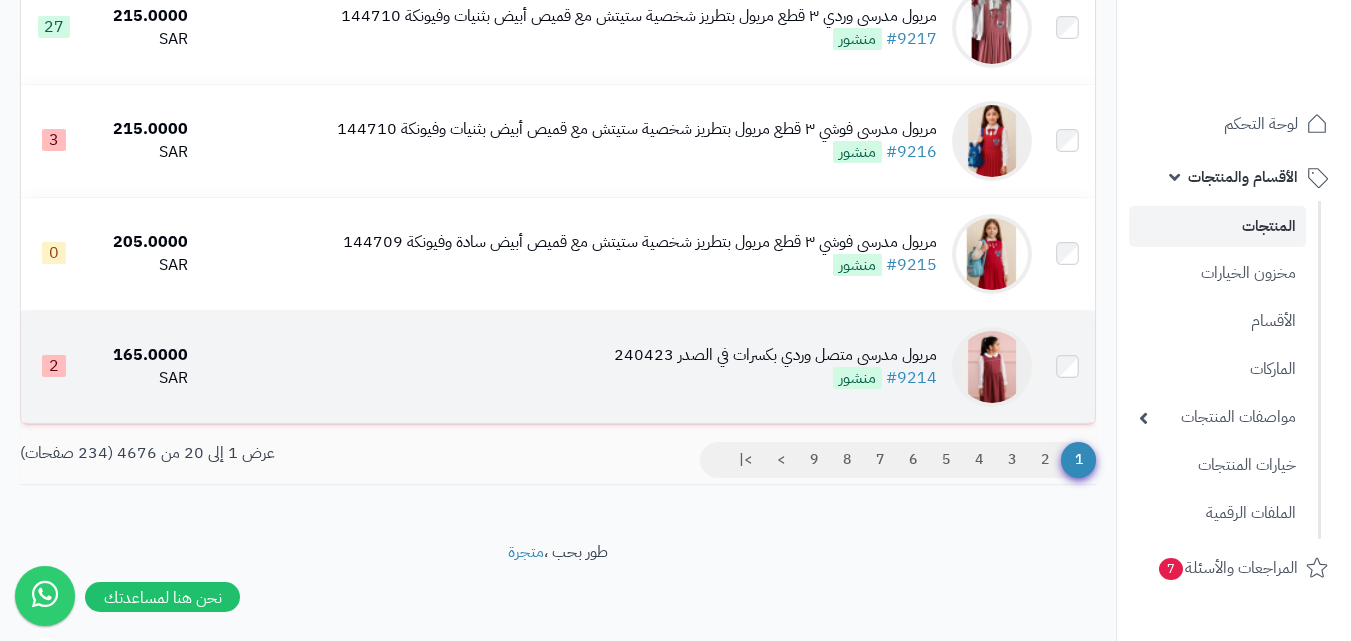 click at bounding box center (992, 367) 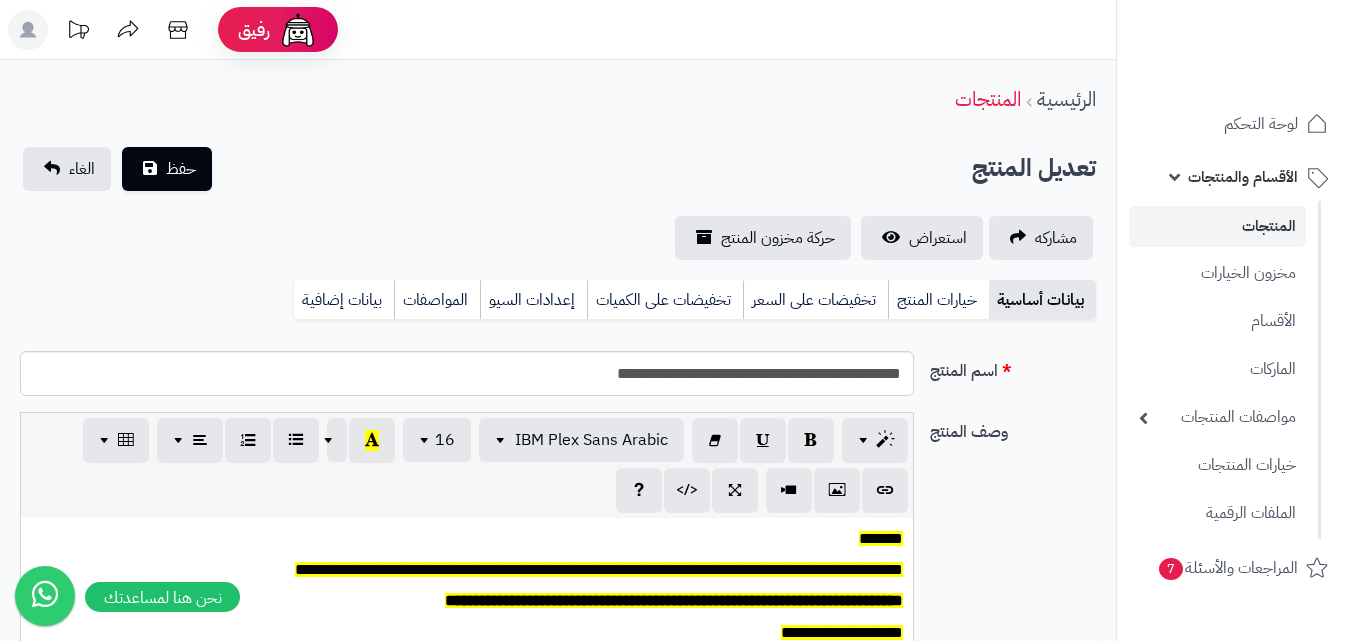 scroll, scrollTop: 800, scrollLeft: 0, axis: vertical 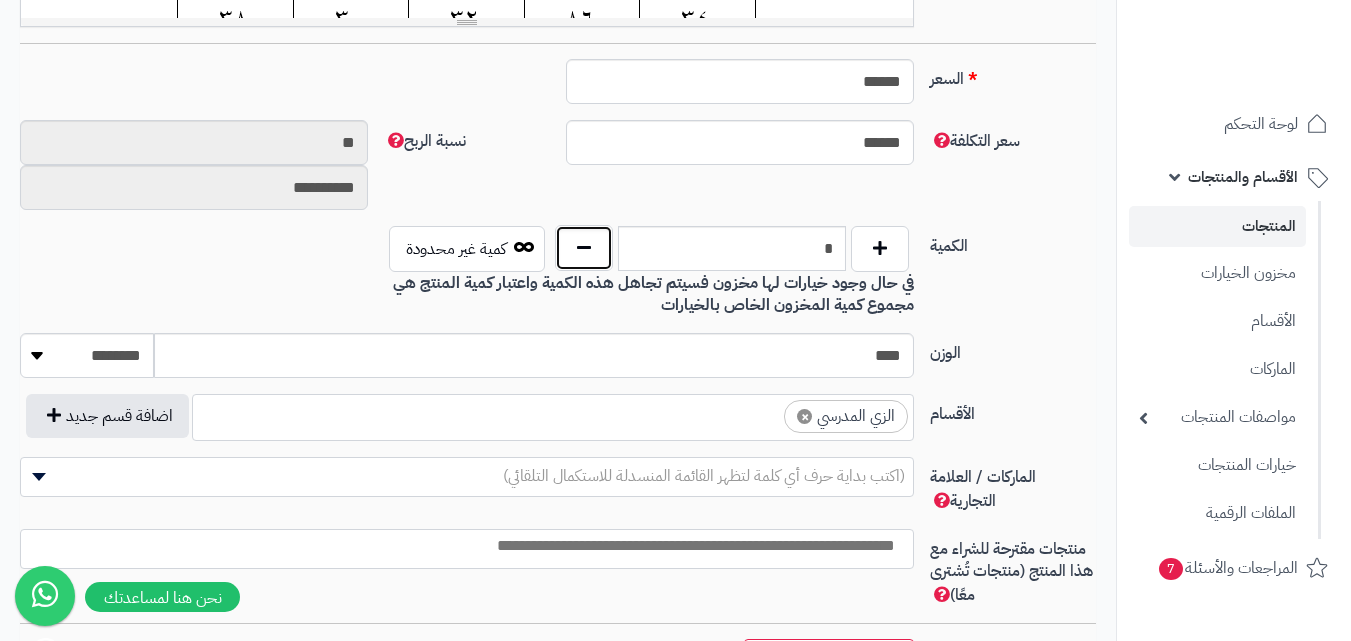 click at bounding box center (584, 248) 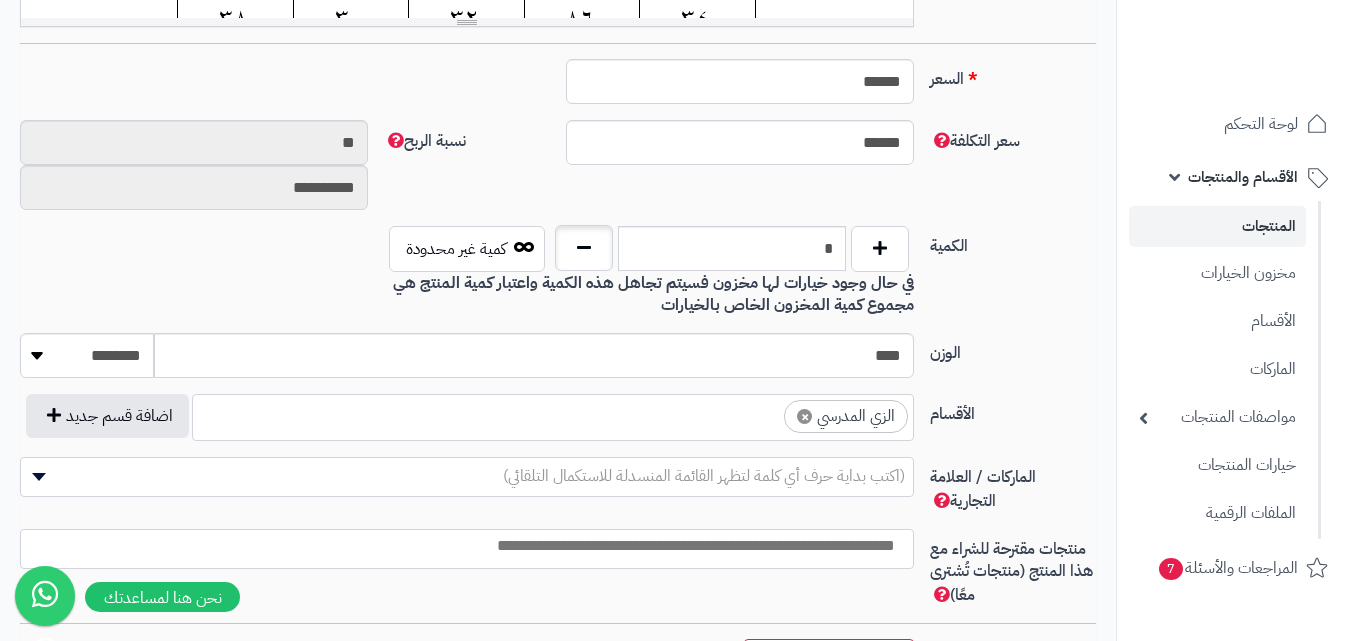 type on "*" 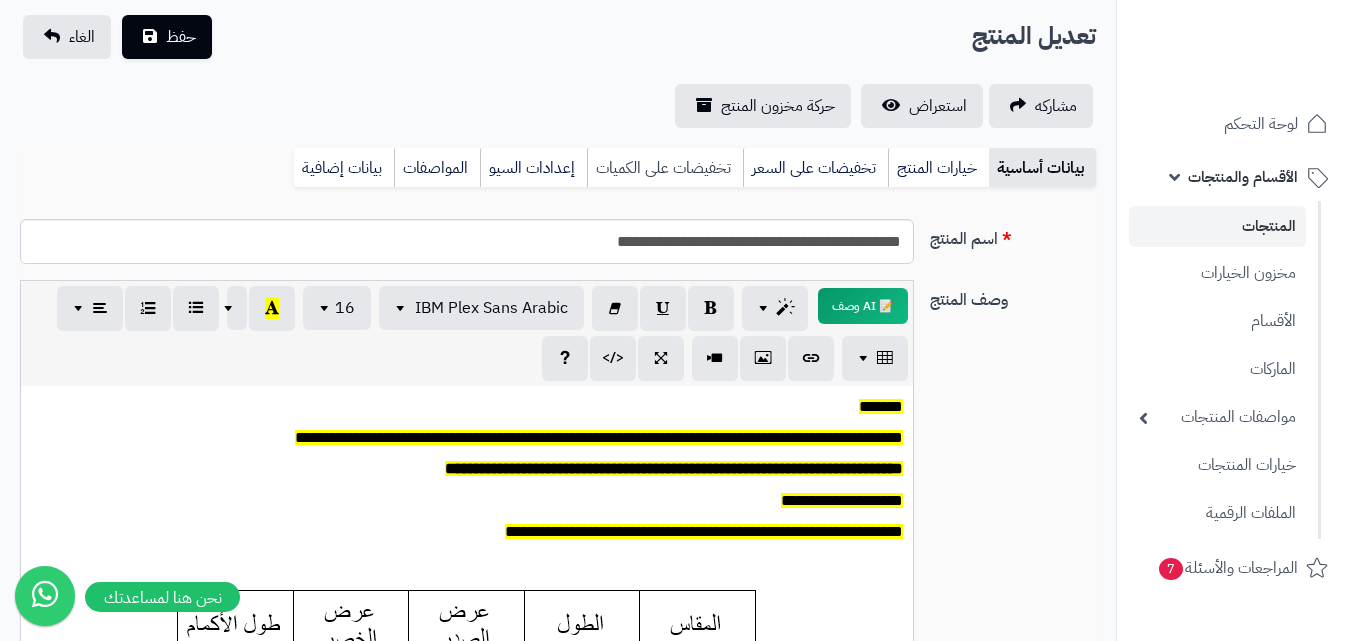 scroll, scrollTop: 100, scrollLeft: 0, axis: vertical 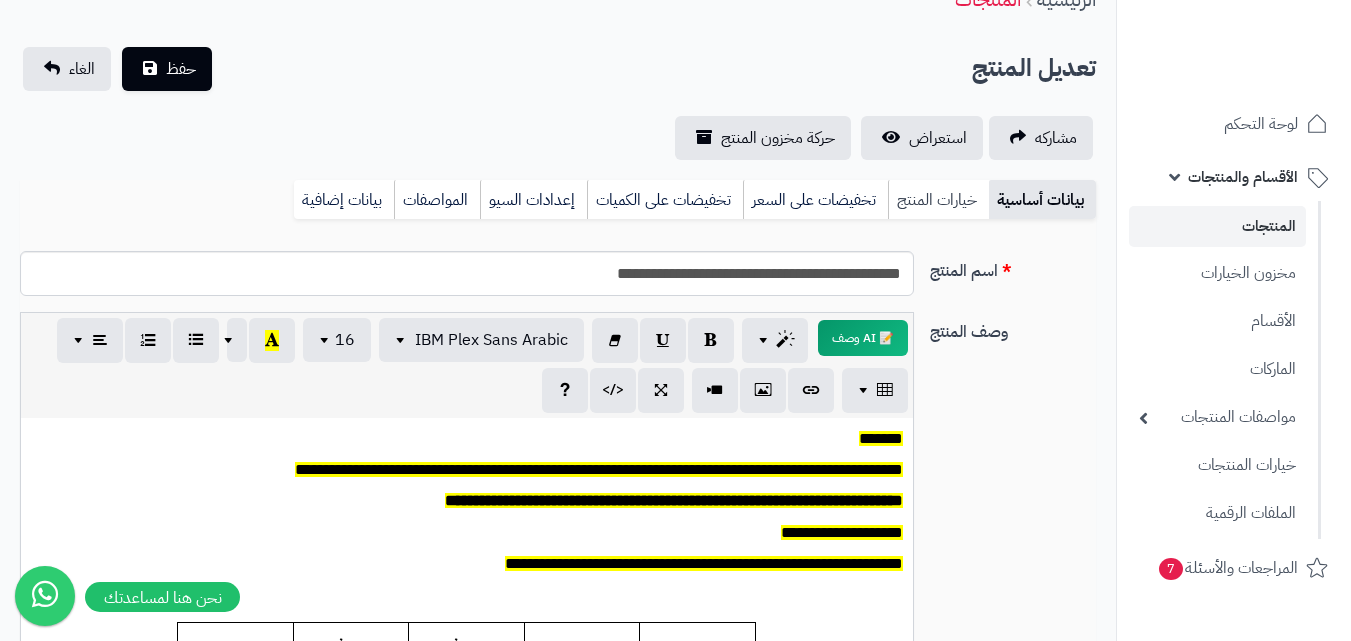 click on "خيارات المنتج" at bounding box center (938, 200) 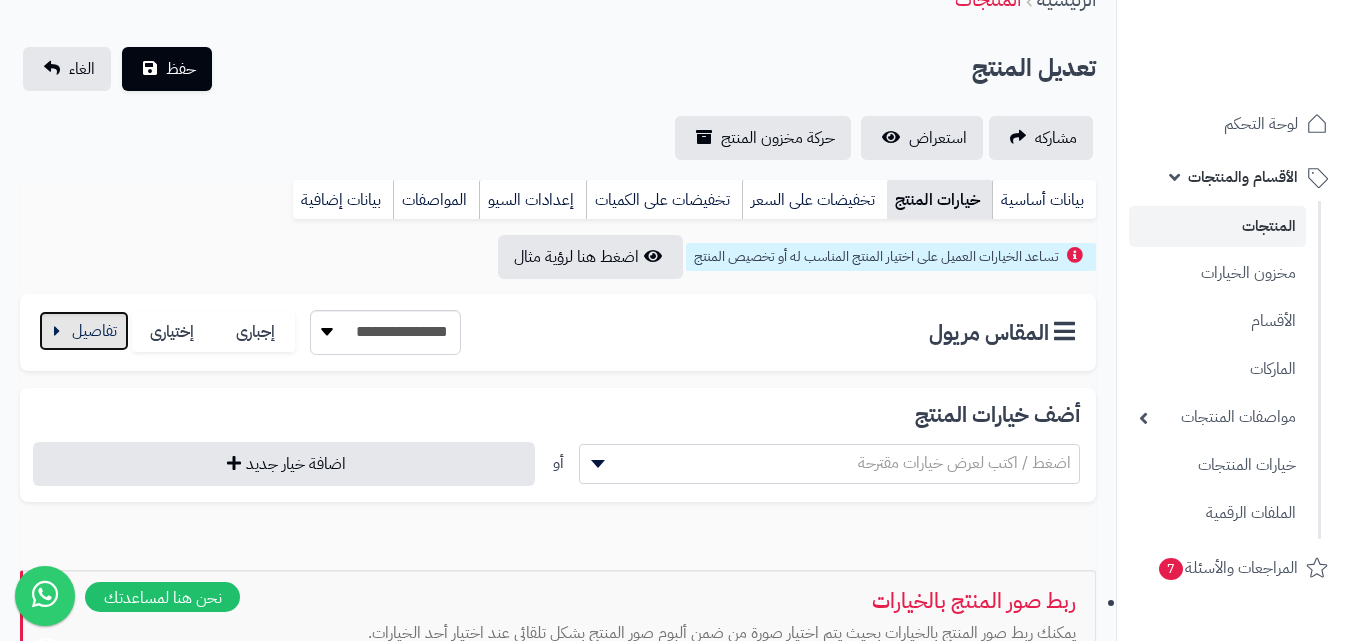 click at bounding box center [84, 331] 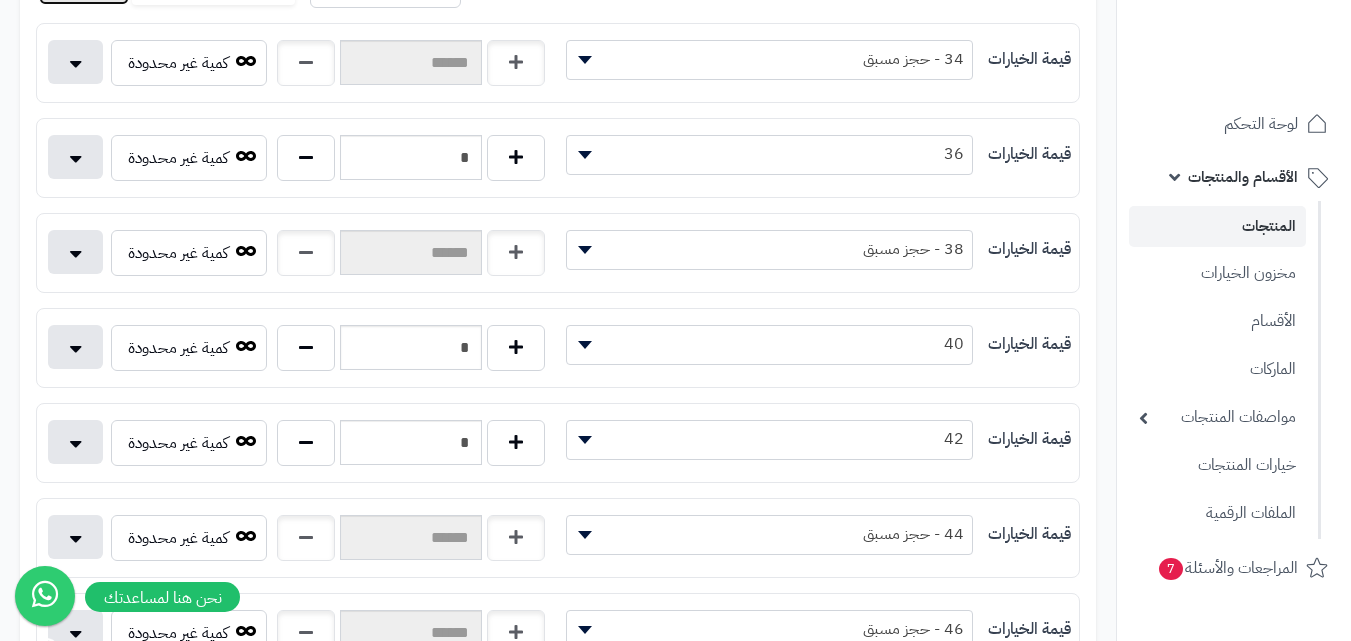 scroll, scrollTop: 500, scrollLeft: 0, axis: vertical 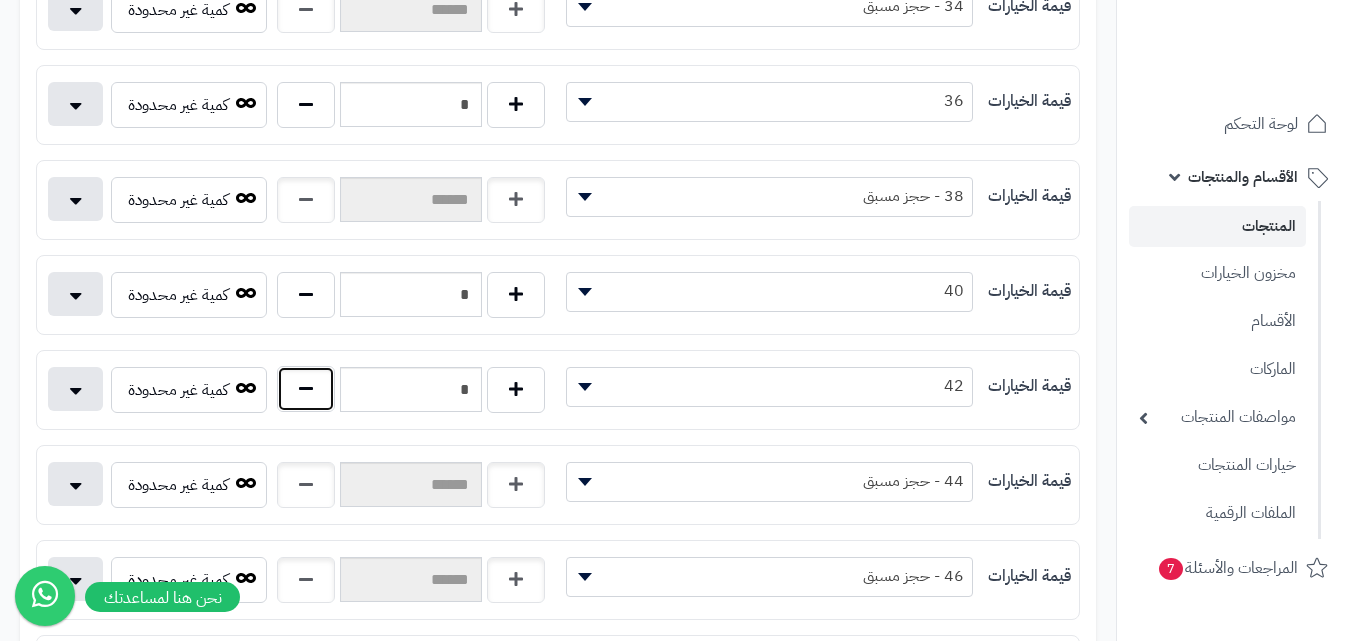 click at bounding box center [306, 389] 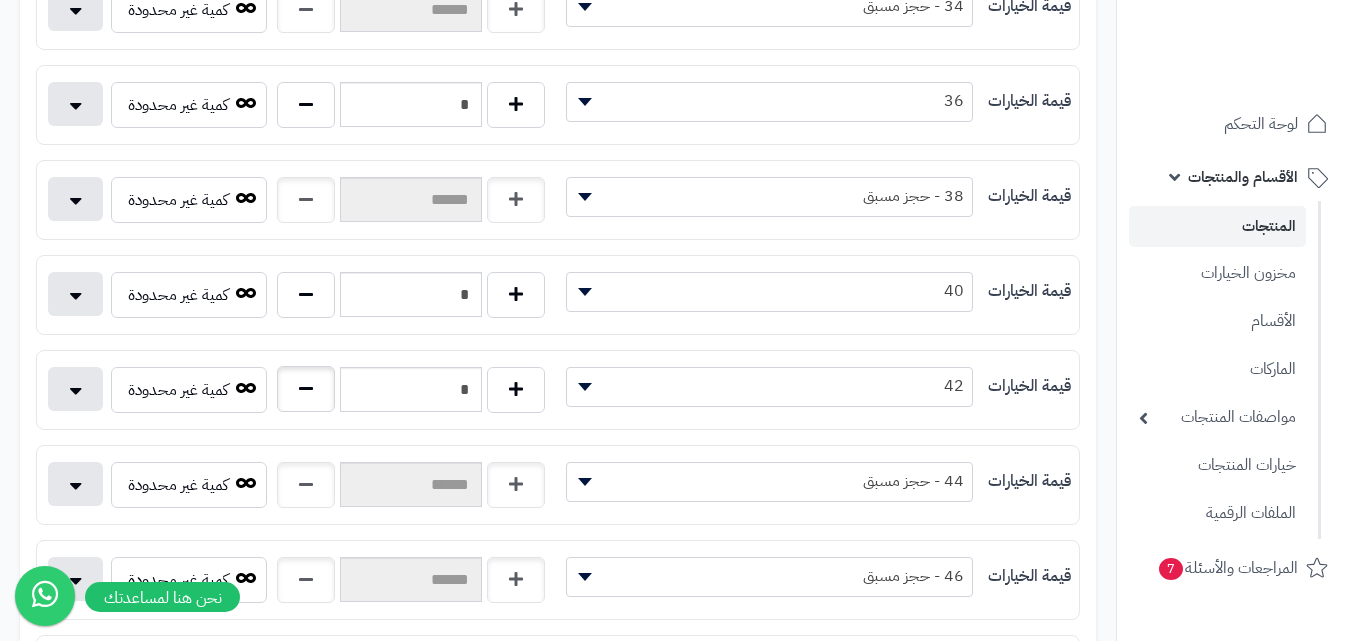 type on "*" 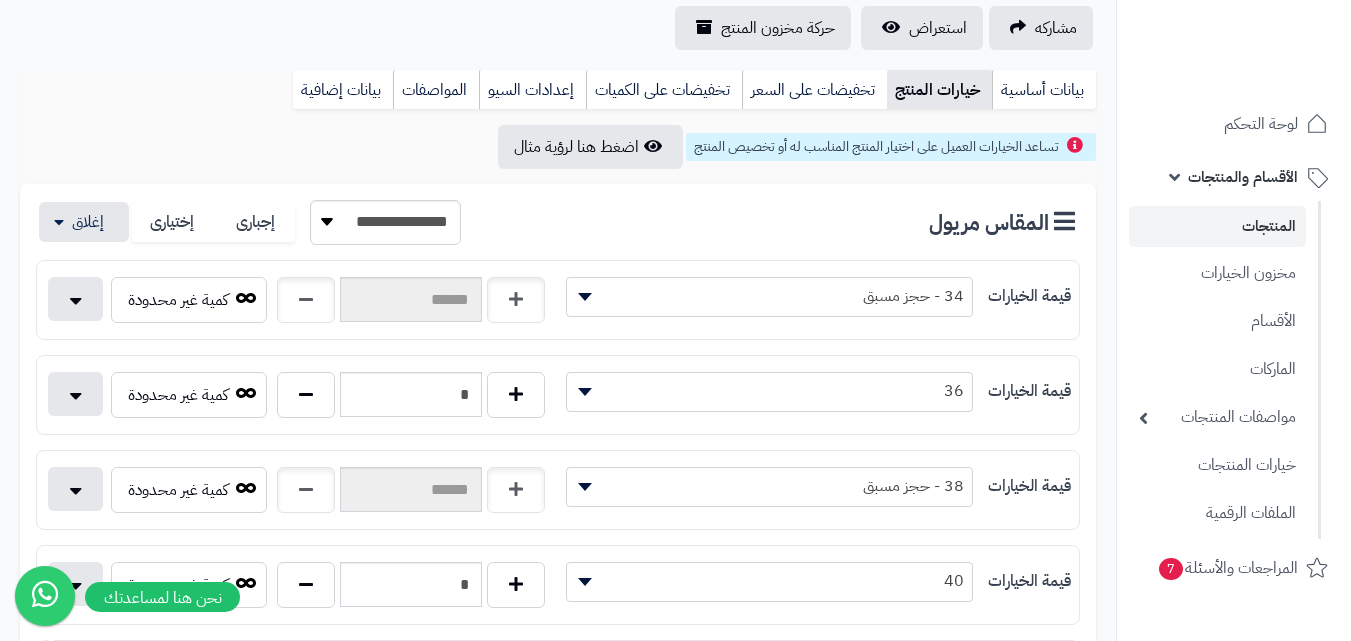scroll, scrollTop: 0, scrollLeft: 0, axis: both 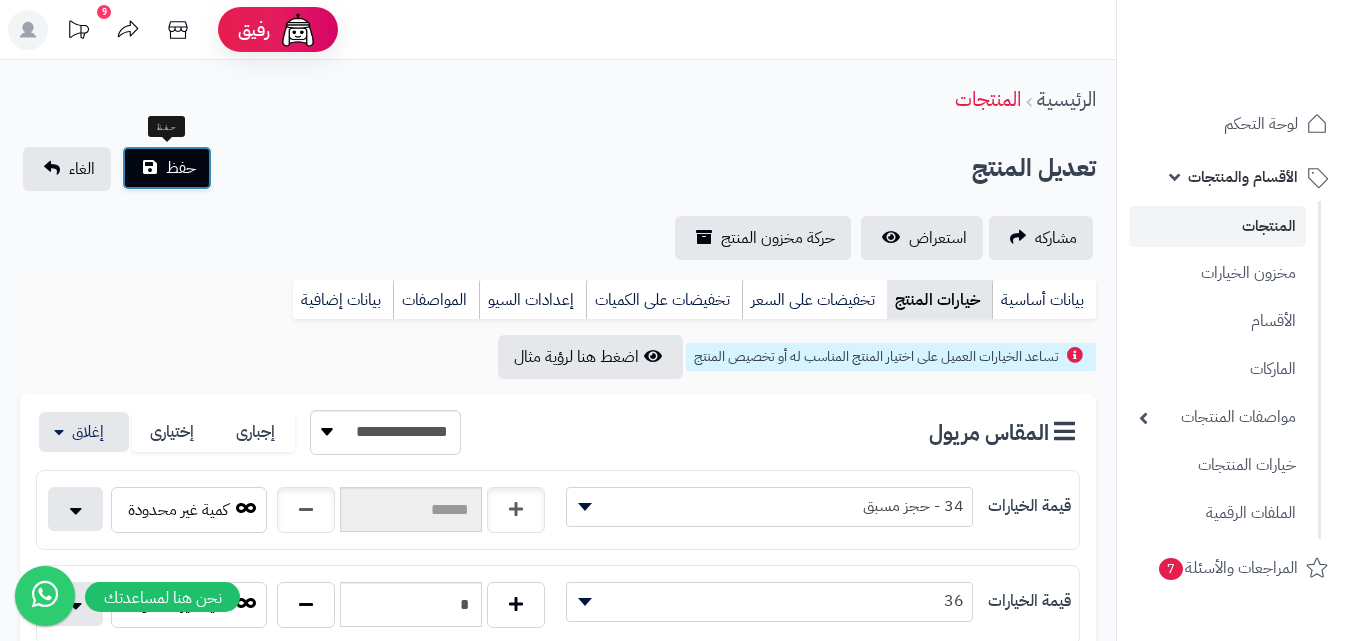 click on "حفظ" at bounding box center [181, 168] 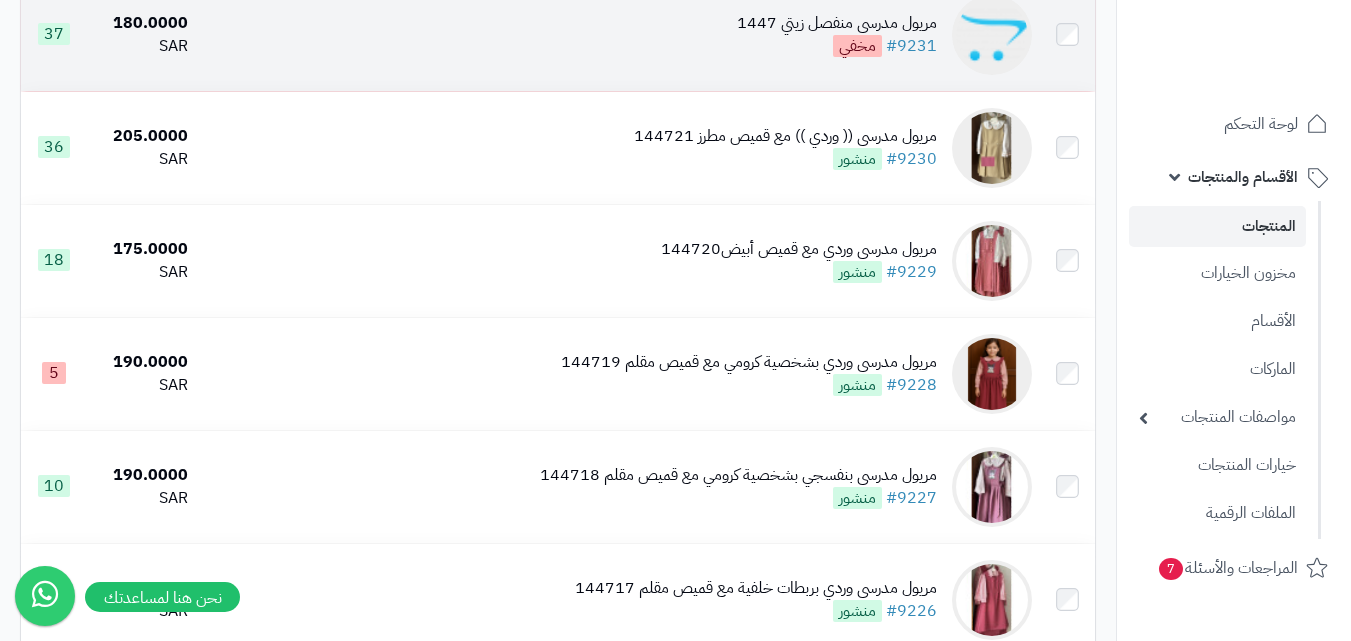 scroll, scrollTop: 800, scrollLeft: 0, axis: vertical 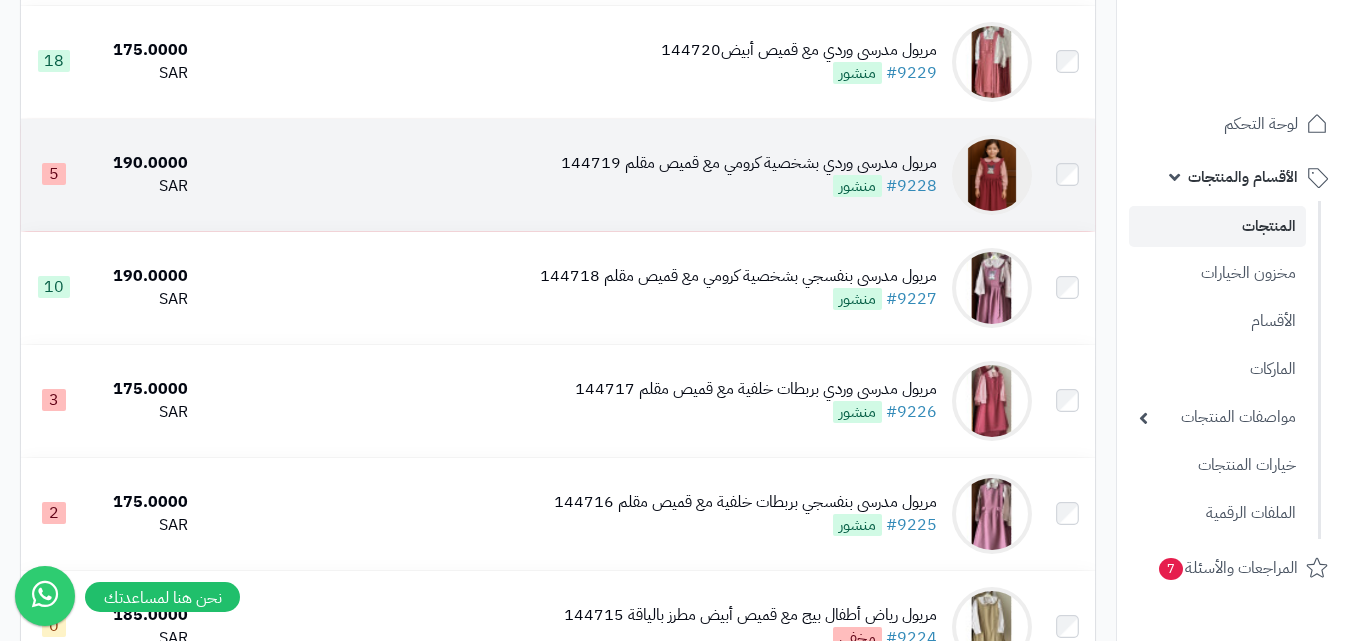 click at bounding box center (992, 175) 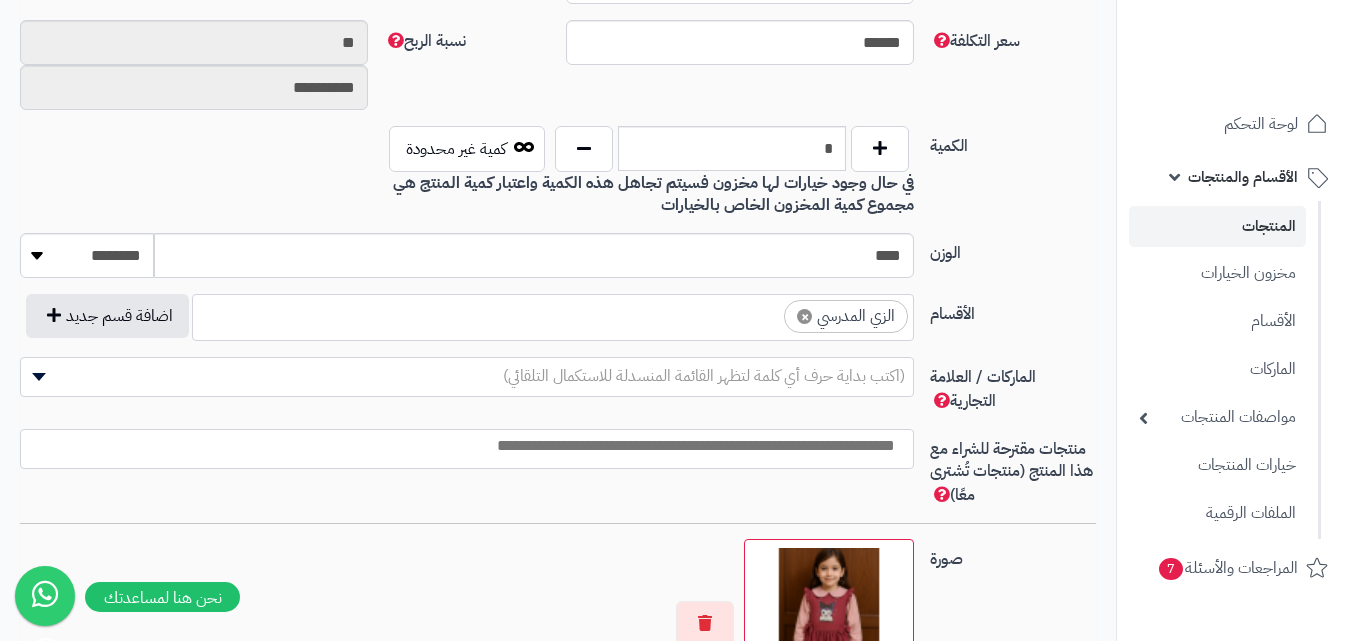 scroll, scrollTop: 900, scrollLeft: 0, axis: vertical 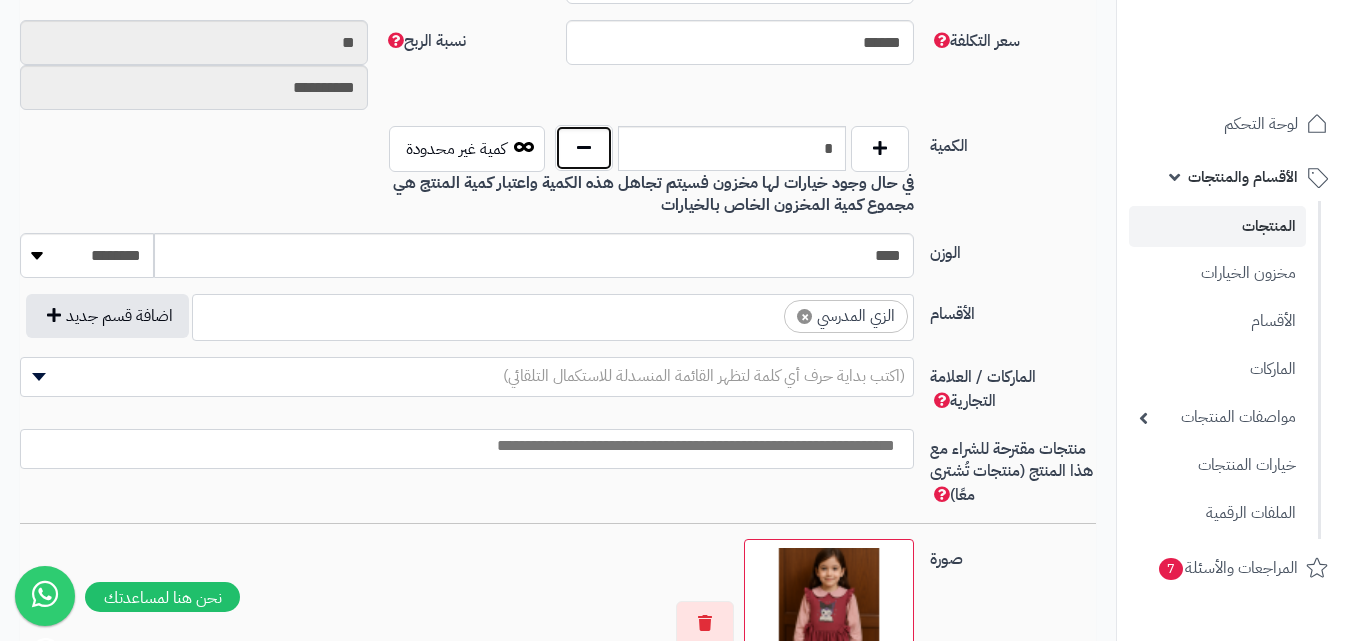 click at bounding box center [584, 148] 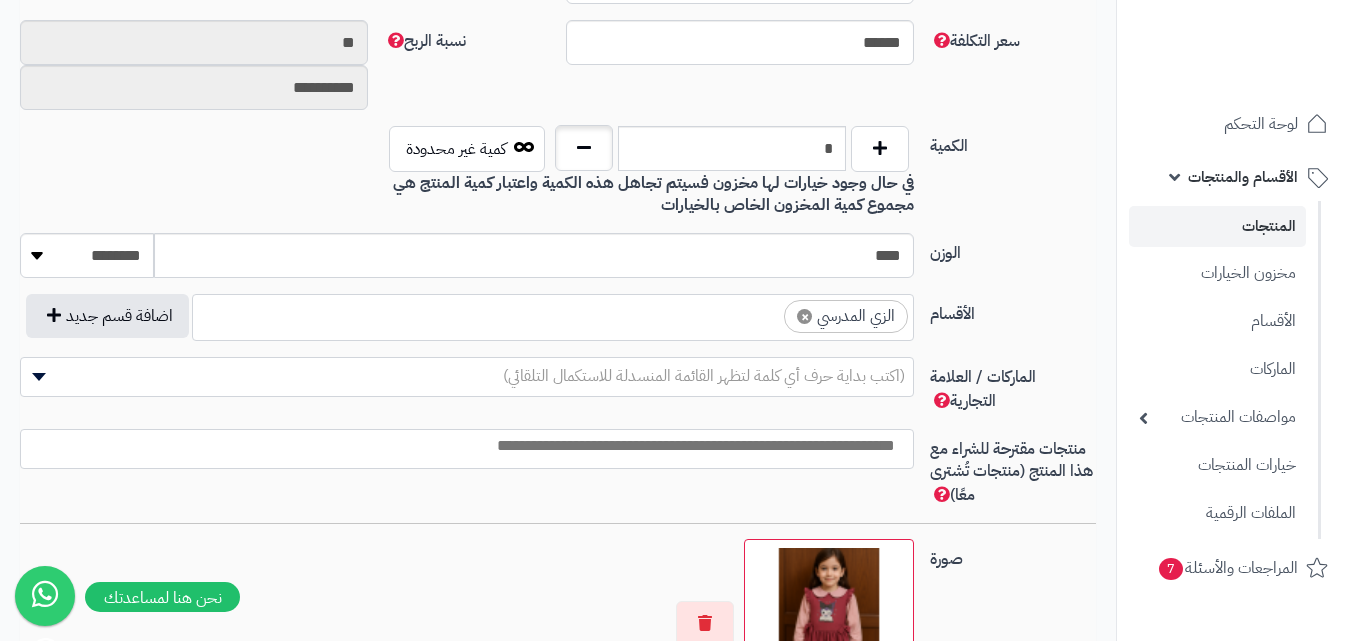 type on "*" 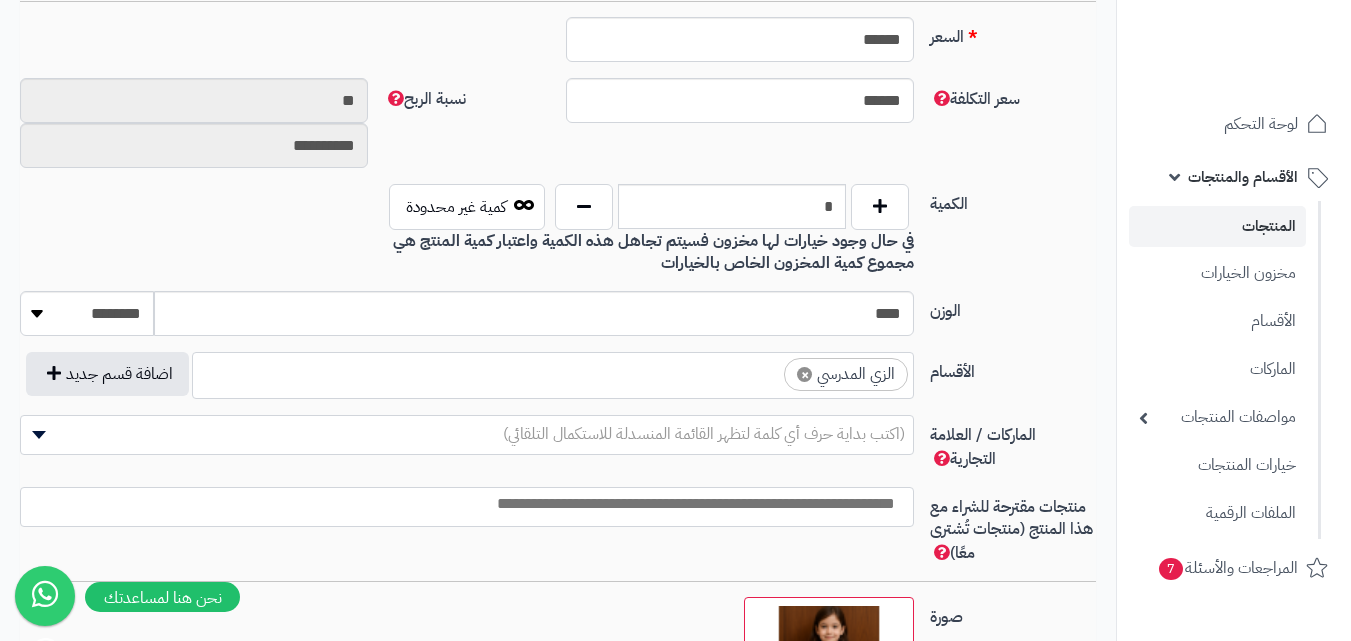 scroll, scrollTop: 100, scrollLeft: 0, axis: vertical 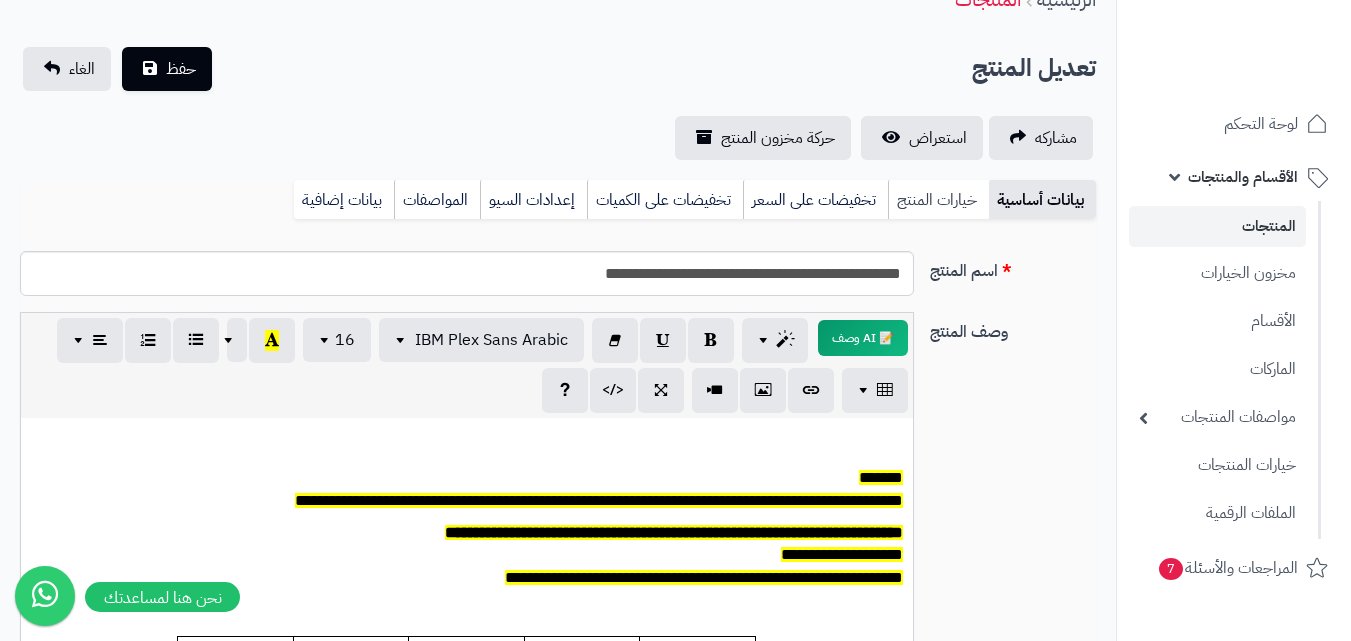 click on "خيارات المنتج" at bounding box center [938, 200] 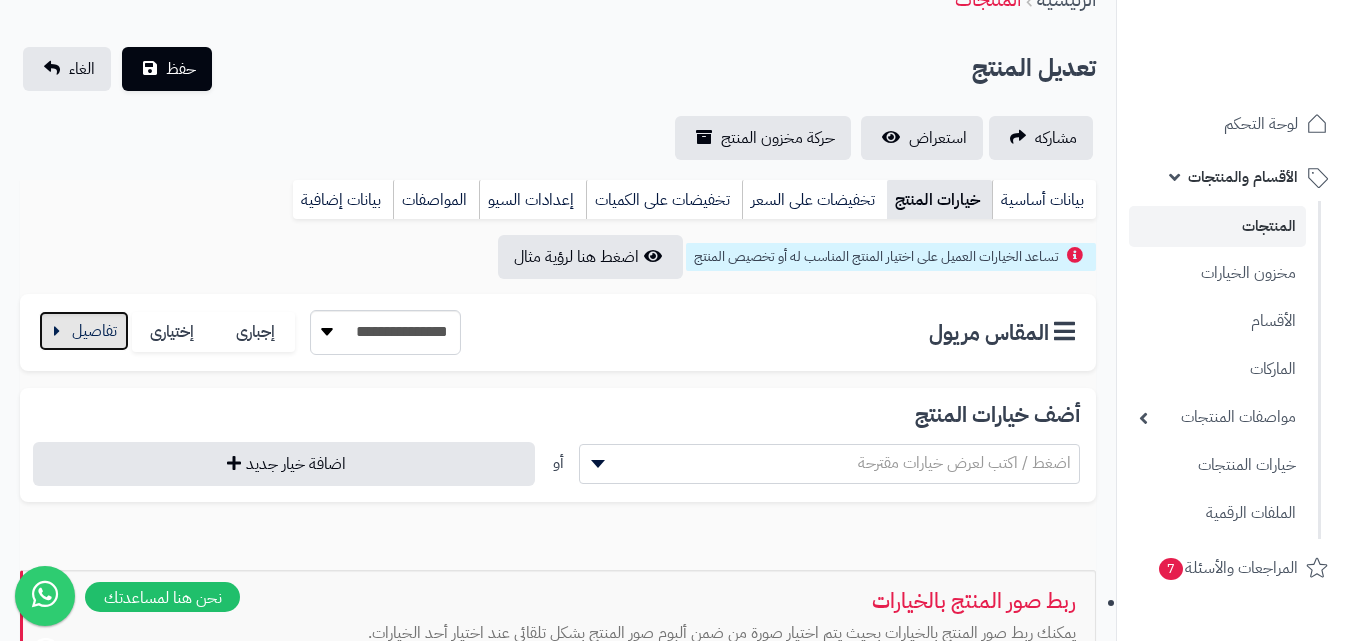 click at bounding box center [84, 331] 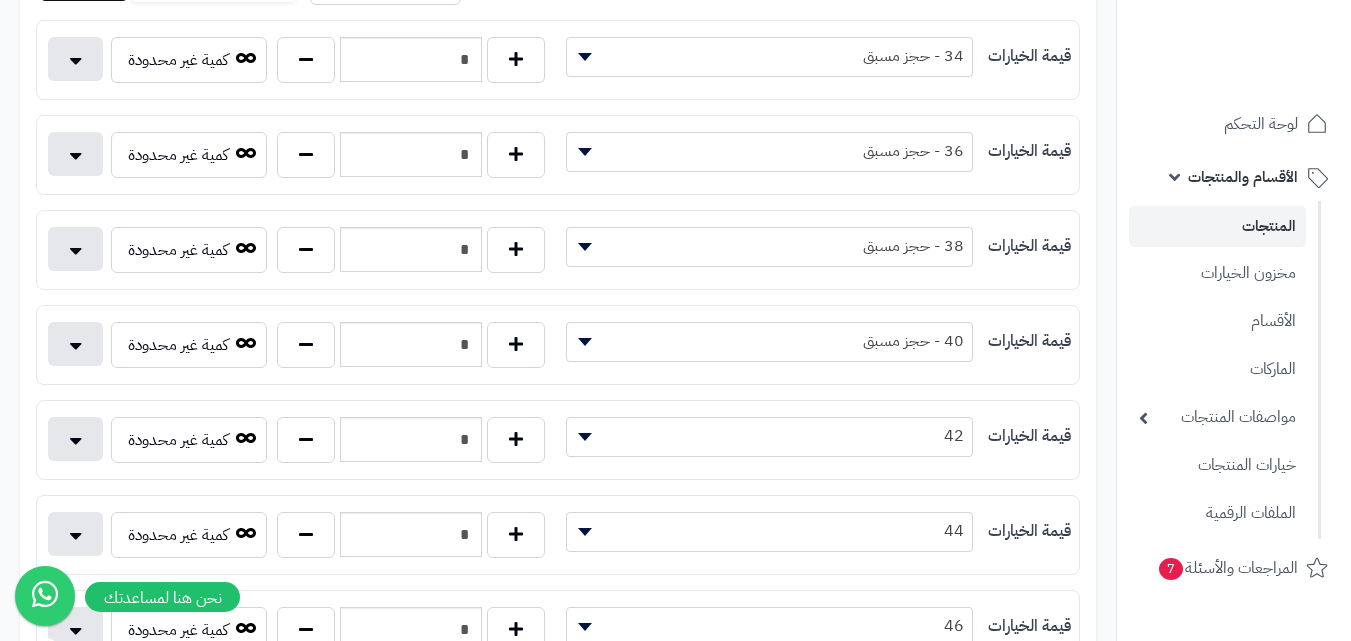 scroll, scrollTop: 500, scrollLeft: 0, axis: vertical 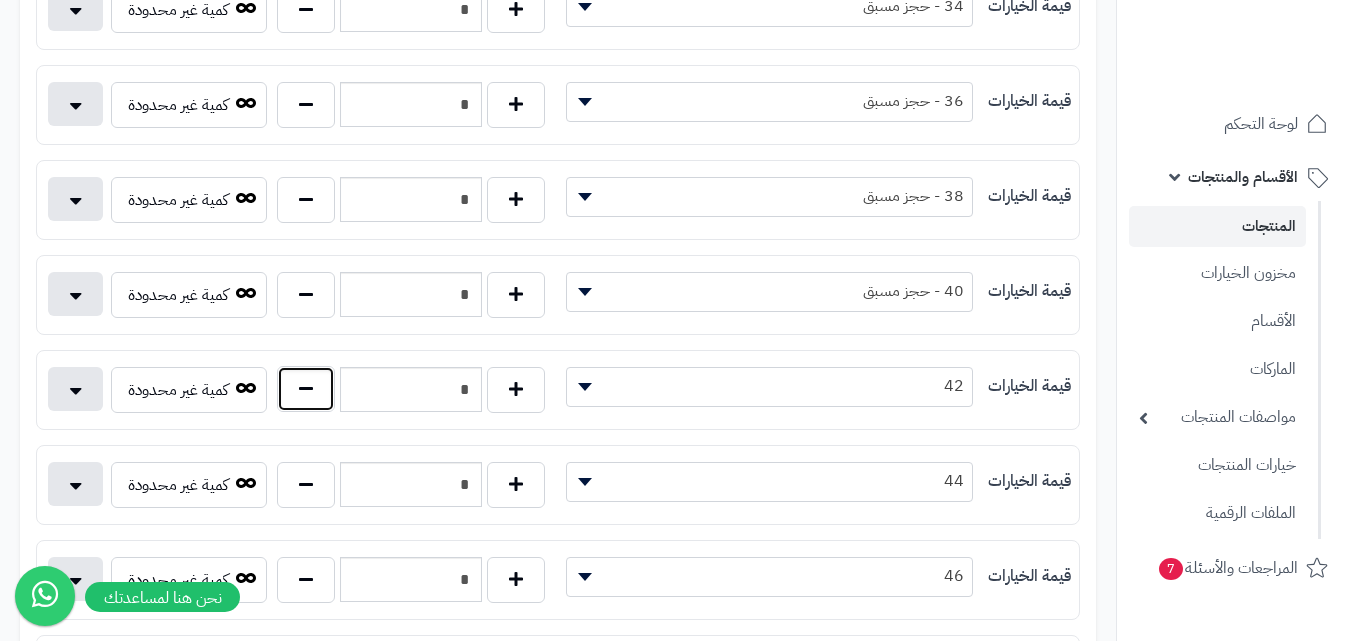 click at bounding box center [306, 389] 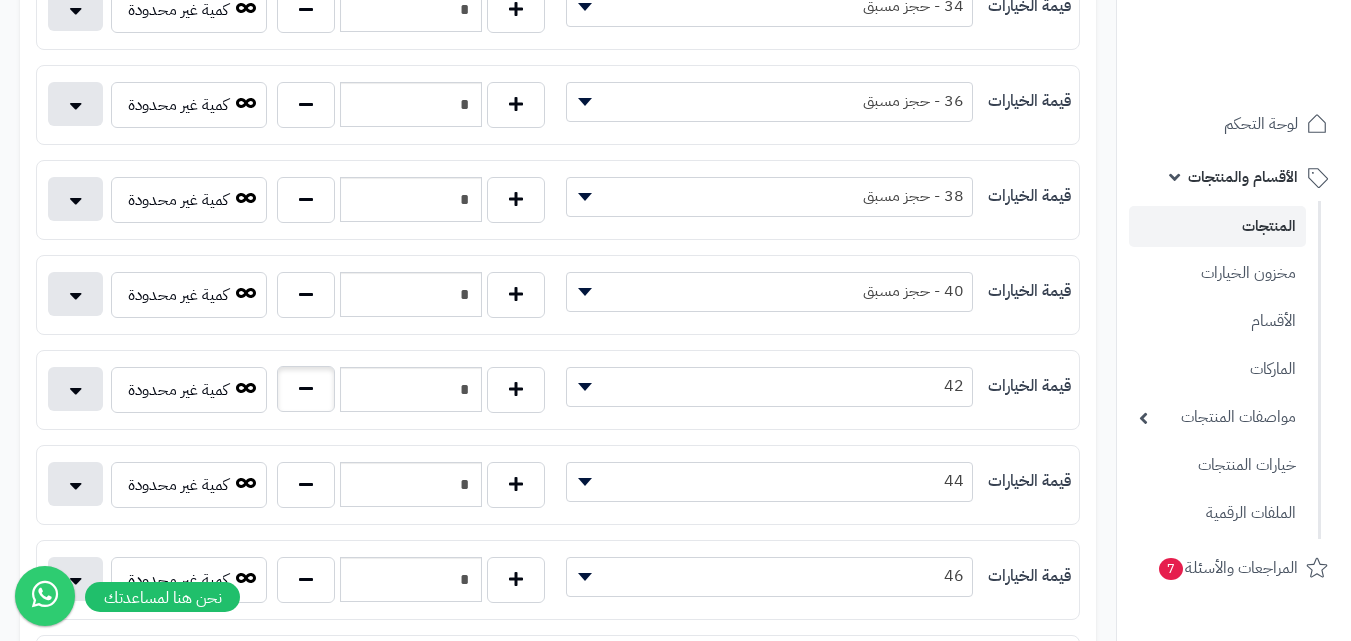 type on "*" 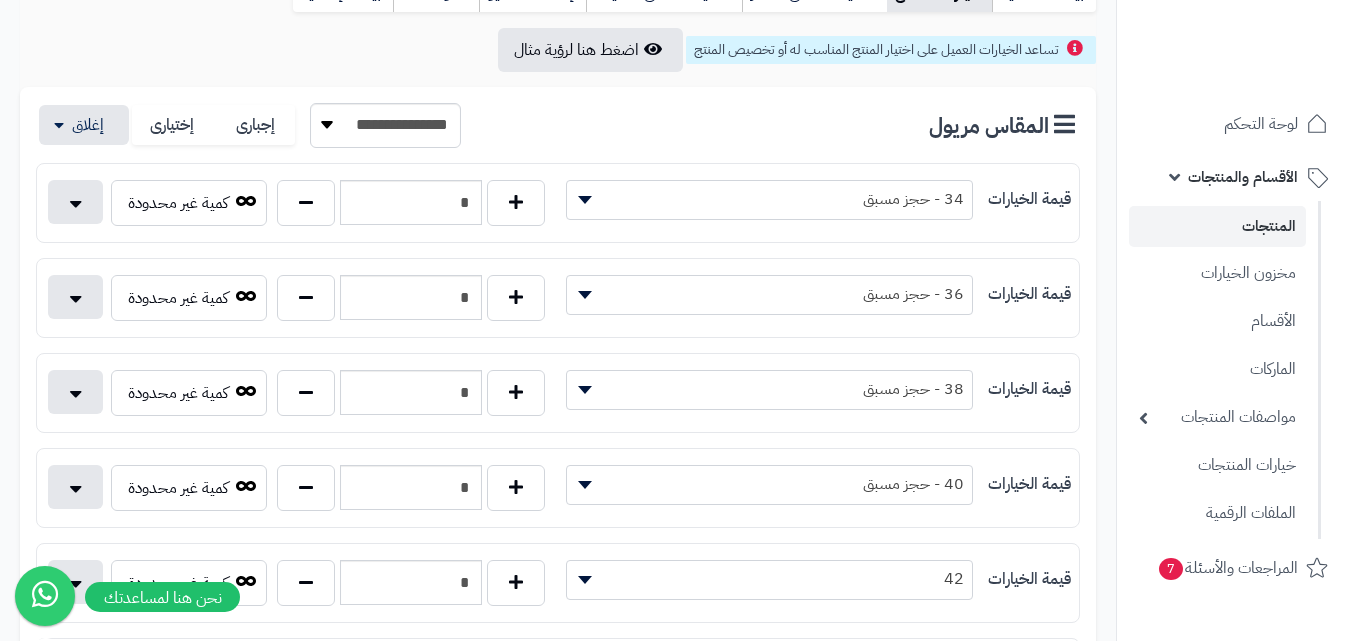 scroll, scrollTop: 0, scrollLeft: 0, axis: both 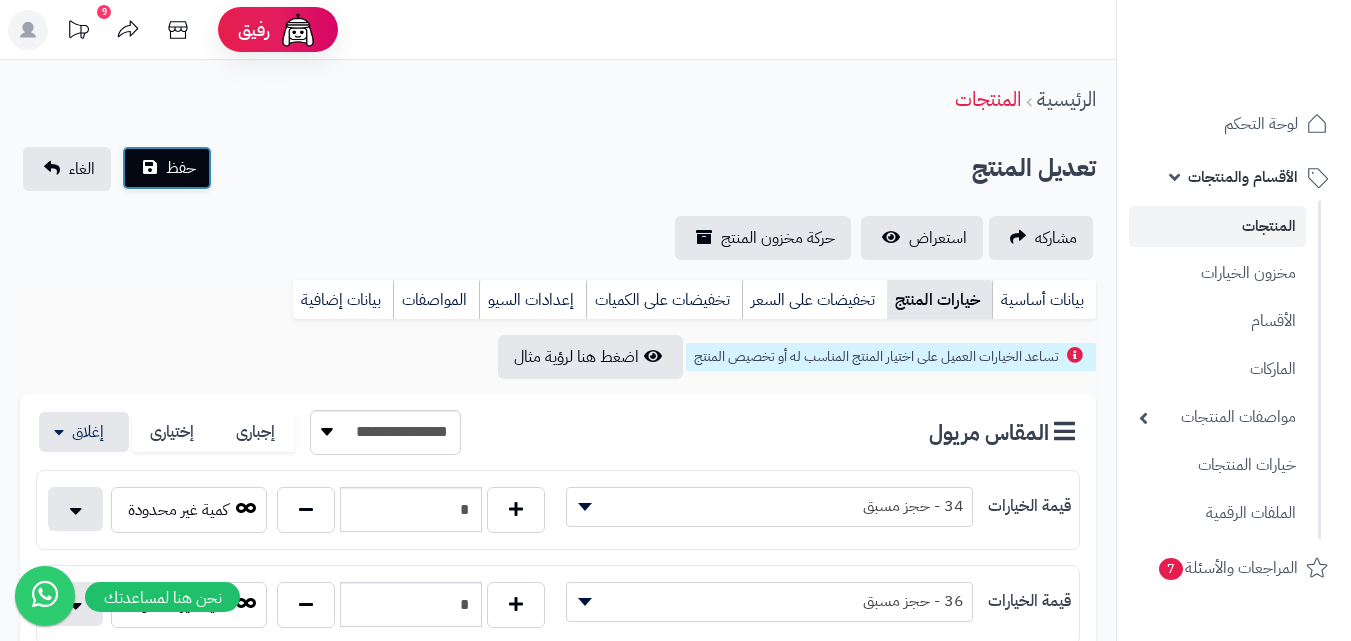 click on "حفظ" at bounding box center [181, 168] 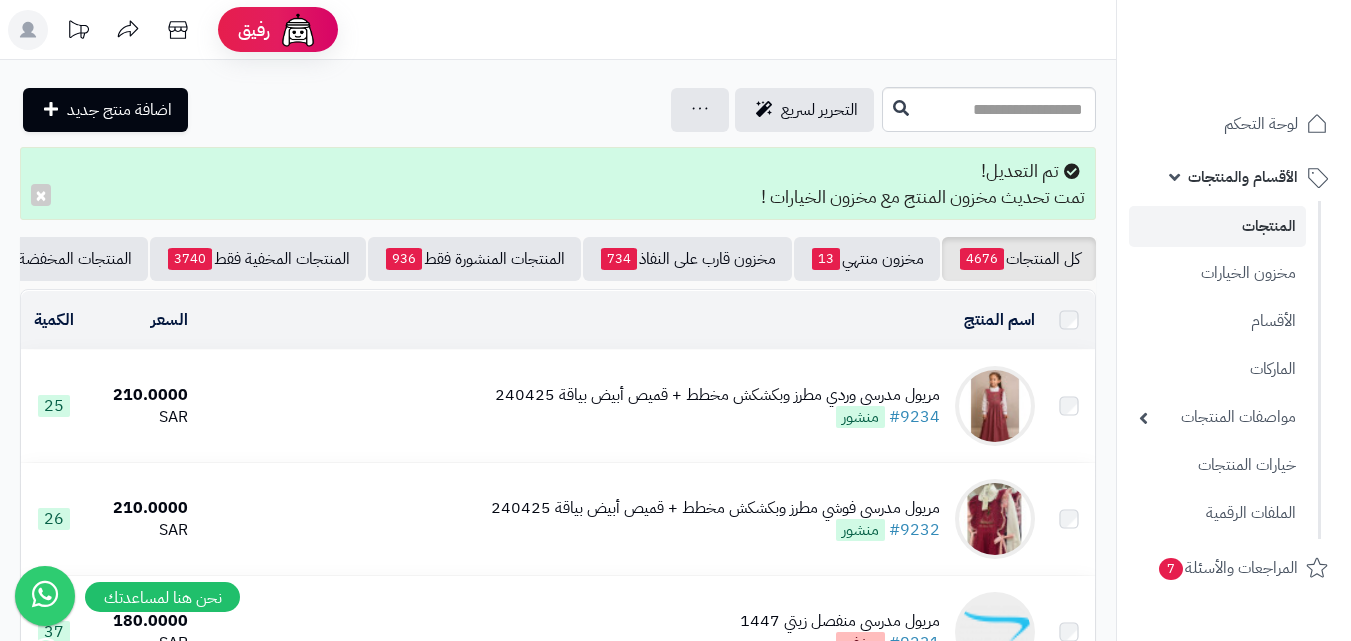 scroll, scrollTop: 0, scrollLeft: 0, axis: both 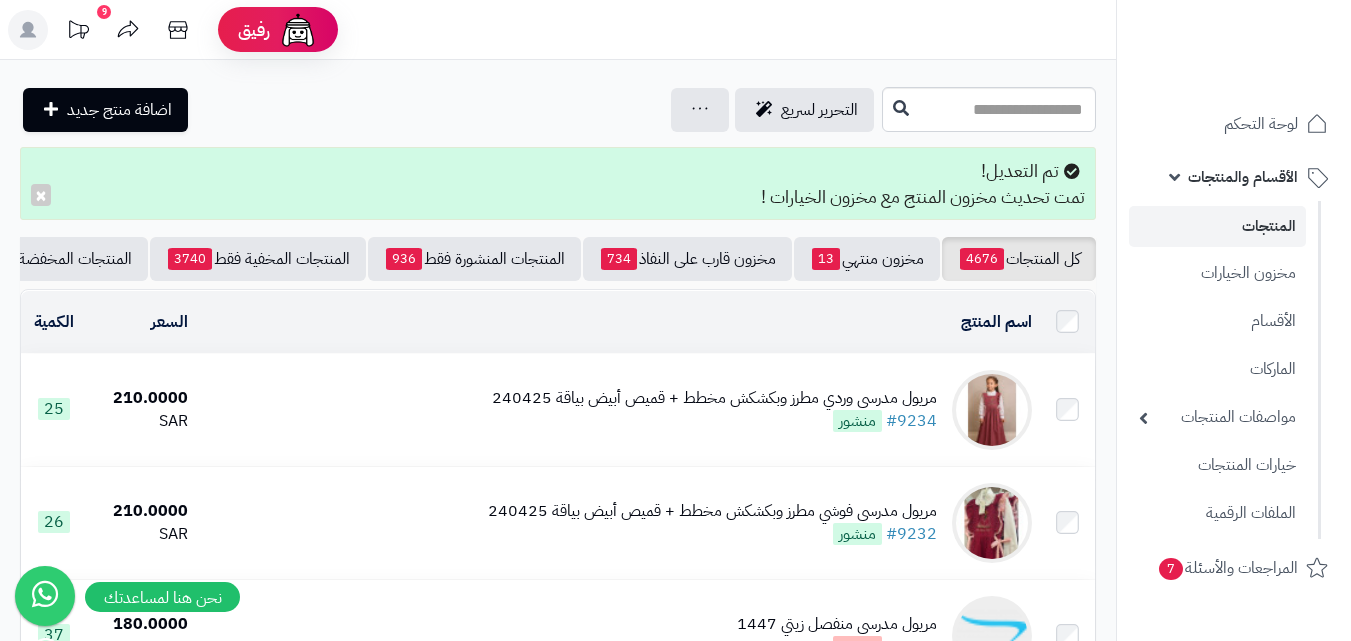 click on "رفيق !
9   الطلبات معالجة مكتمل إرجاع المنتجات العملاء المتواجدون الان 19789 عملاء منتظرين موافقة التسجيل المنتجات غير متوفر
زهراء كمال موظف ادخال برجاء تجديد الاشتراك
الباقة المتقدمة
تسجيل الخروج" at bounding box center (675, 30) 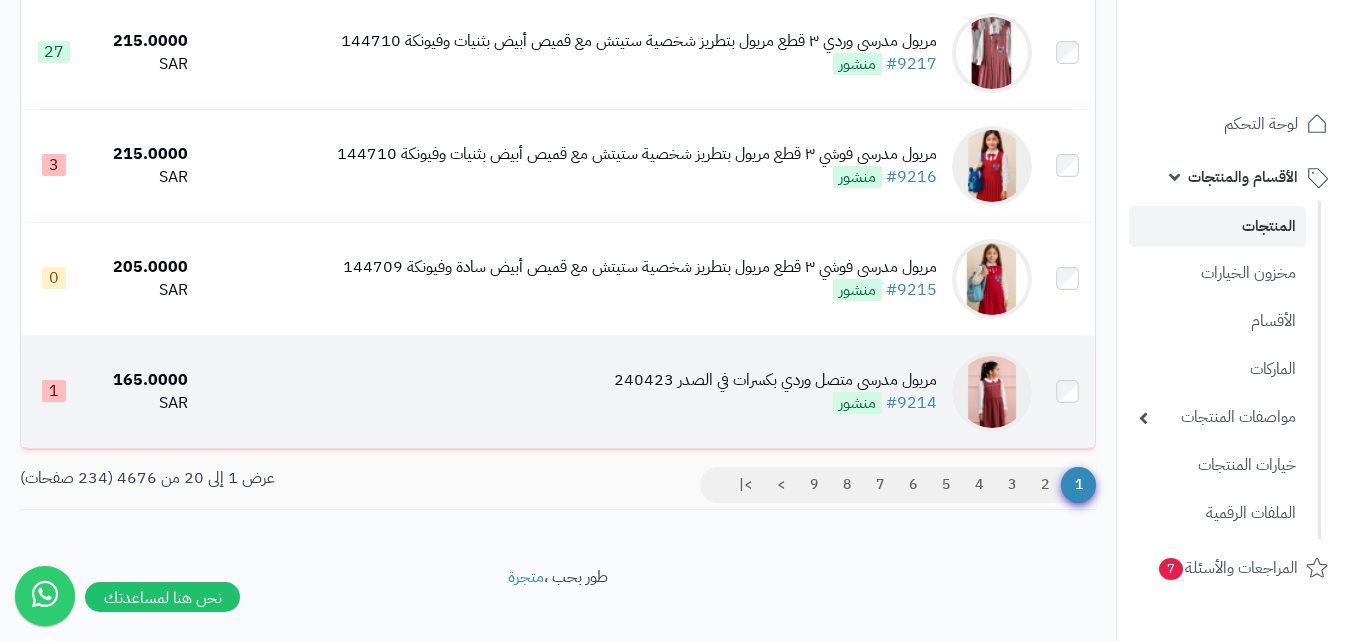 scroll, scrollTop: 2200, scrollLeft: 0, axis: vertical 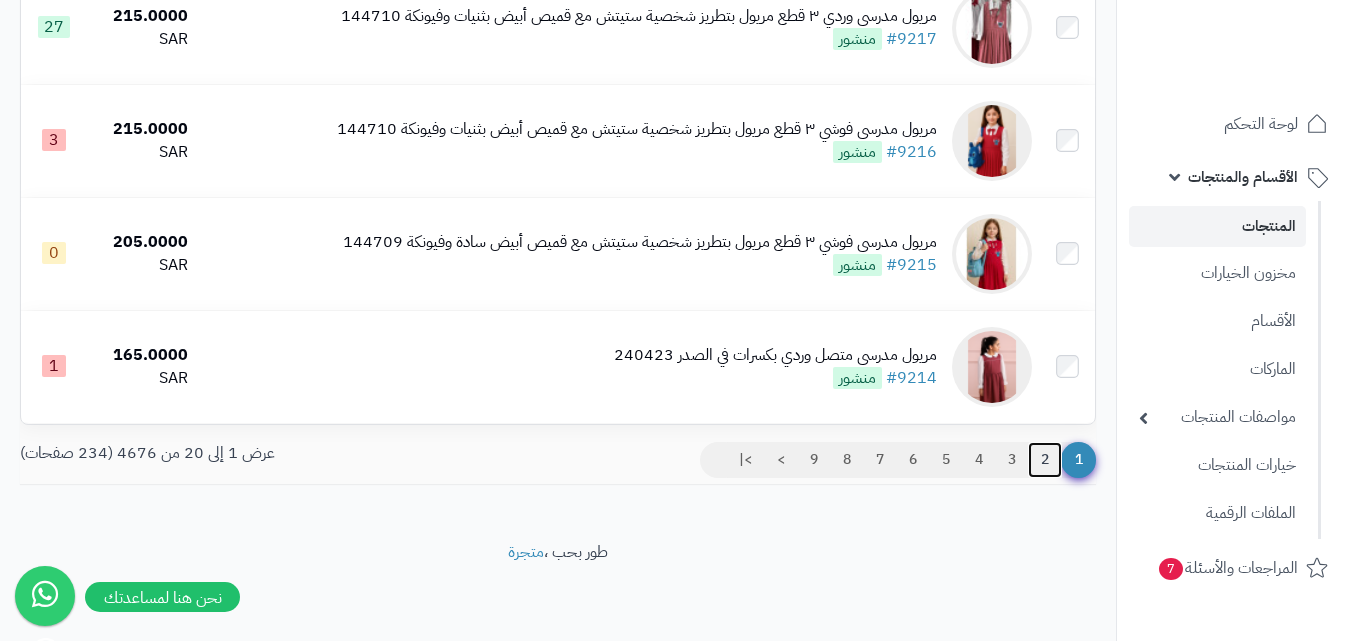 click on "2" at bounding box center (1045, 460) 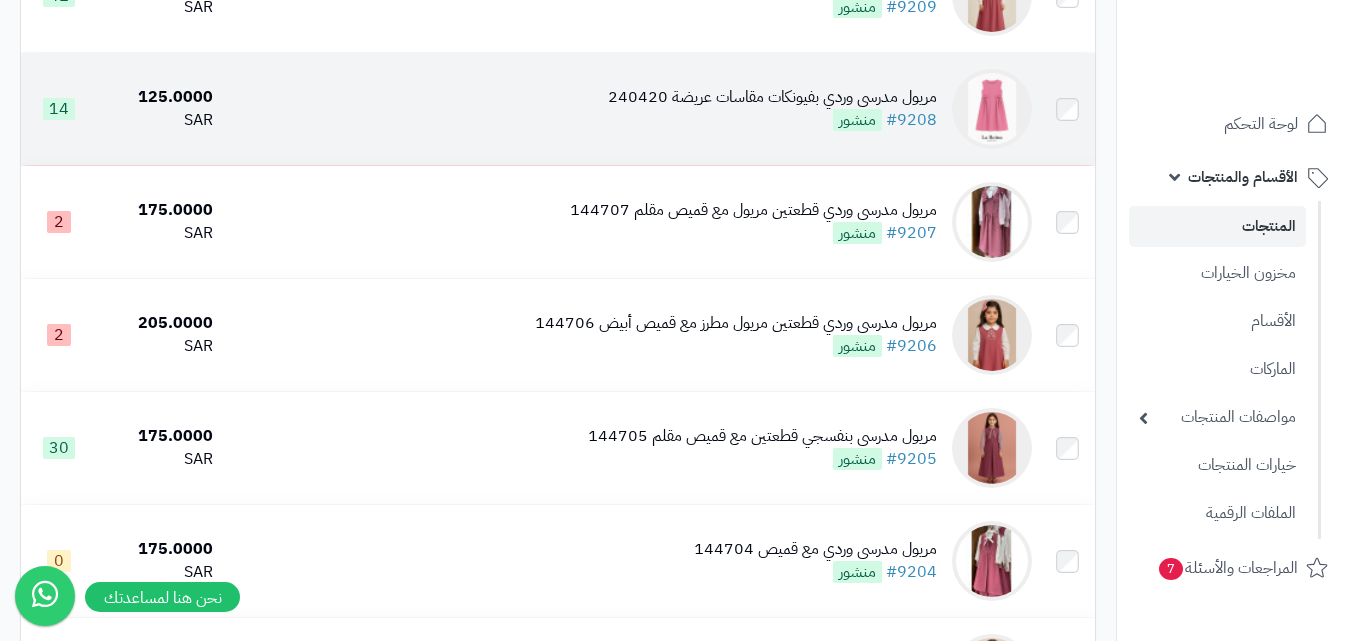 scroll, scrollTop: 800, scrollLeft: 0, axis: vertical 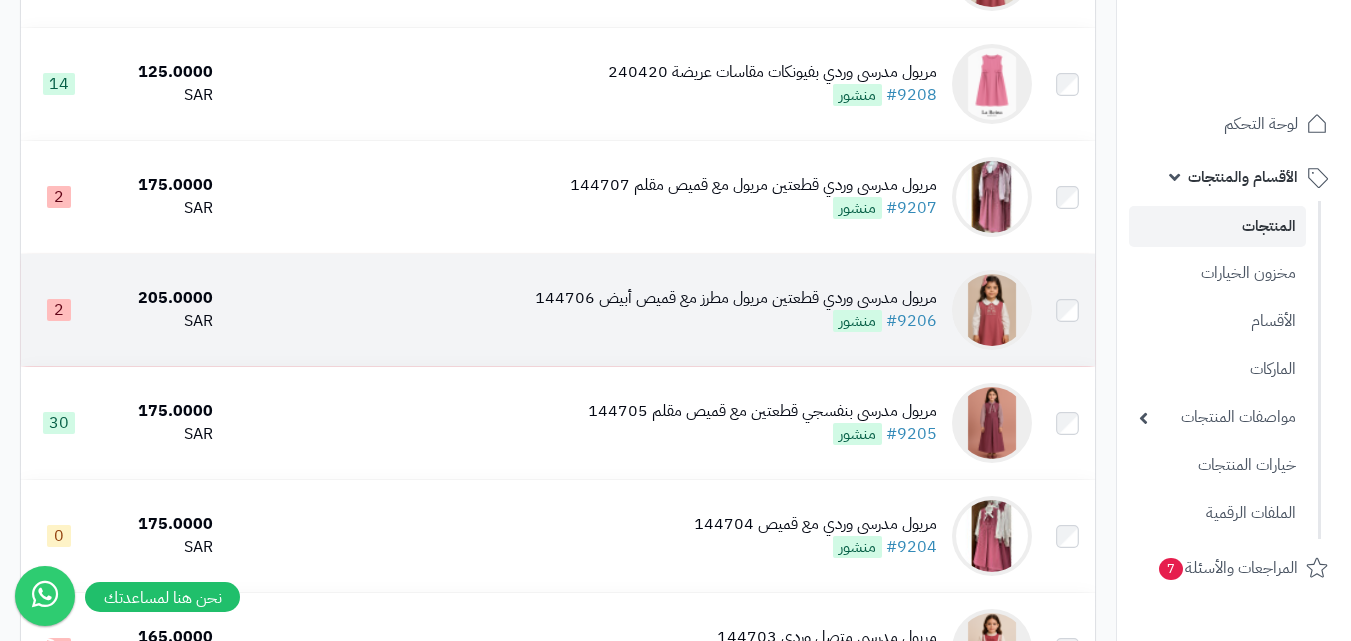 click at bounding box center [992, 310] 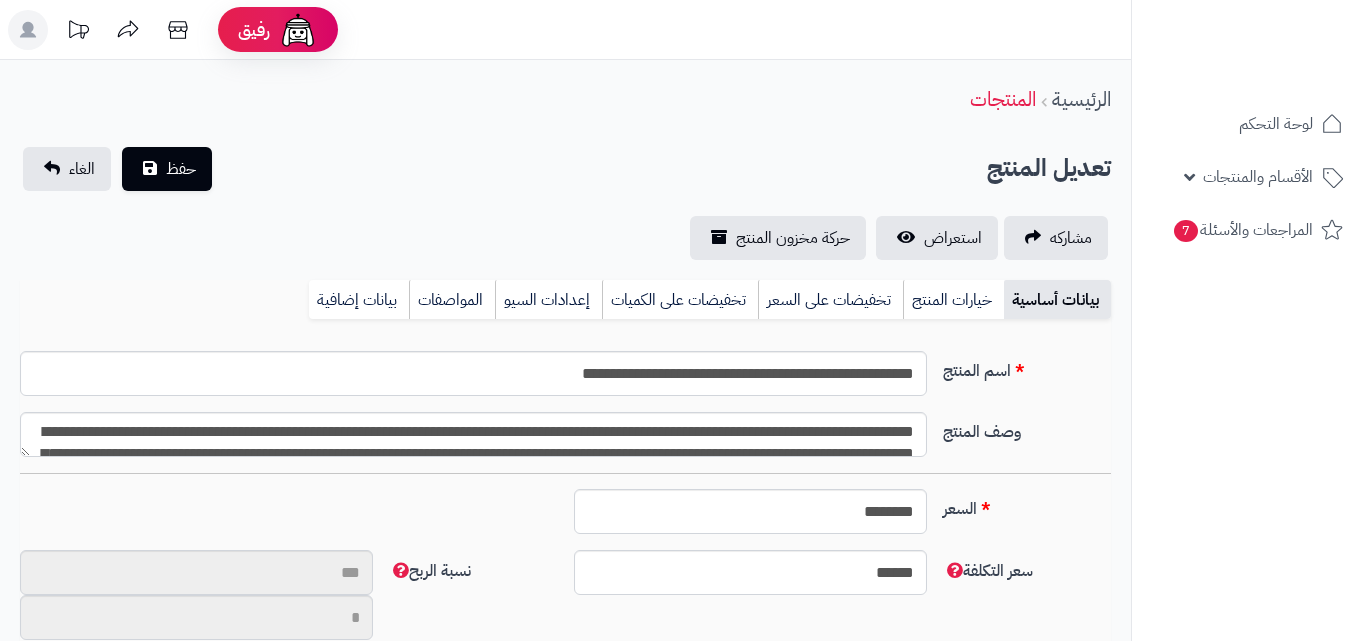 type on "**" 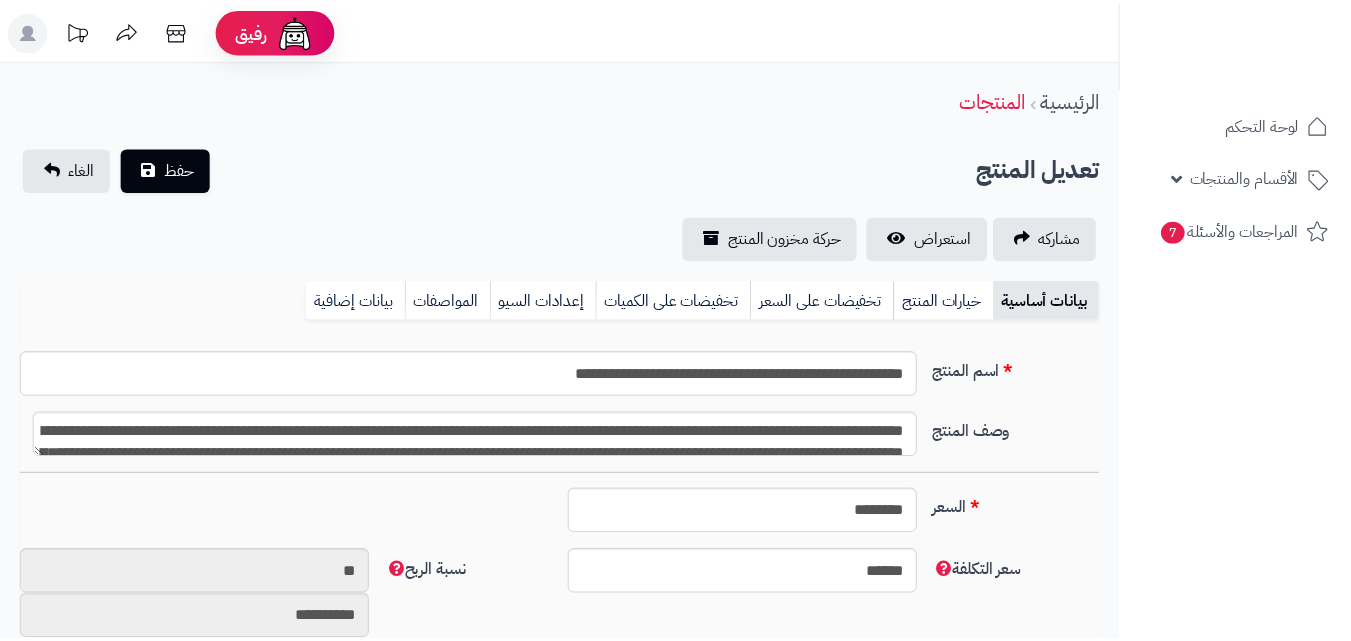 scroll, scrollTop: 0, scrollLeft: 0, axis: both 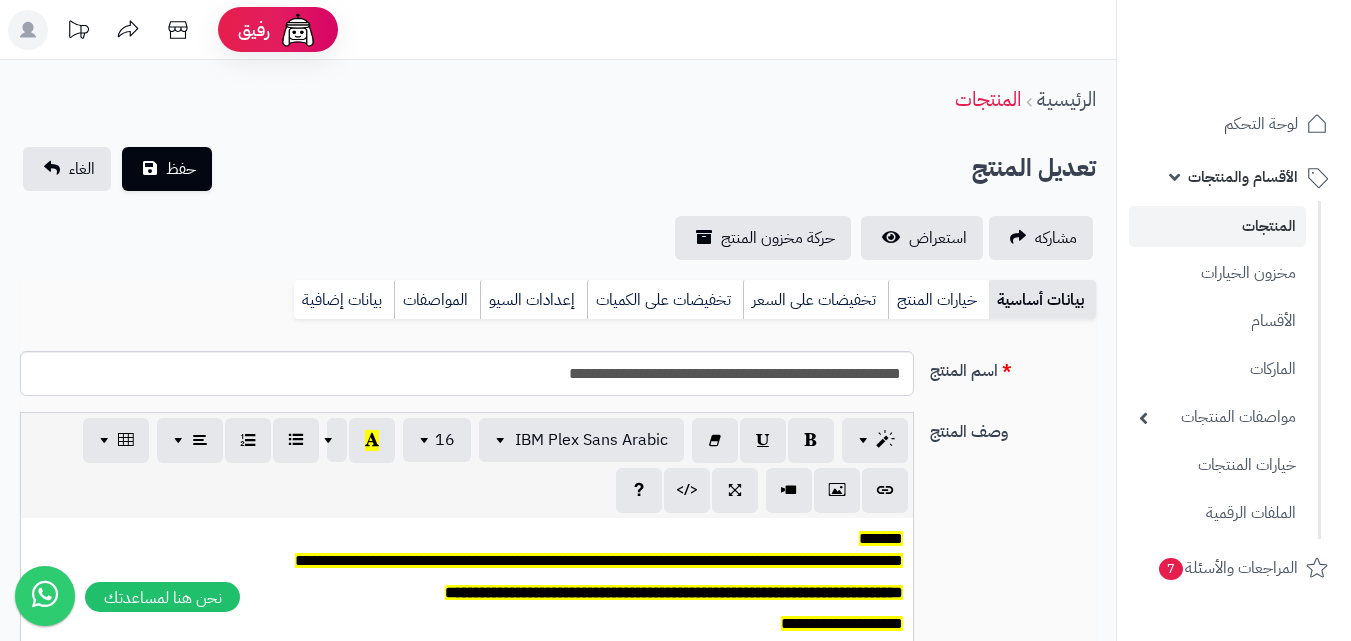 type on "******" 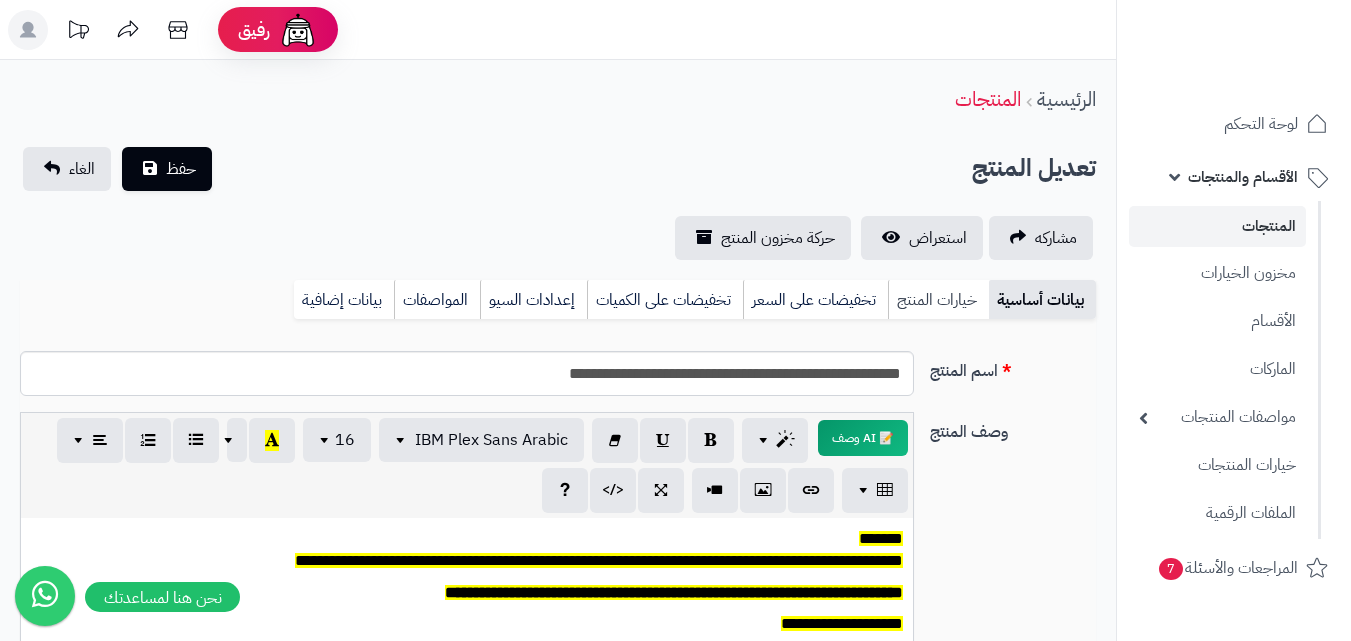click on "خيارات المنتج" at bounding box center (938, 300) 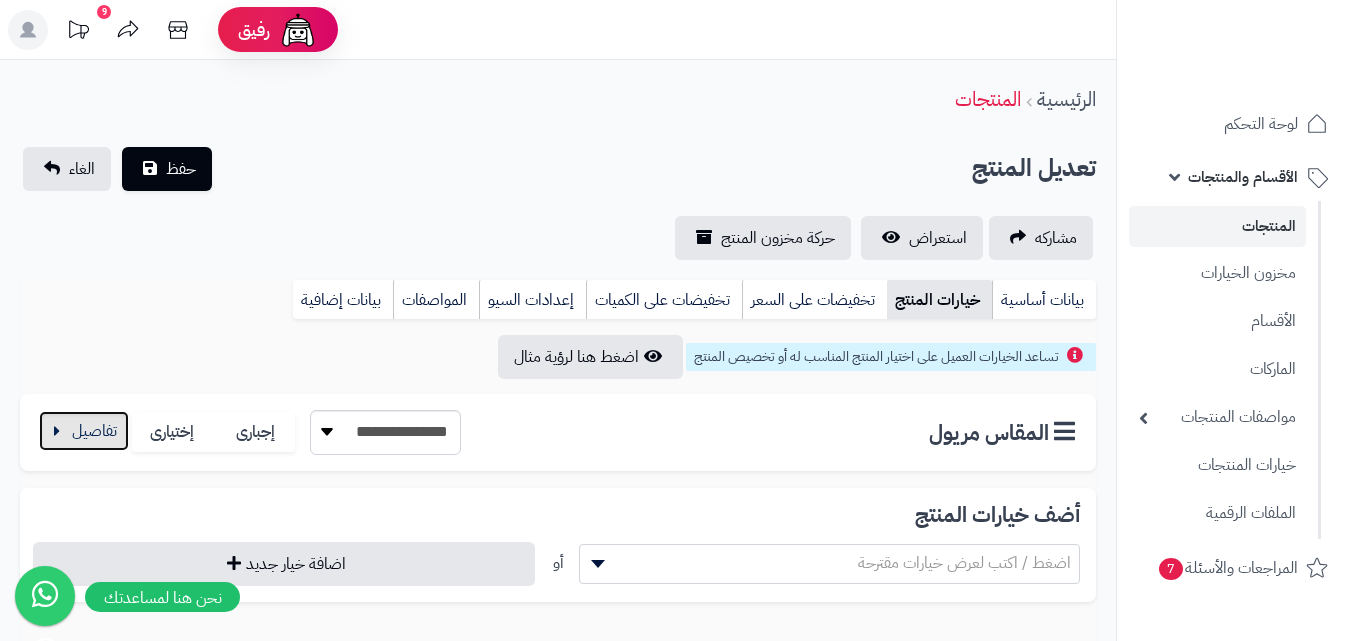 click at bounding box center (84, 431) 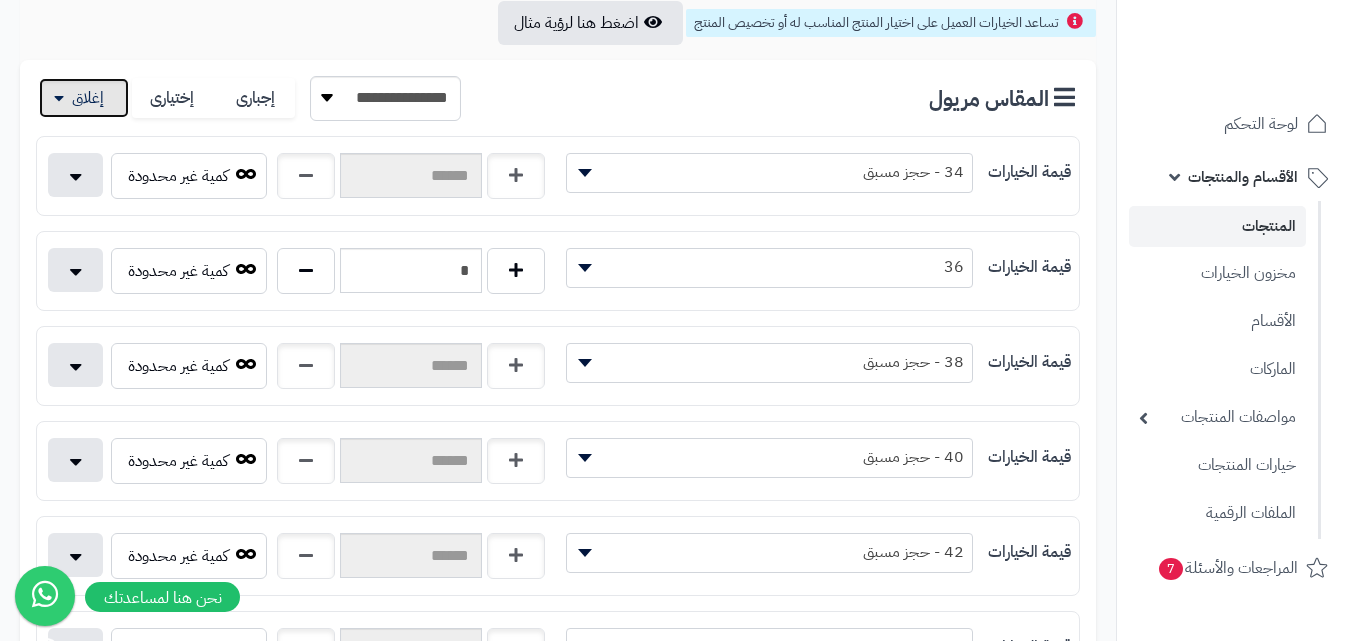 scroll, scrollTop: 0, scrollLeft: 0, axis: both 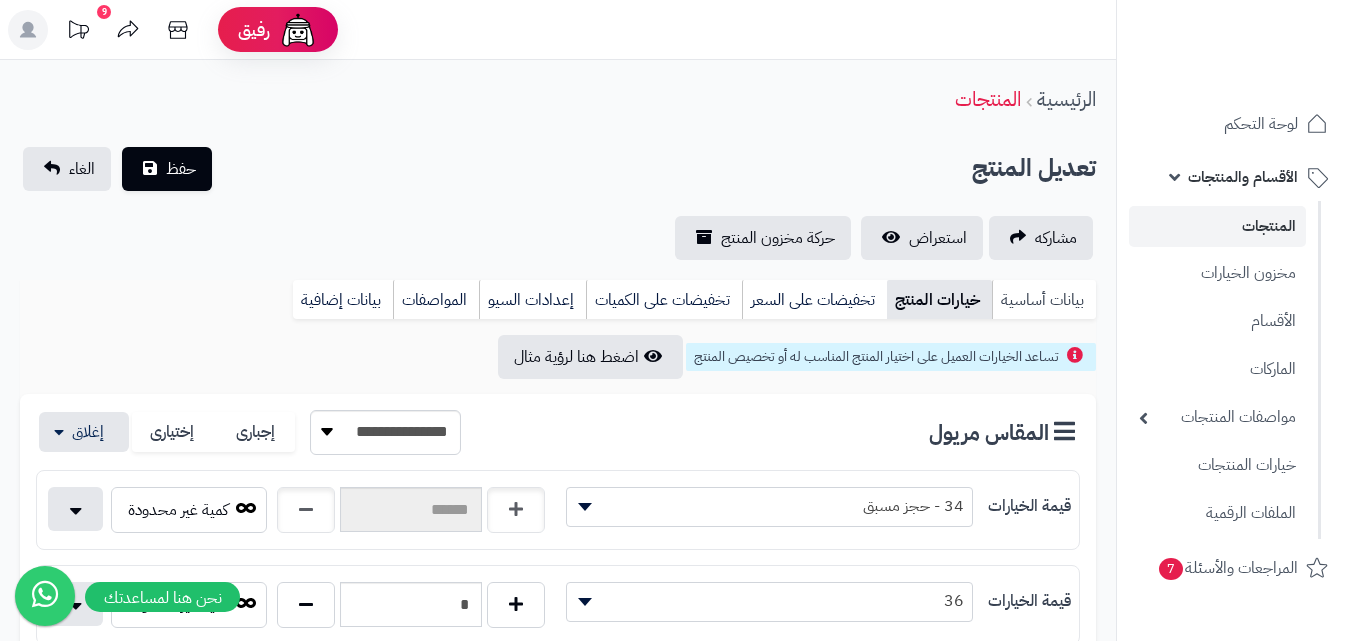 click on "بيانات أساسية" at bounding box center [1044, 300] 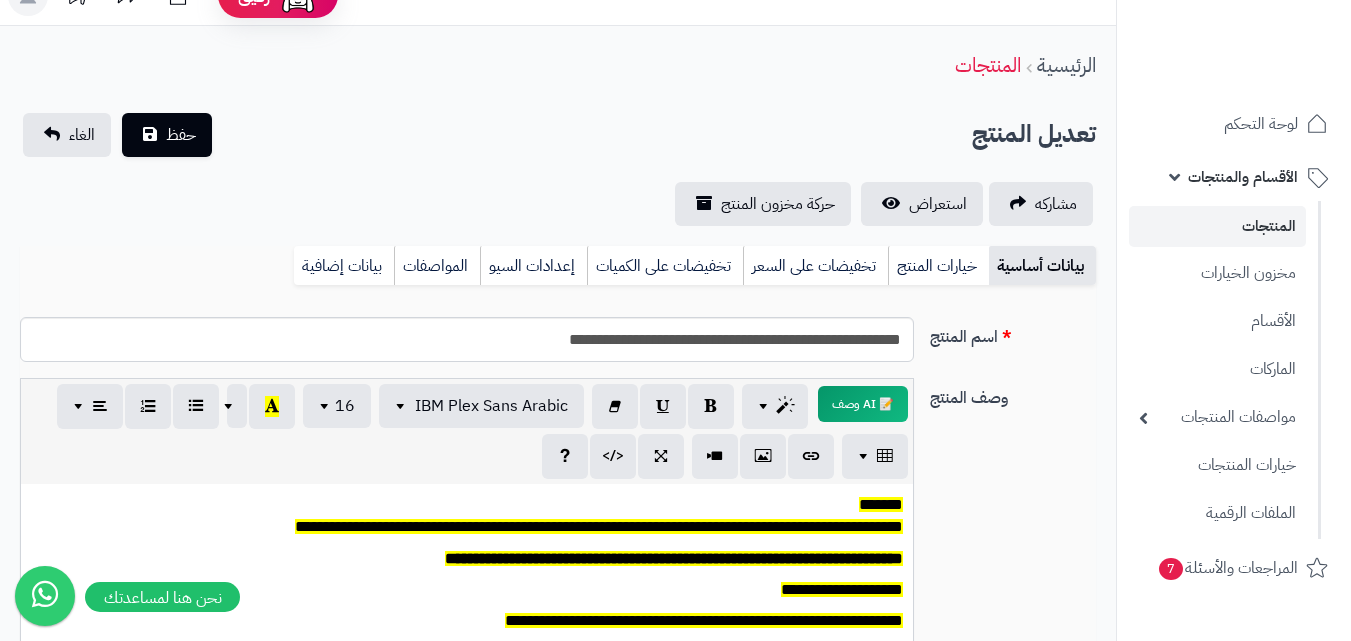 scroll, scrollTop: 0, scrollLeft: 0, axis: both 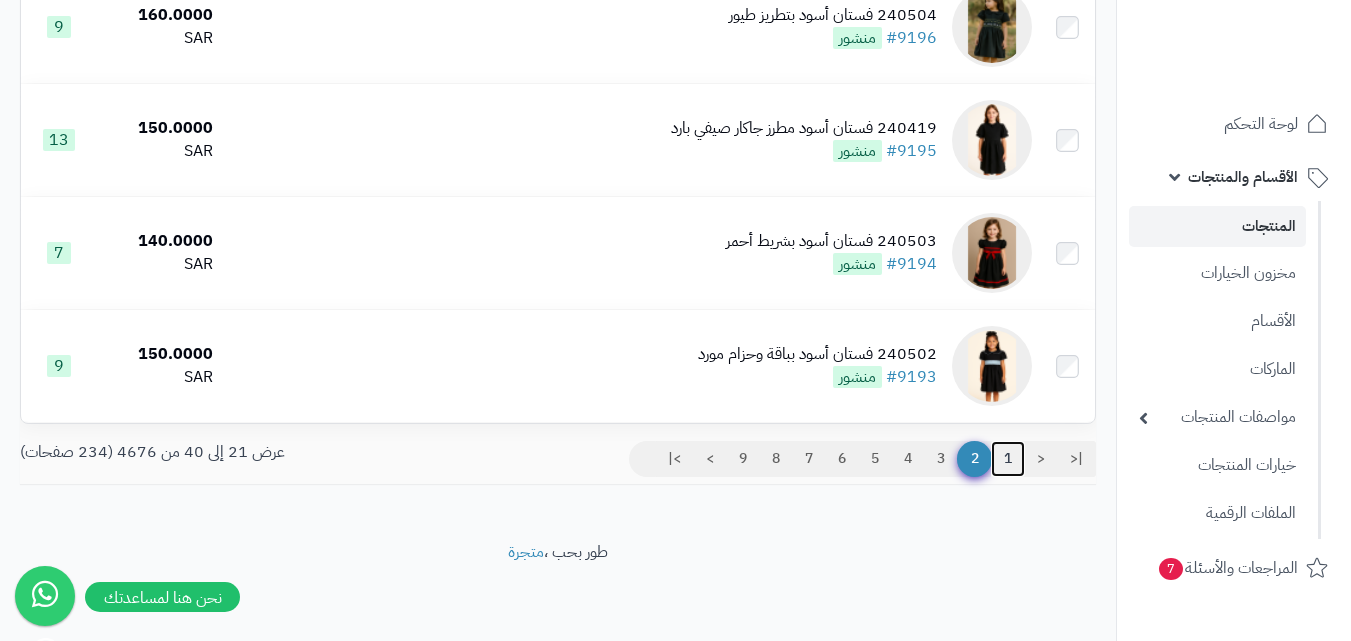 click on "1" at bounding box center (1008, 459) 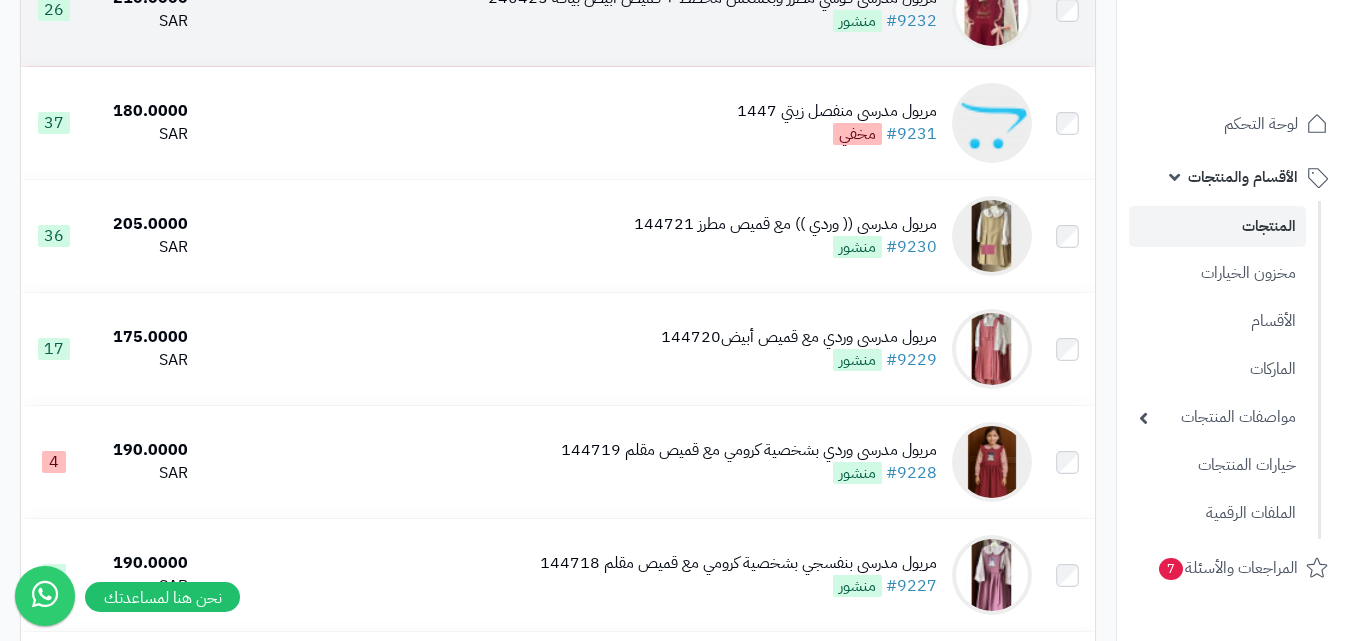 scroll, scrollTop: 500, scrollLeft: 0, axis: vertical 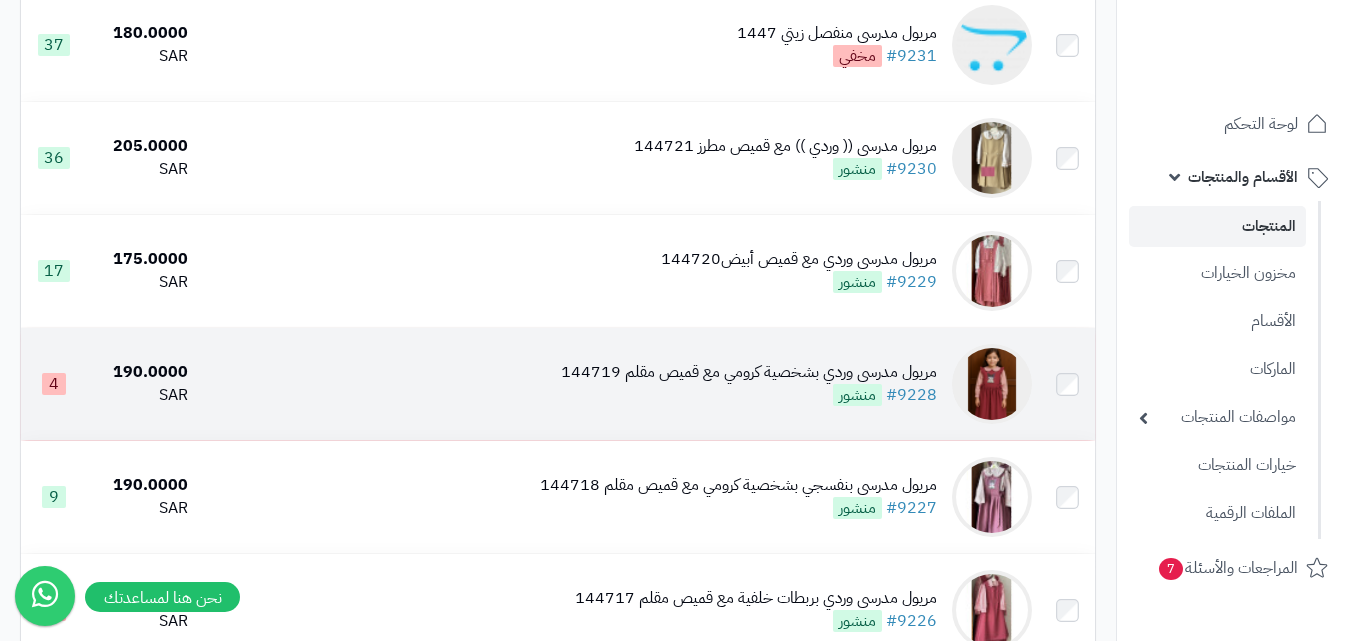 click at bounding box center (992, 384) 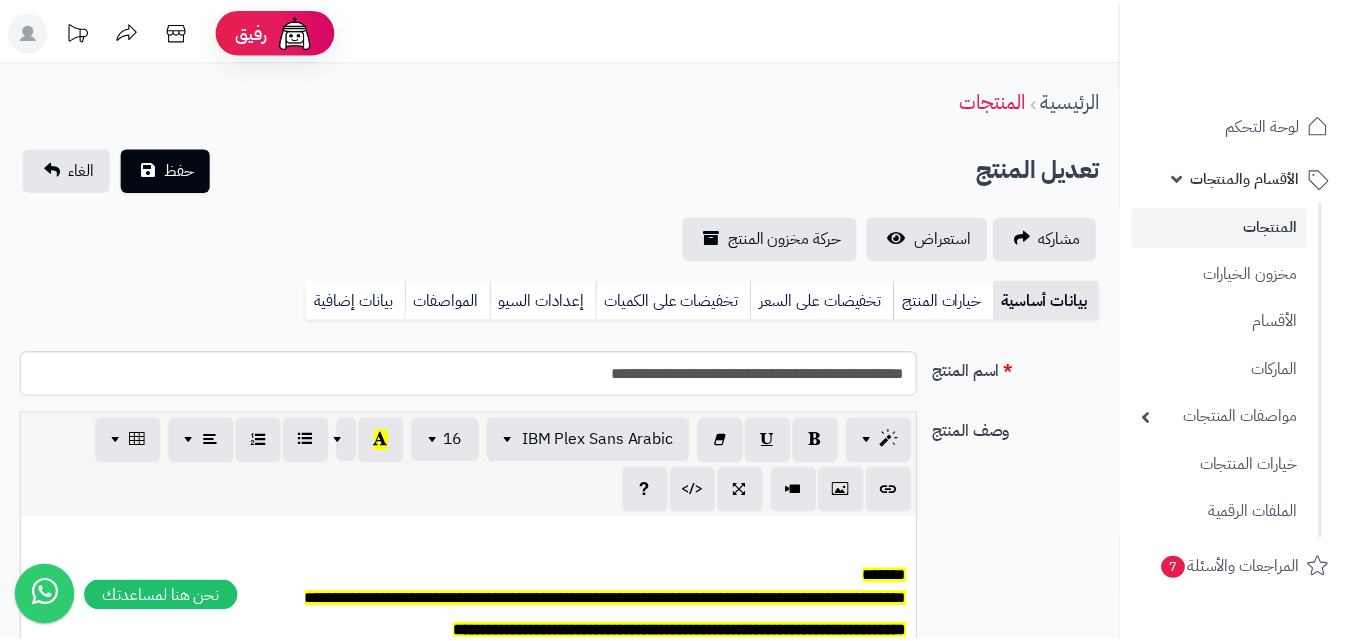 scroll, scrollTop: 0, scrollLeft: 0, axis: both 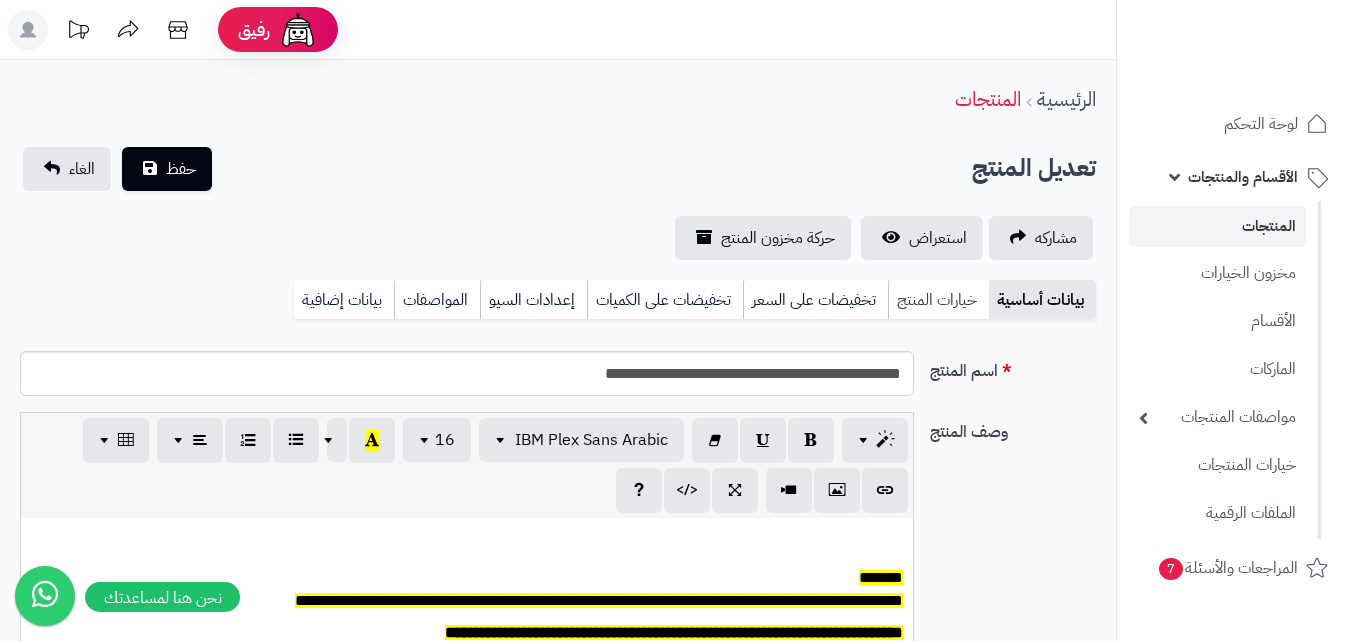 click on "خيارات المنتج" at bounding box center [938, 300] 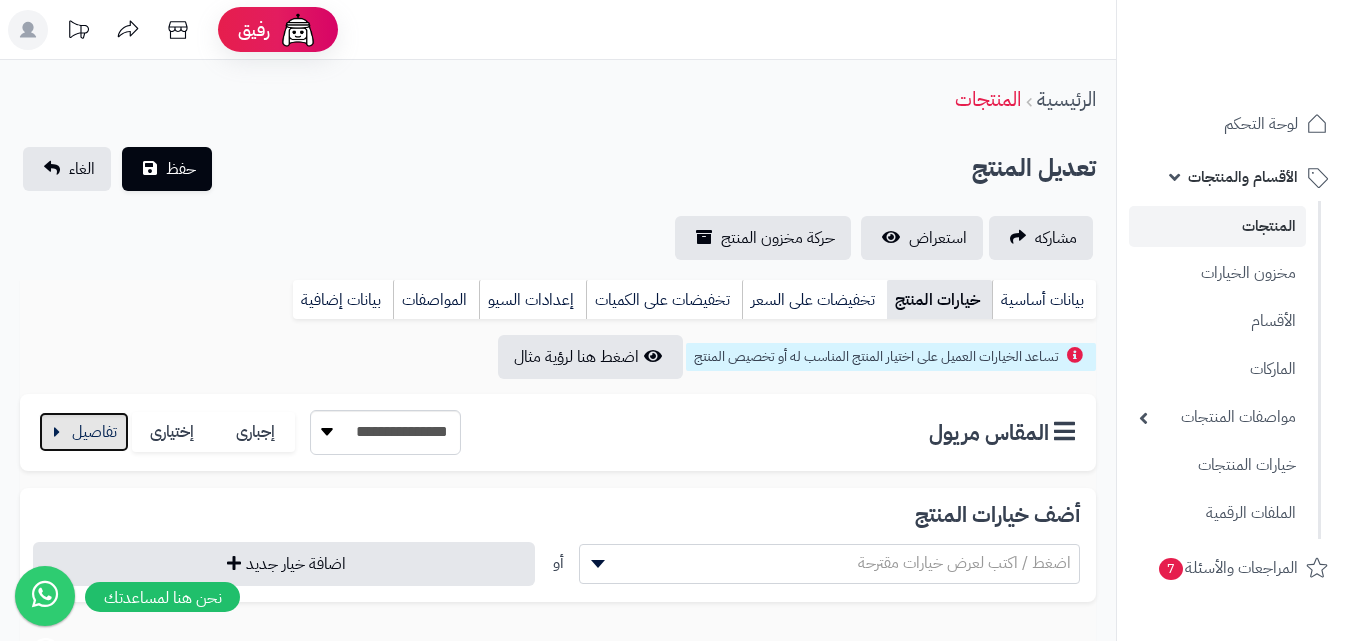 click at bounding box center [84, 432] 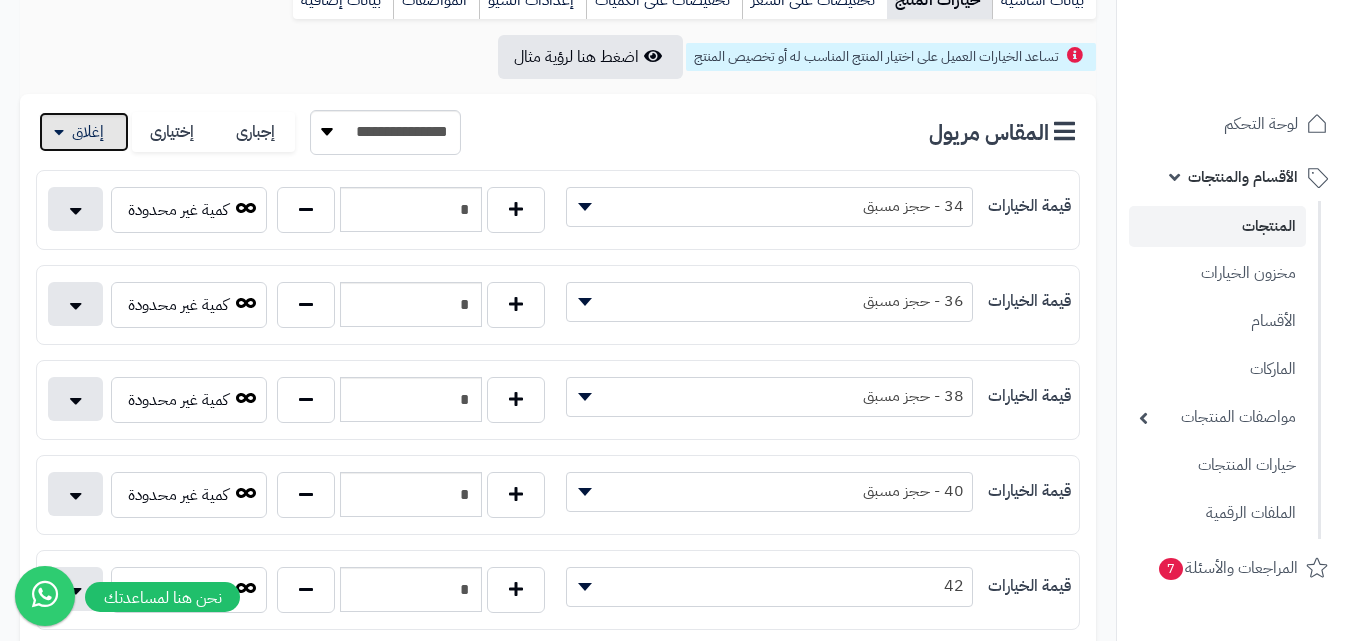 scroll, scrollTop: 0, scrollLeft: 0, axis: both 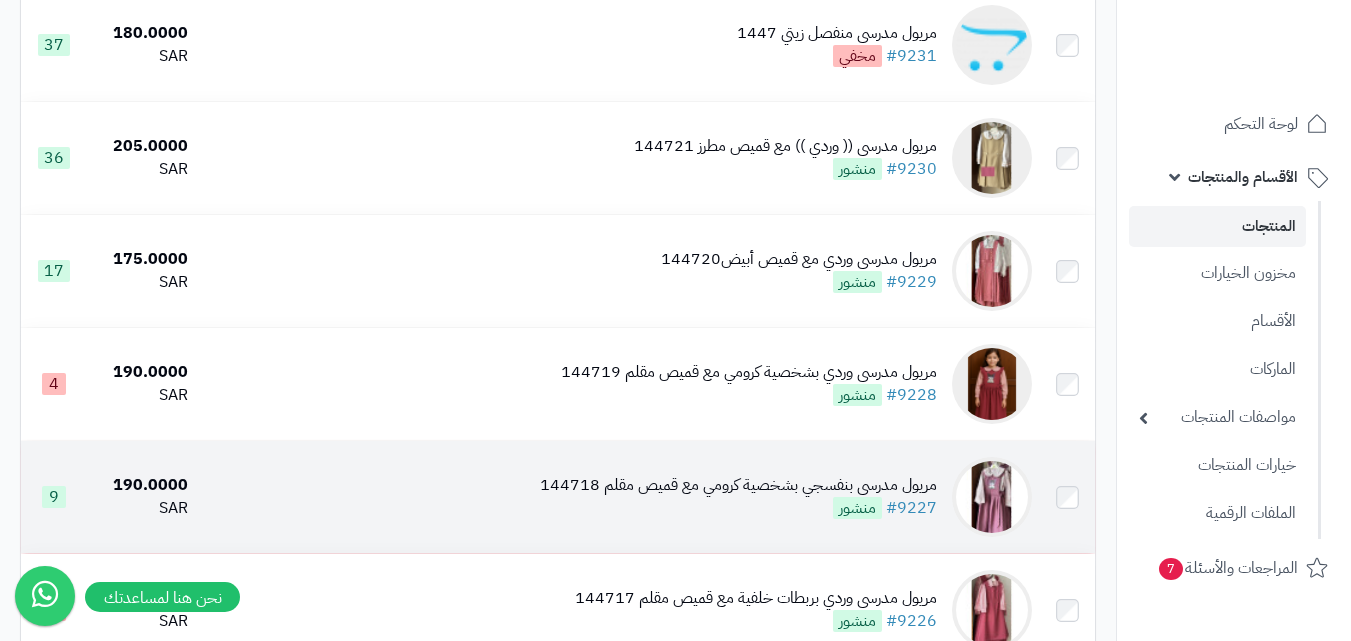 click at bounding box center [992, 497] 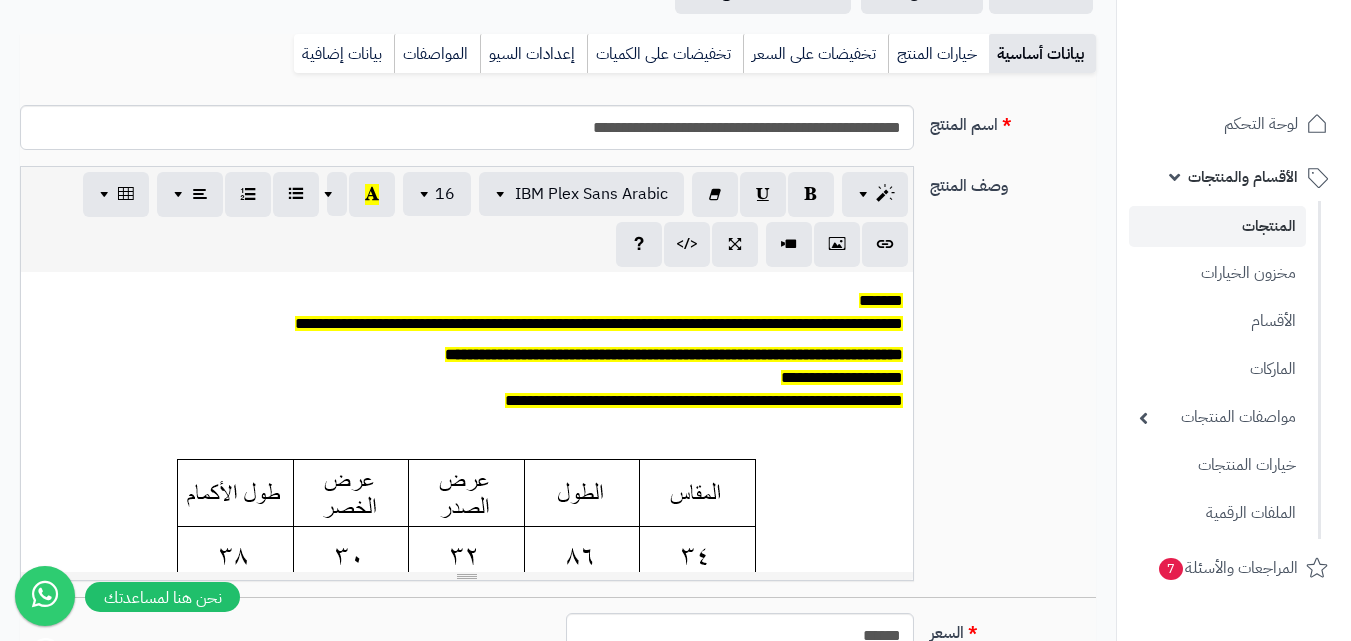 scroll, scrollTop: 700, scrollLeft: 0, axis: vertical 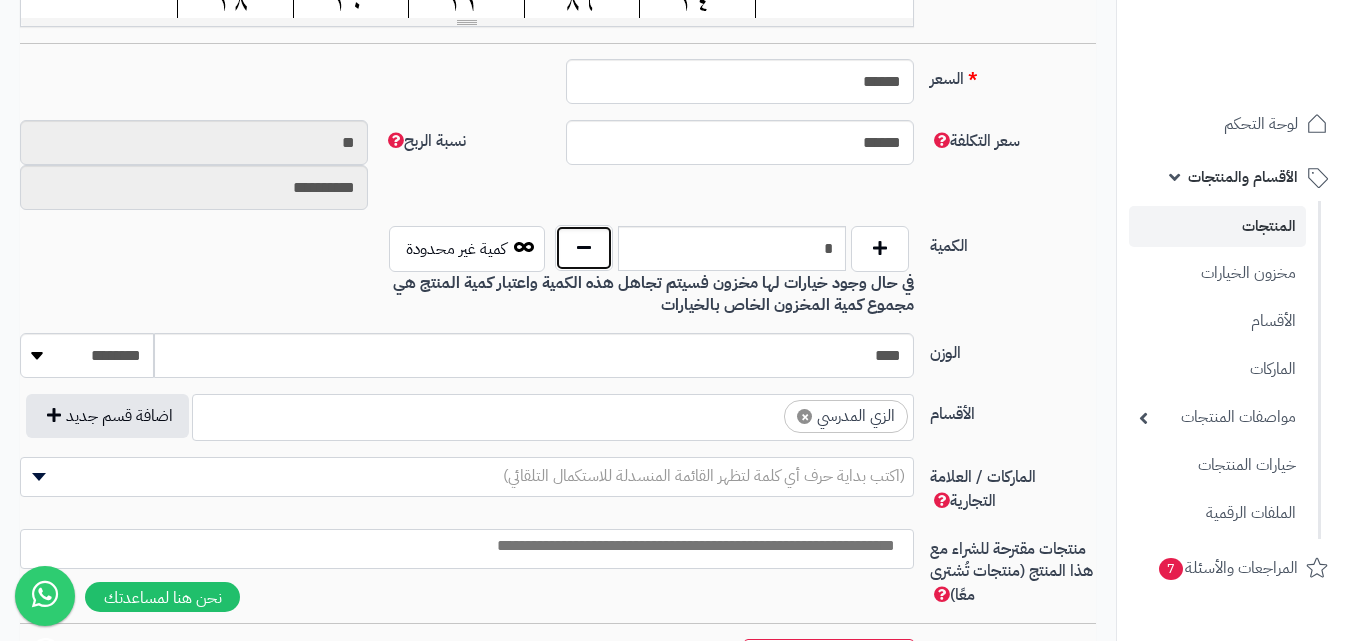 click at bounding box center [584, 248] 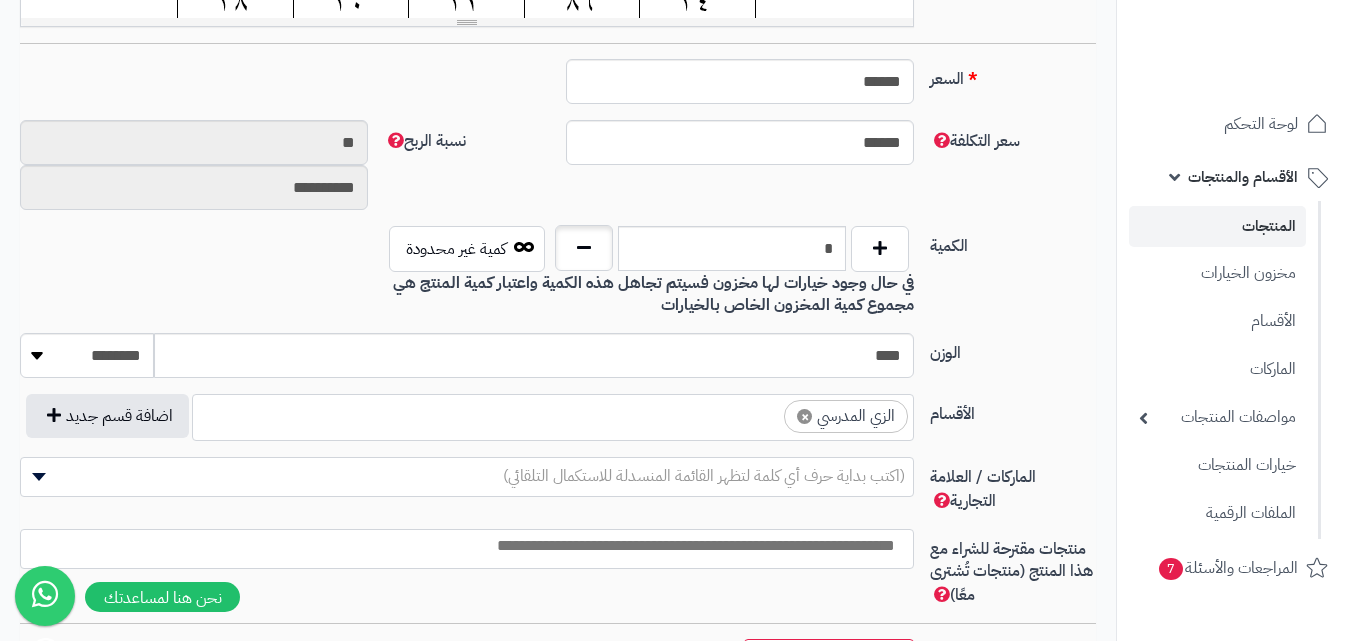 type on "*" 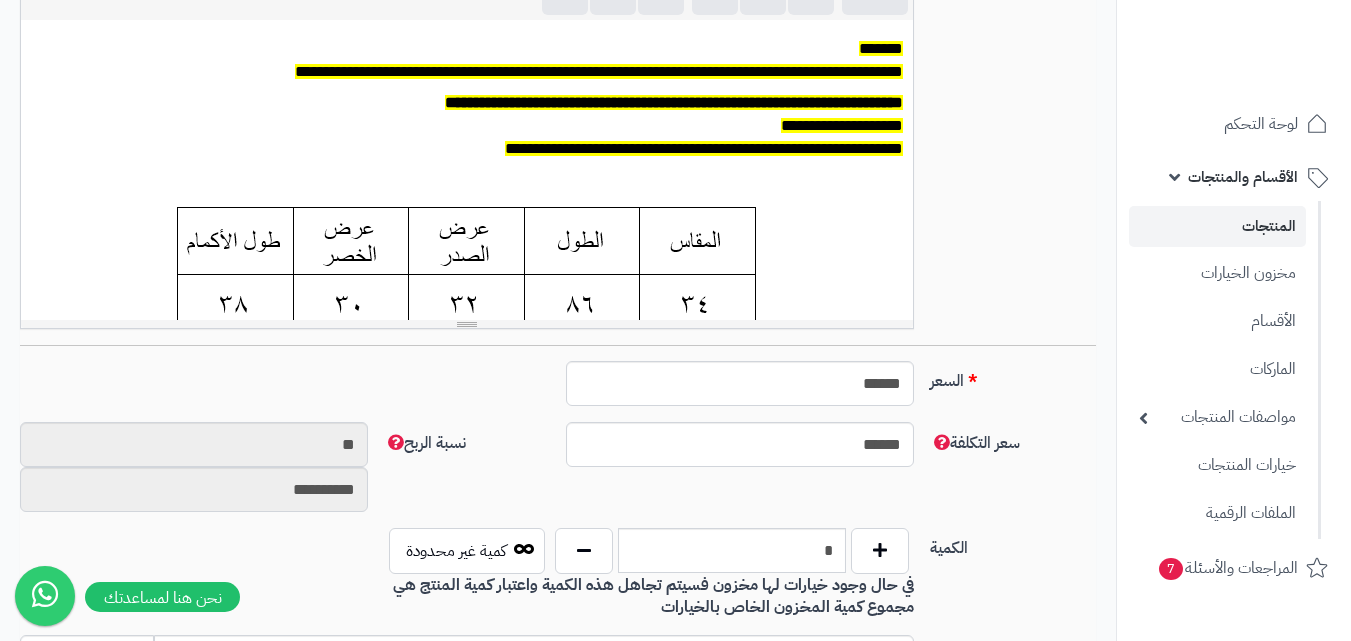 scroll, scrollTop: 100, scrollLeft: 0, axis: vertical 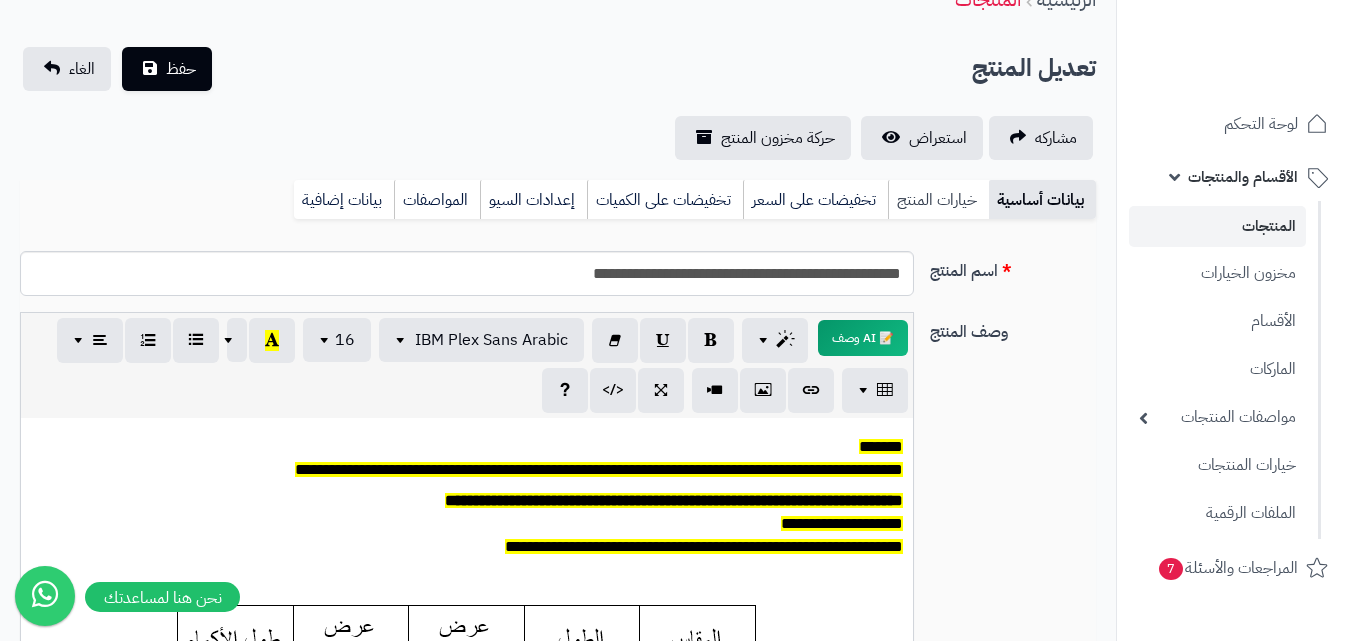 click on "خيارات المنتج" at bounding box center [938, 200] 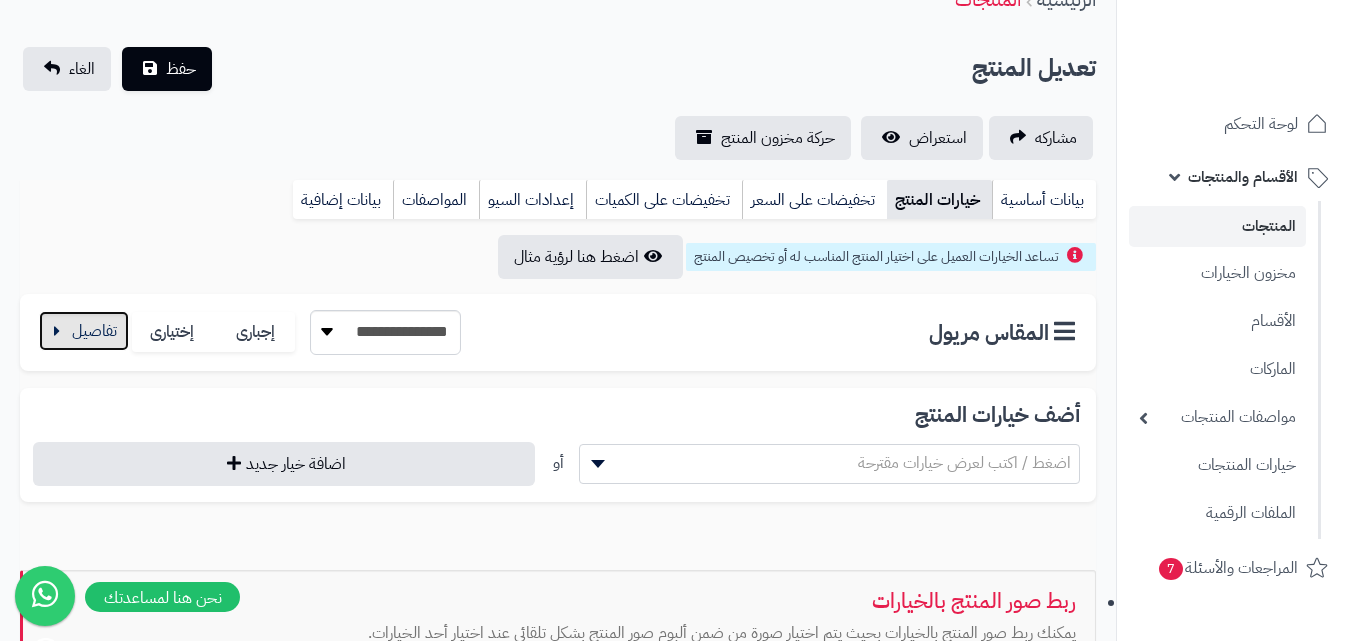 click at bounding box center (84, 331) 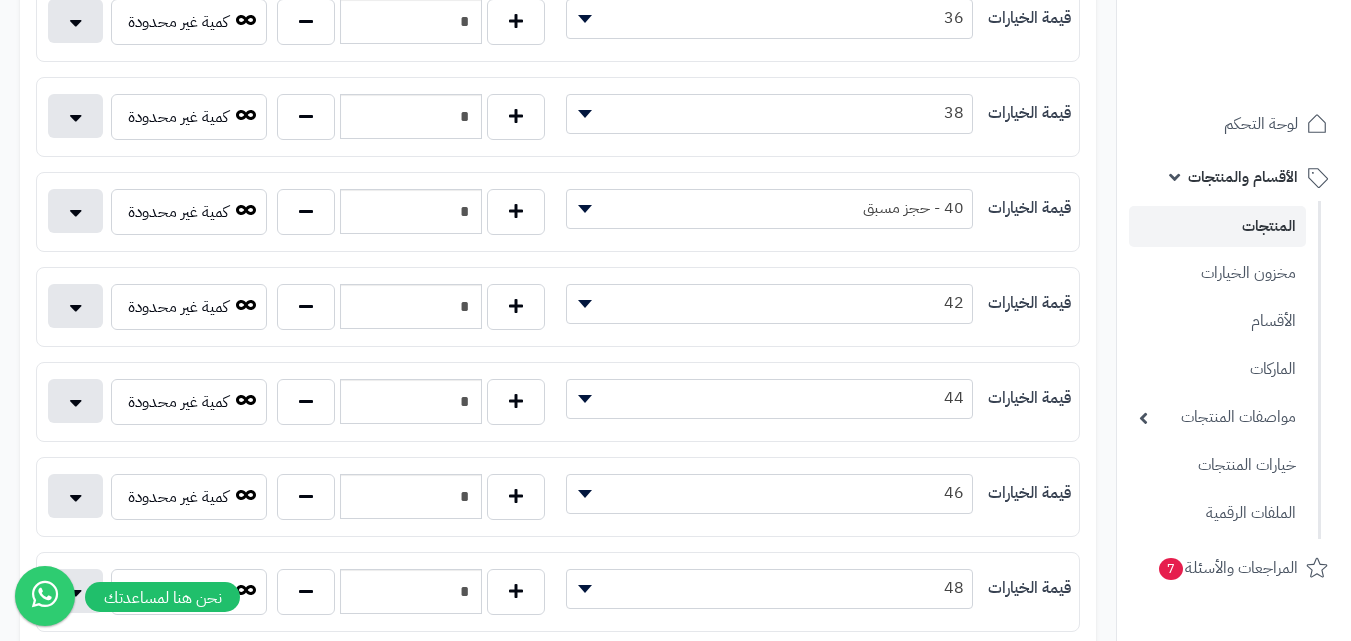 scroll, scrollTop: 600, scrollLeft: 0, axis: vertical 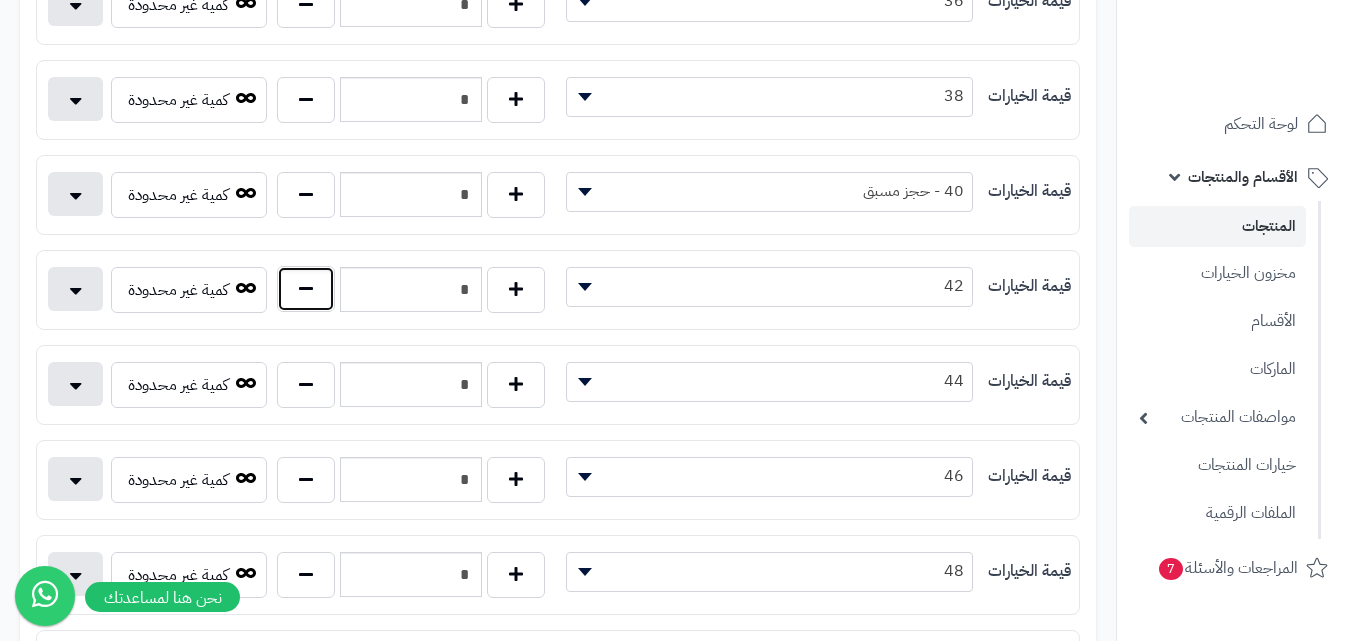 click at bounding box center (306, 289) 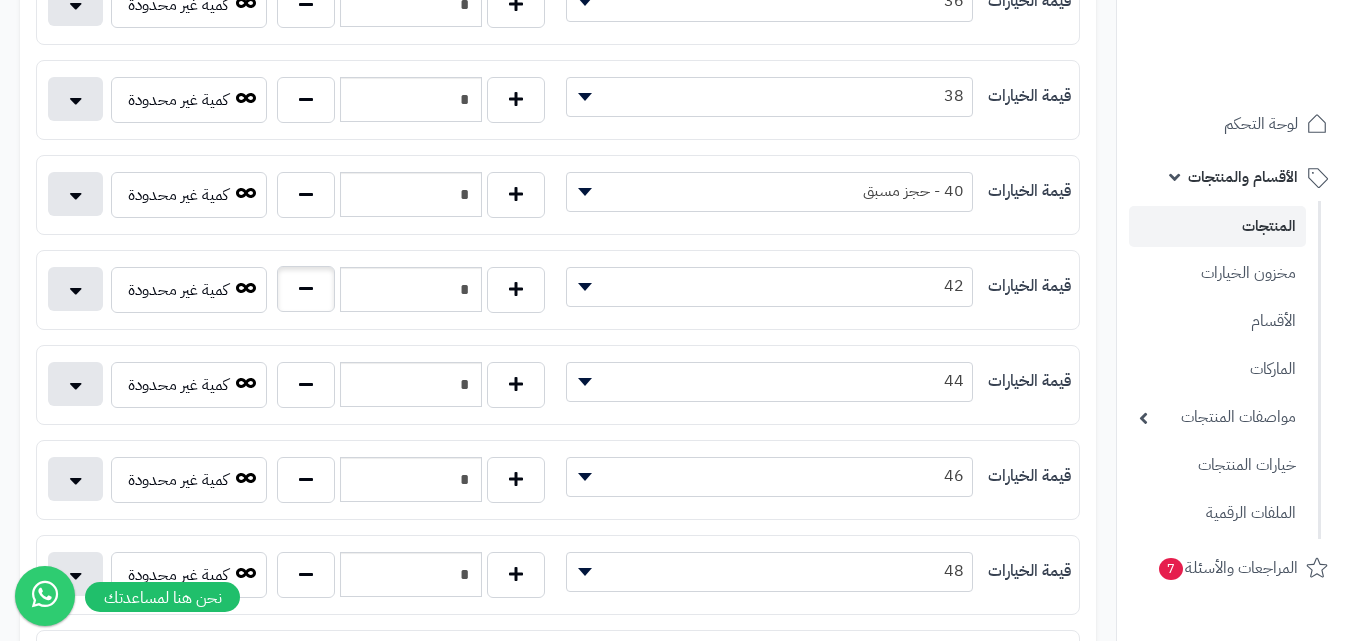 type on "*" 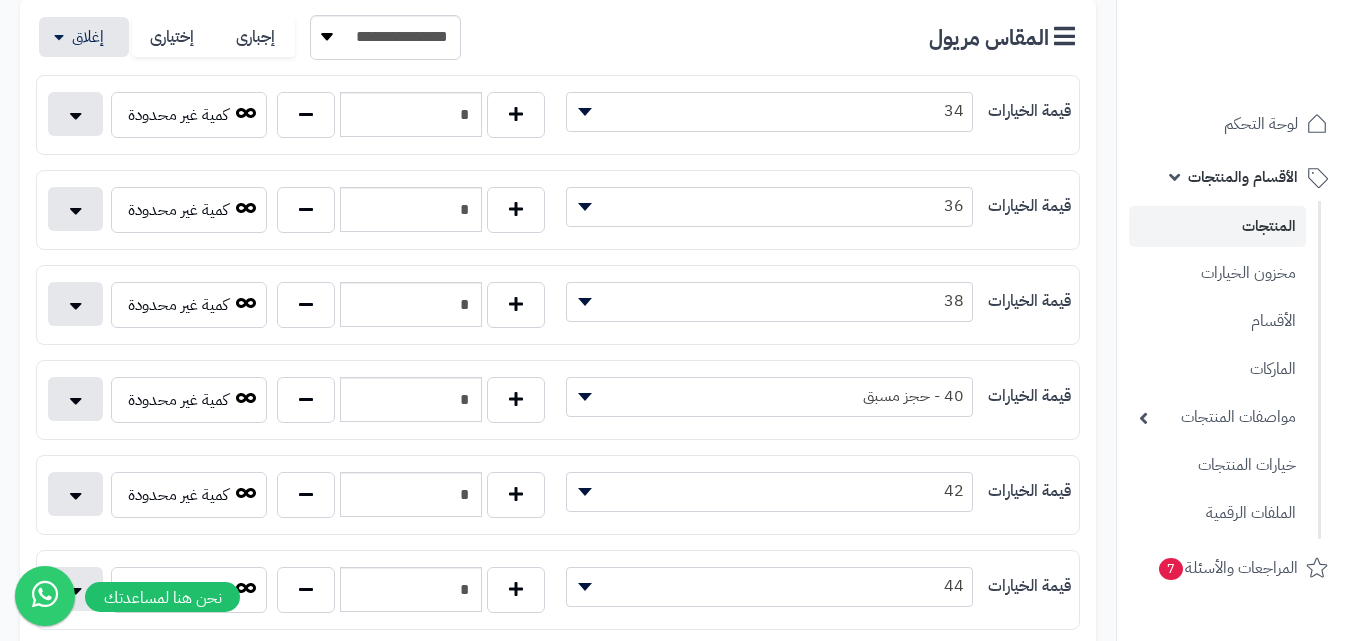 scroll, scrollTop: 0, scrollLeft: 0, axis: both 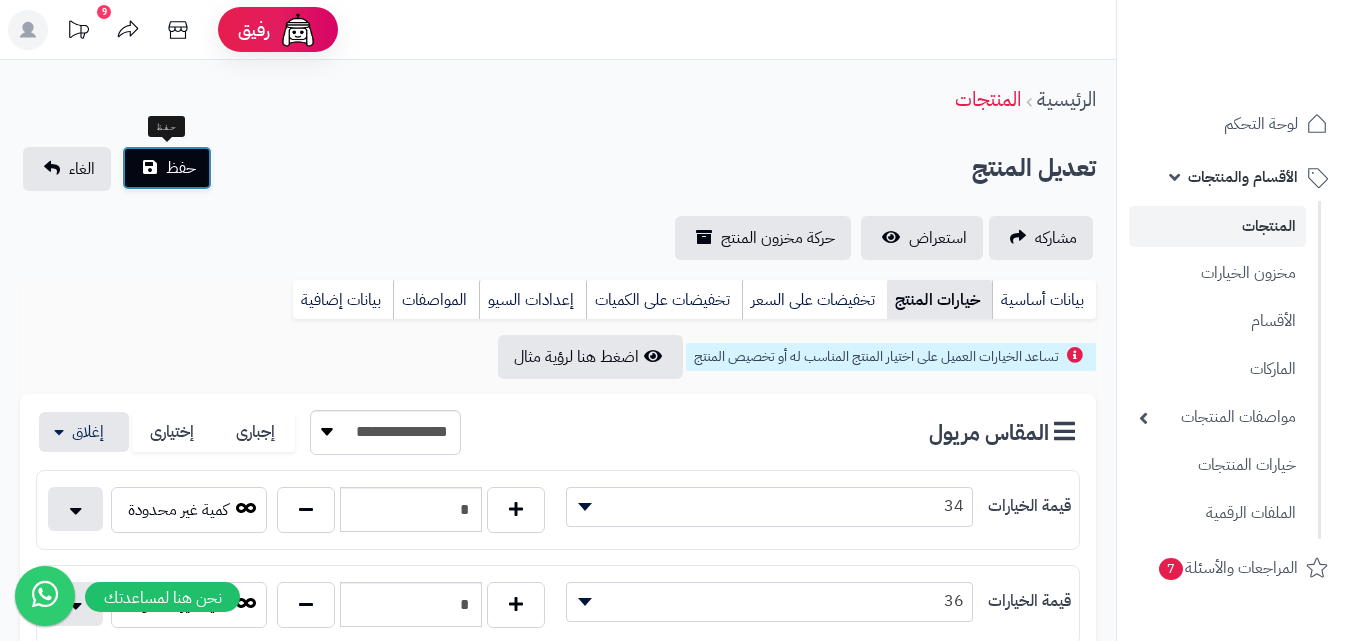 click on "حفظ" at bounding box center (181, 168) 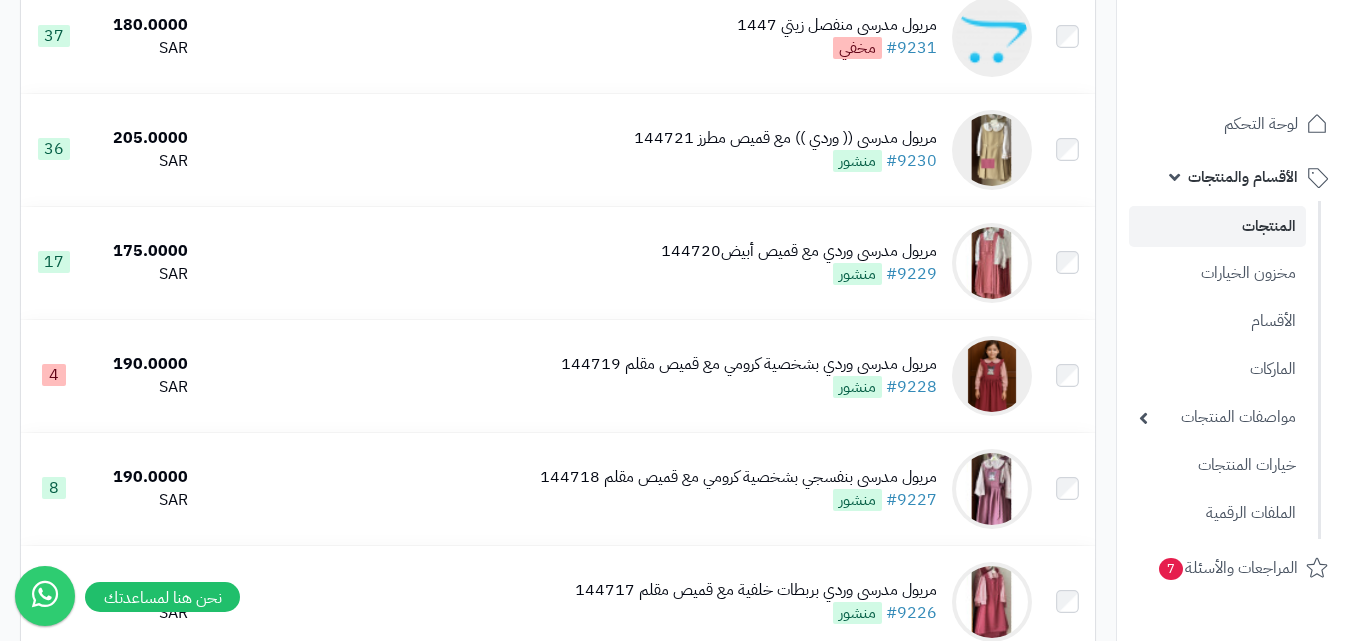 scroll, scrollTop: 600, scrollLeft: 0, axis: vertical 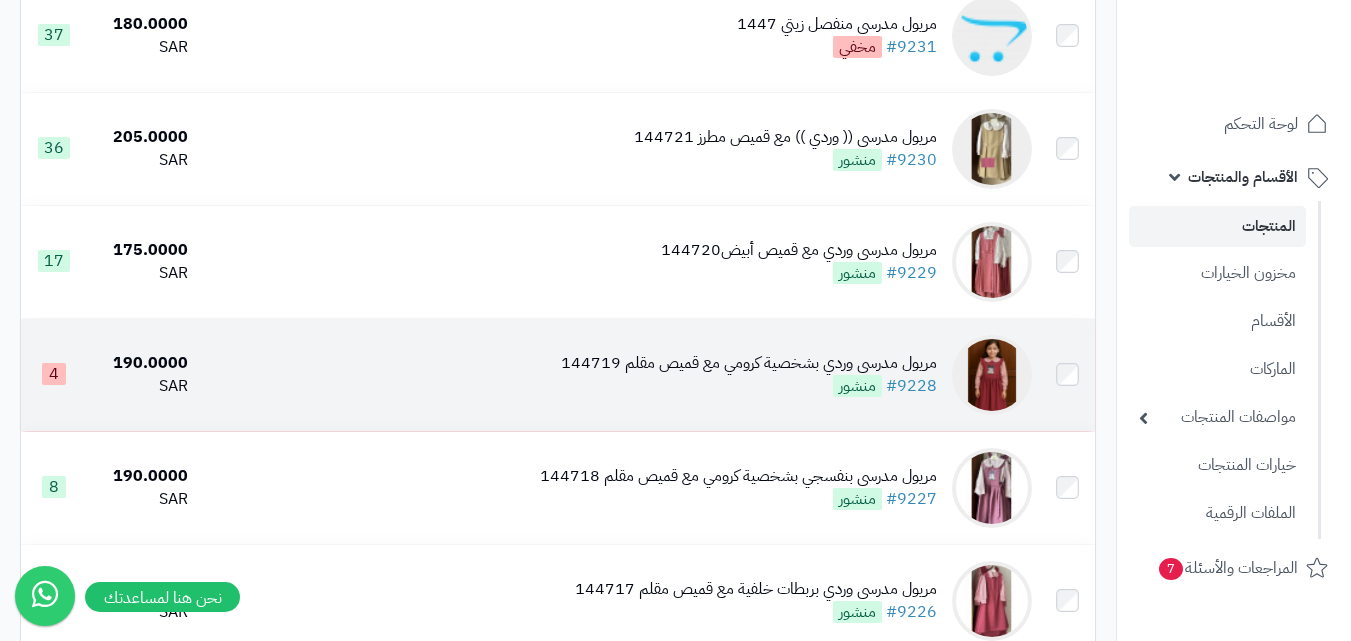 click at bounding box center [992, 375] 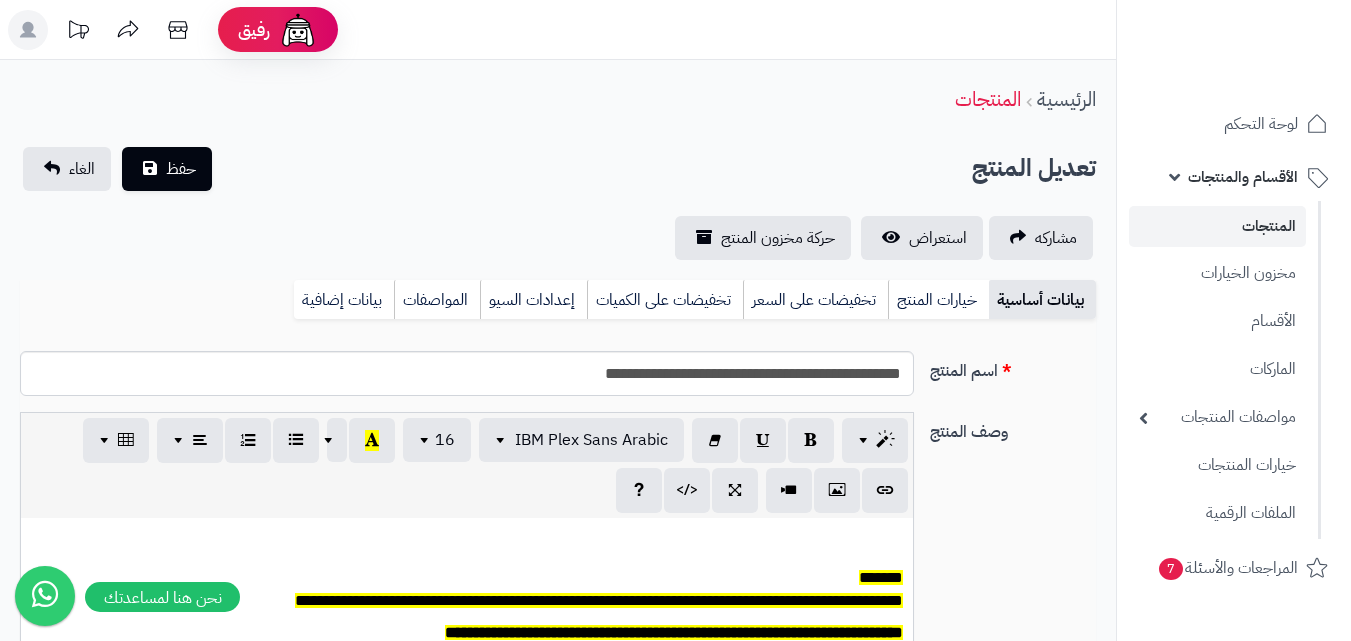 scroll, scrollTop: 0, scrollLeft: 0, axis: both 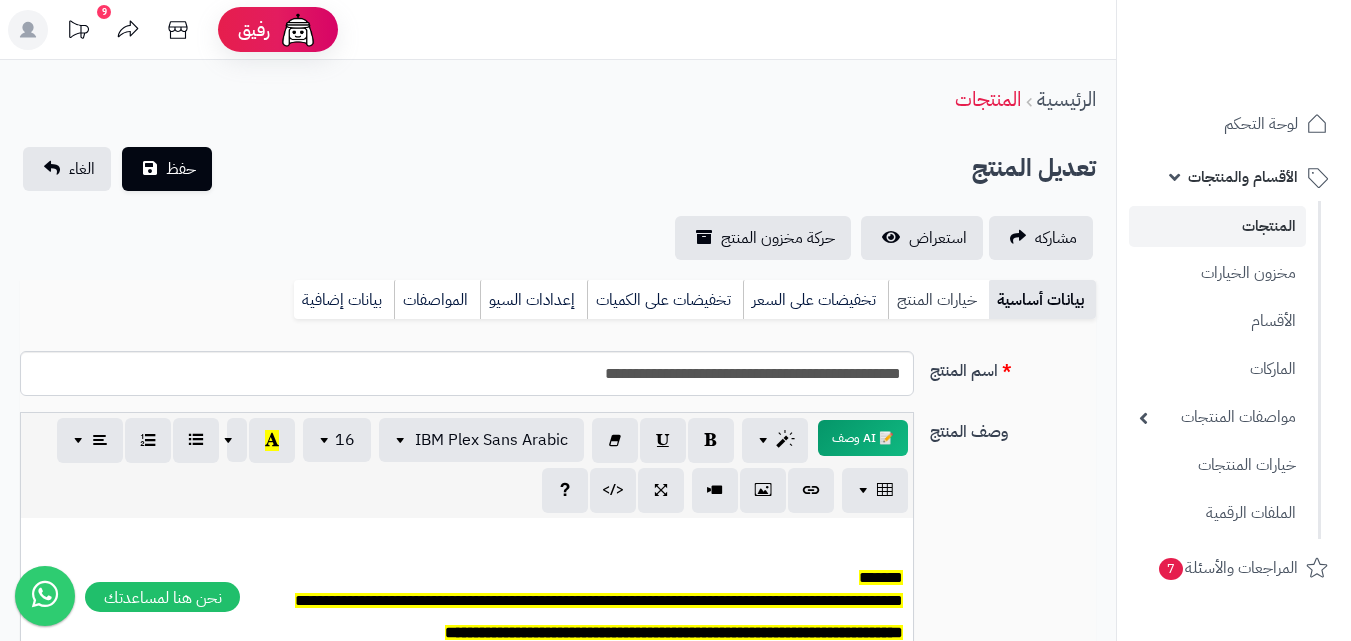 click on "خيارات المنتج" at bounding box center (938, 300) 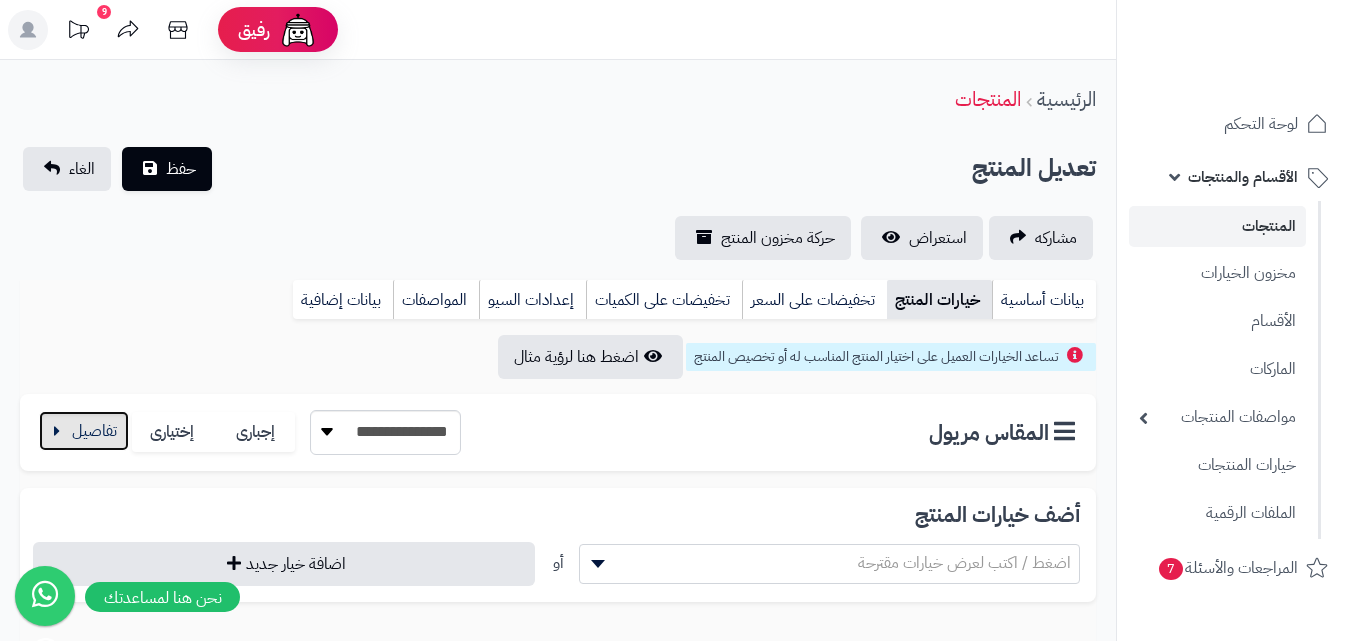 click at bounding box center (84, 431) 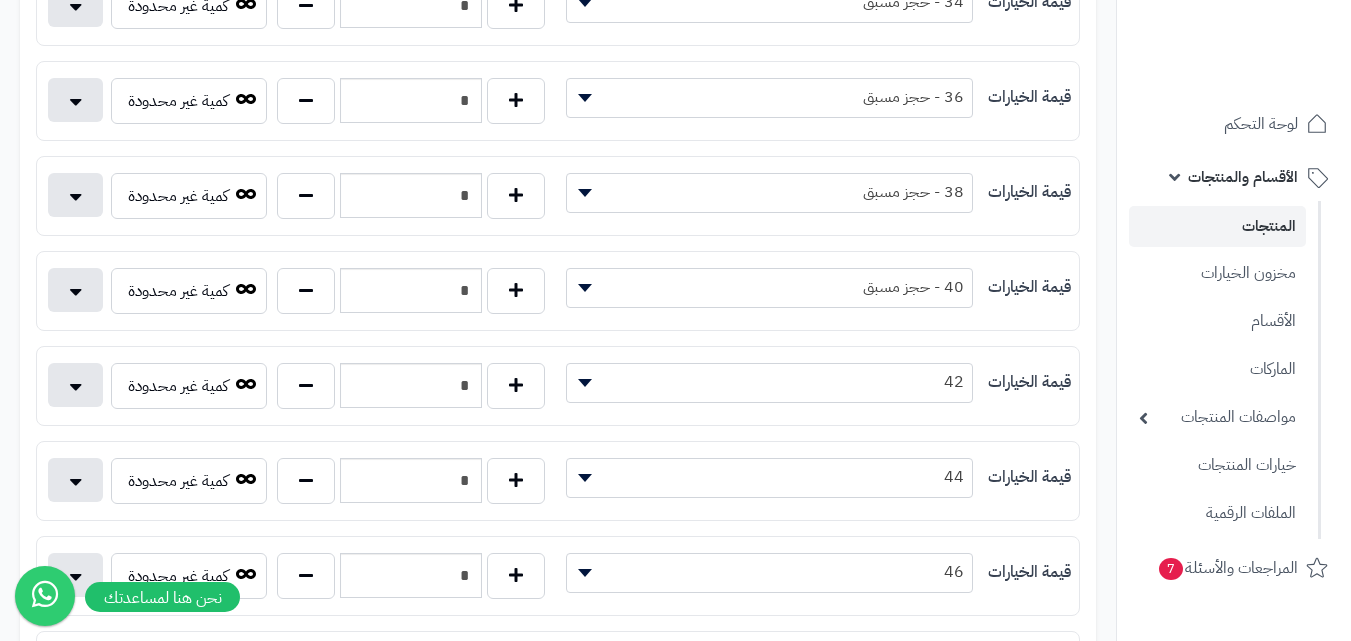 scroll, scrollTop: 600, scrollLeft: 0, axis: vertical 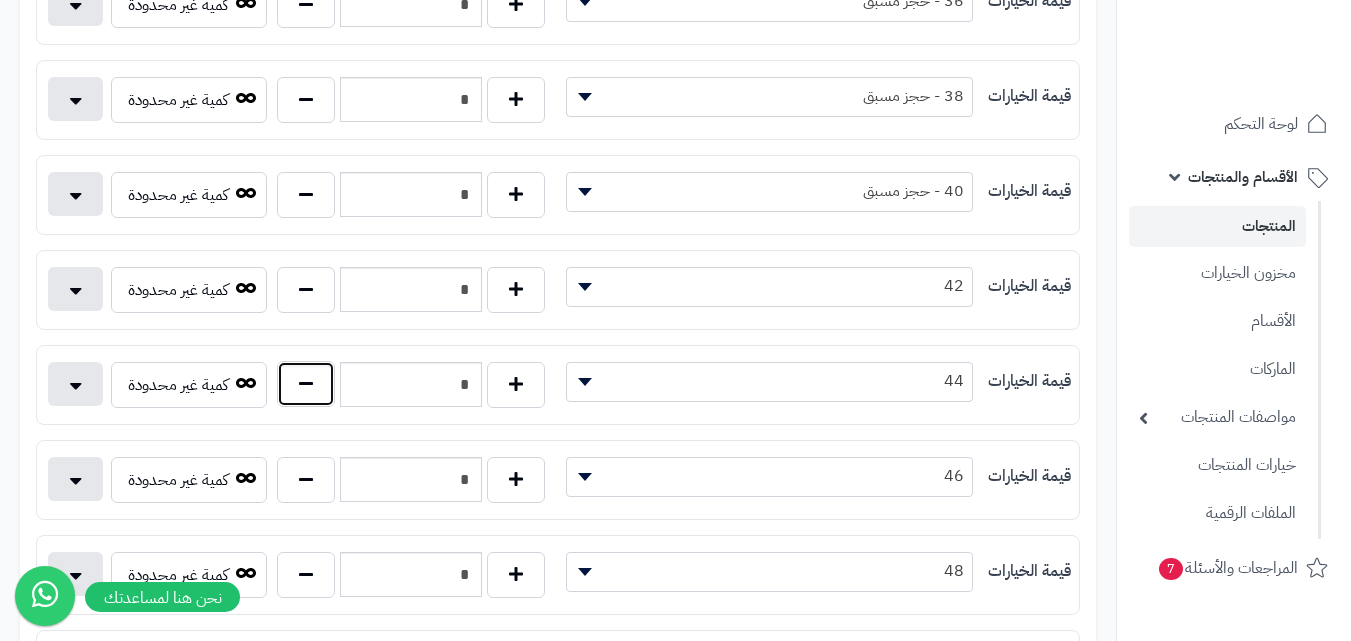 click at bounding box center [306, 384] 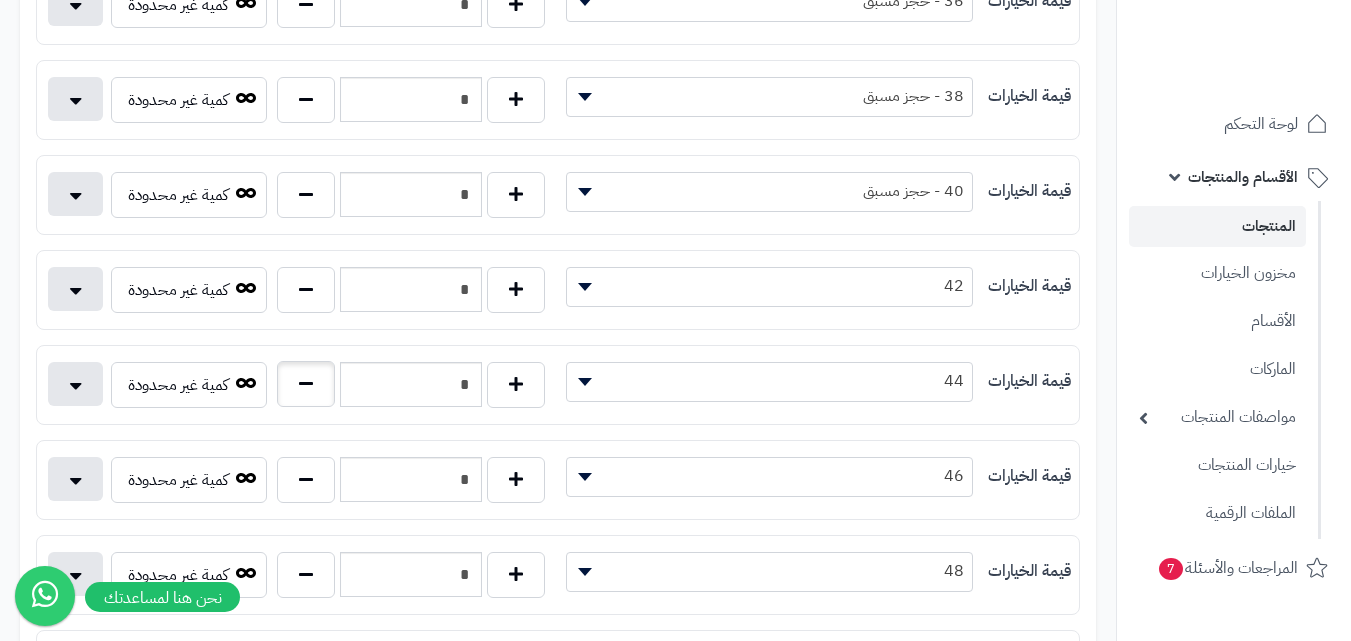 type on "*" 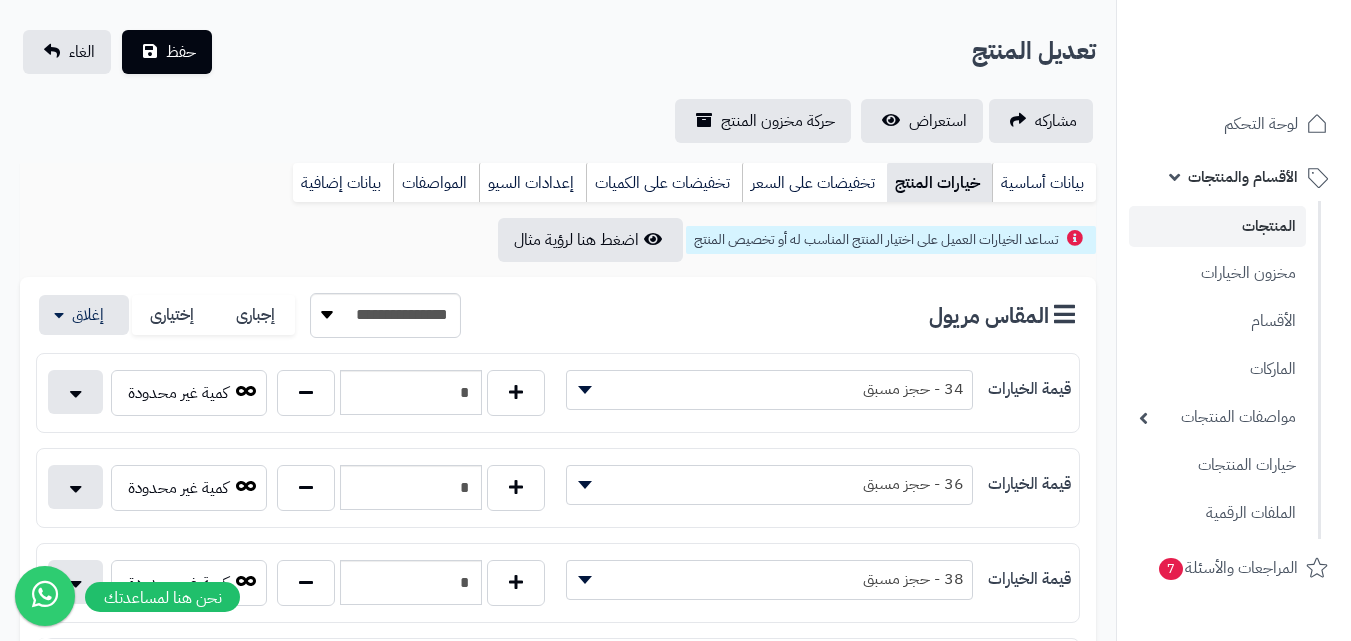 scroll, scrollTop: 100, scrollLeft: 0, axis: vertical 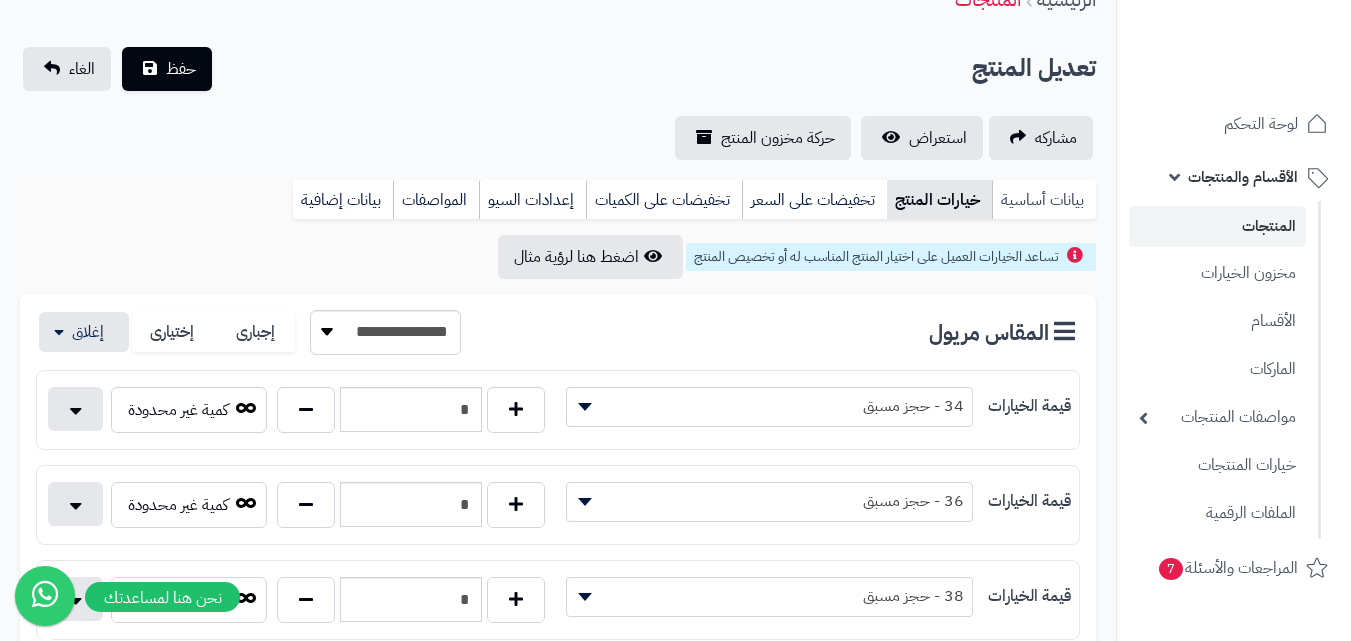 click on "بيانات أساسية" at bounding box center (1044, 200) 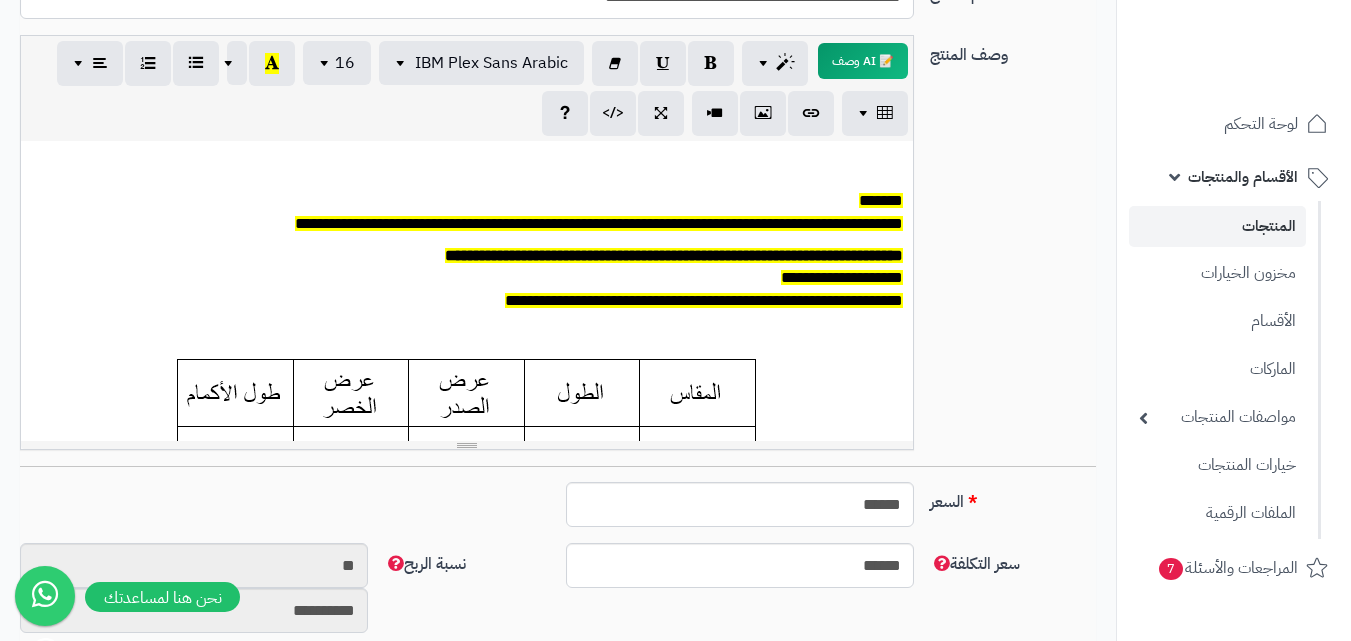 scroll, scrollTop: 800, scrollLeft: 0, axis: vertical 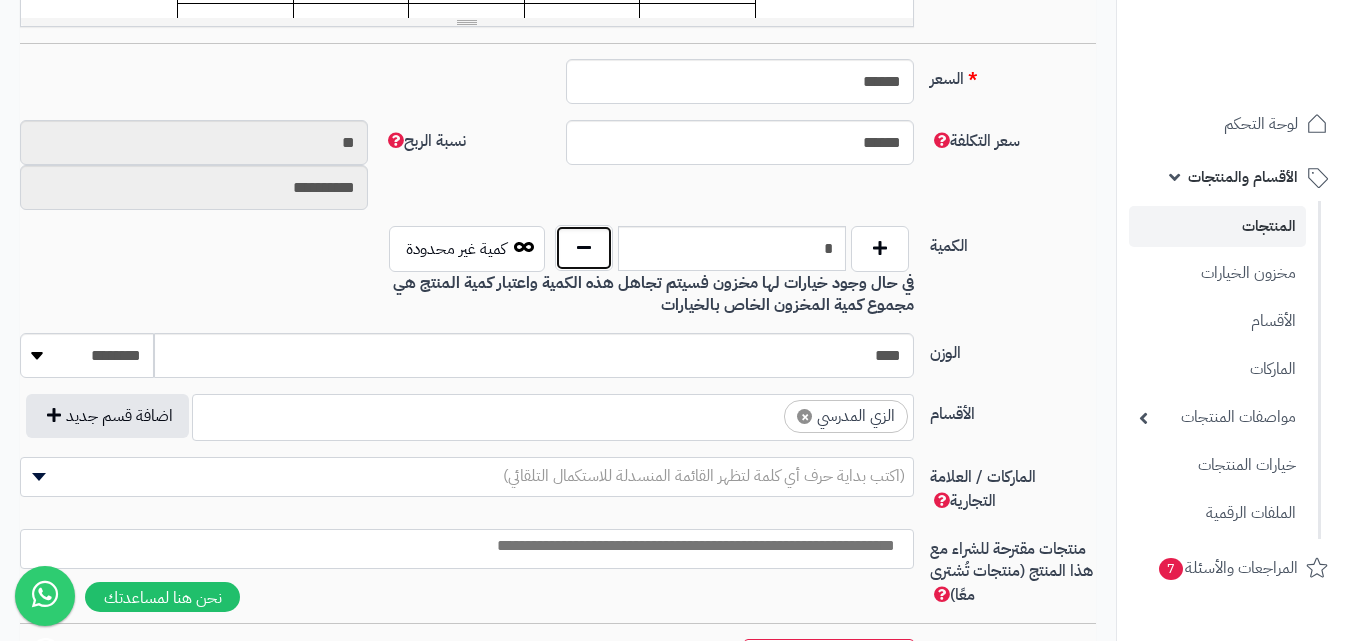 click at bounding box center (584, 248) 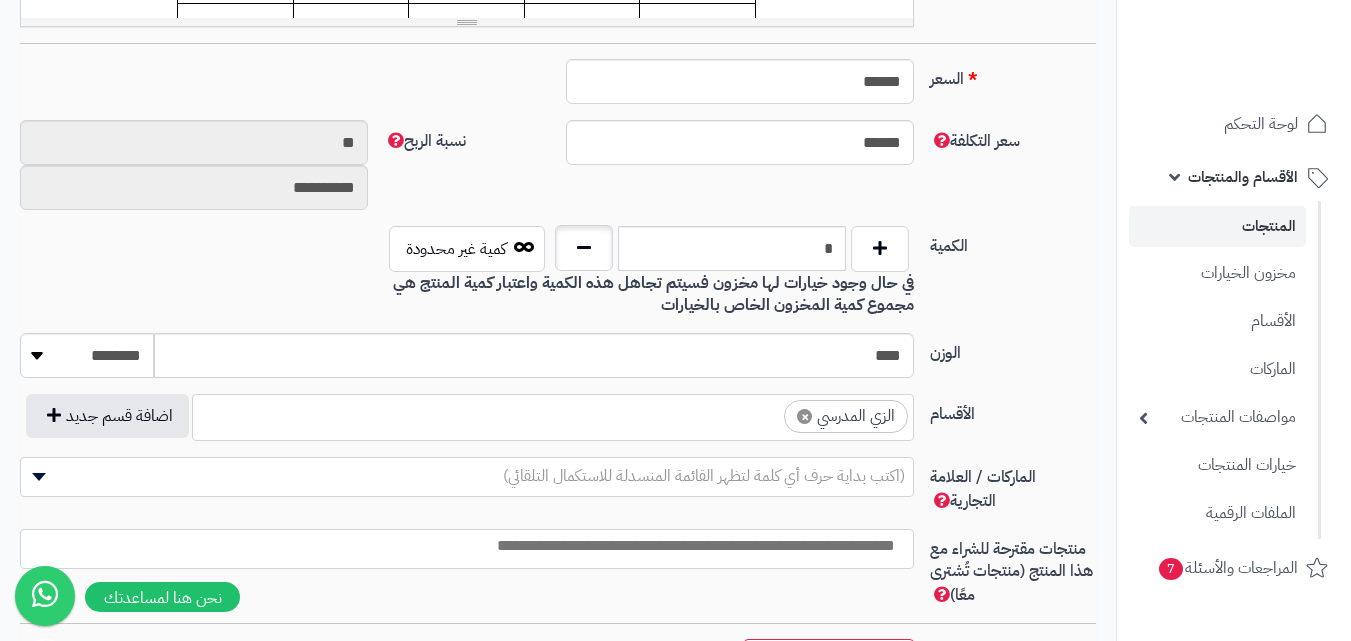 type on "*" 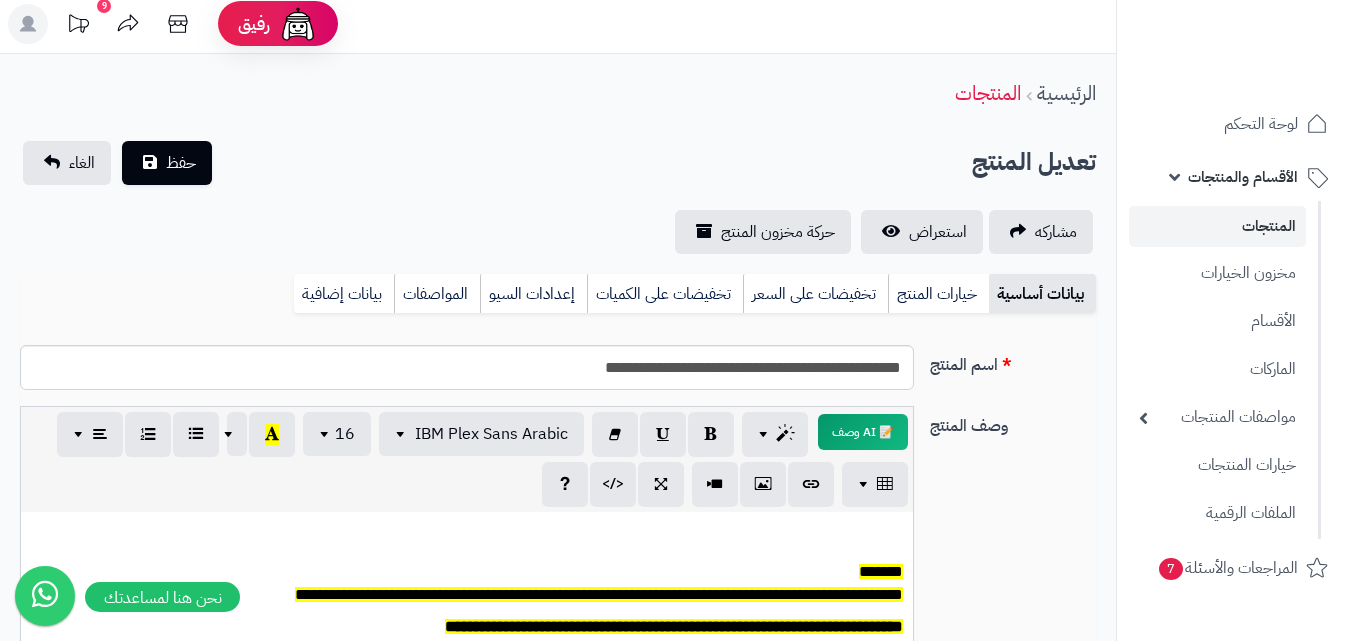 scroll, scrollTop: 0, scrollLeft: 0, axis: both 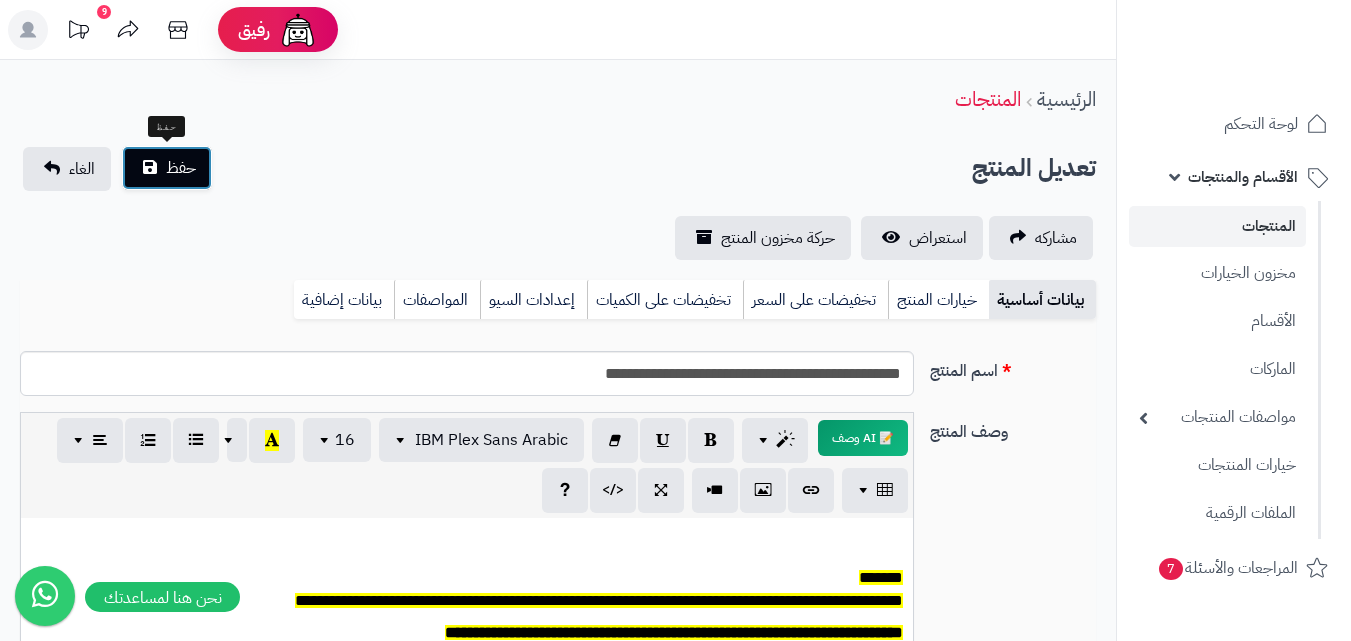 click on "حفظ" at bounding box center [181, 168] 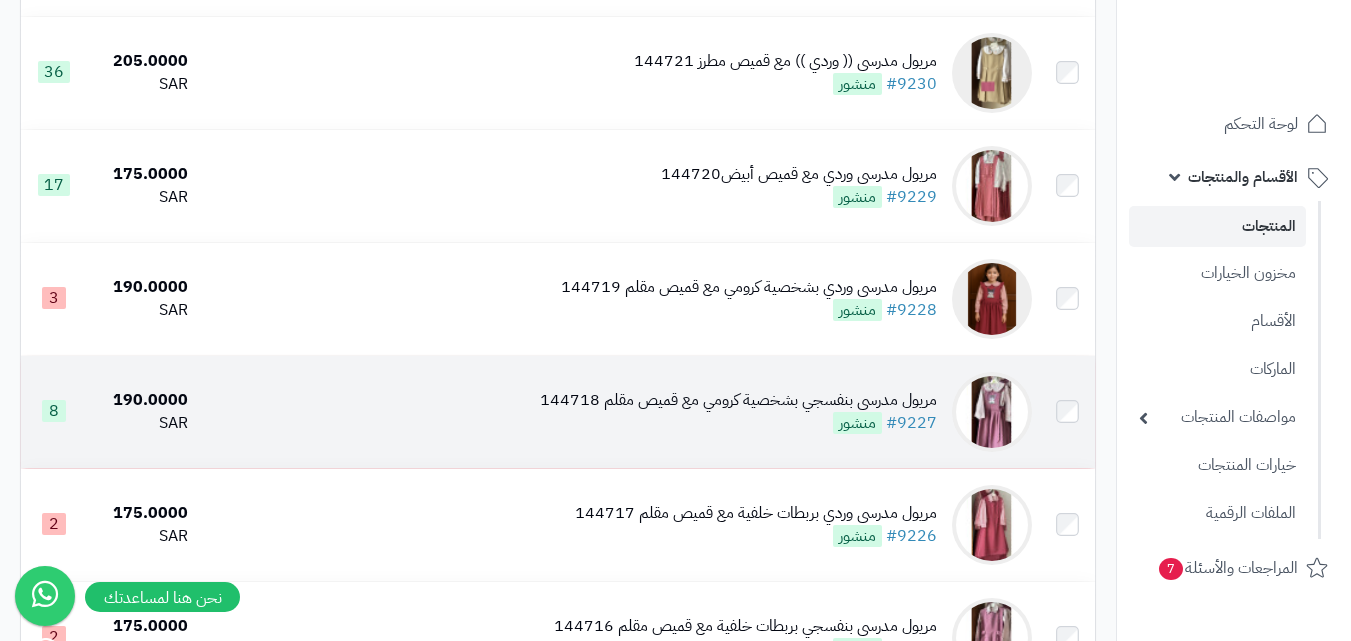 scroll, scrollTop: 700, scrollLeft: 0, axis: vertical 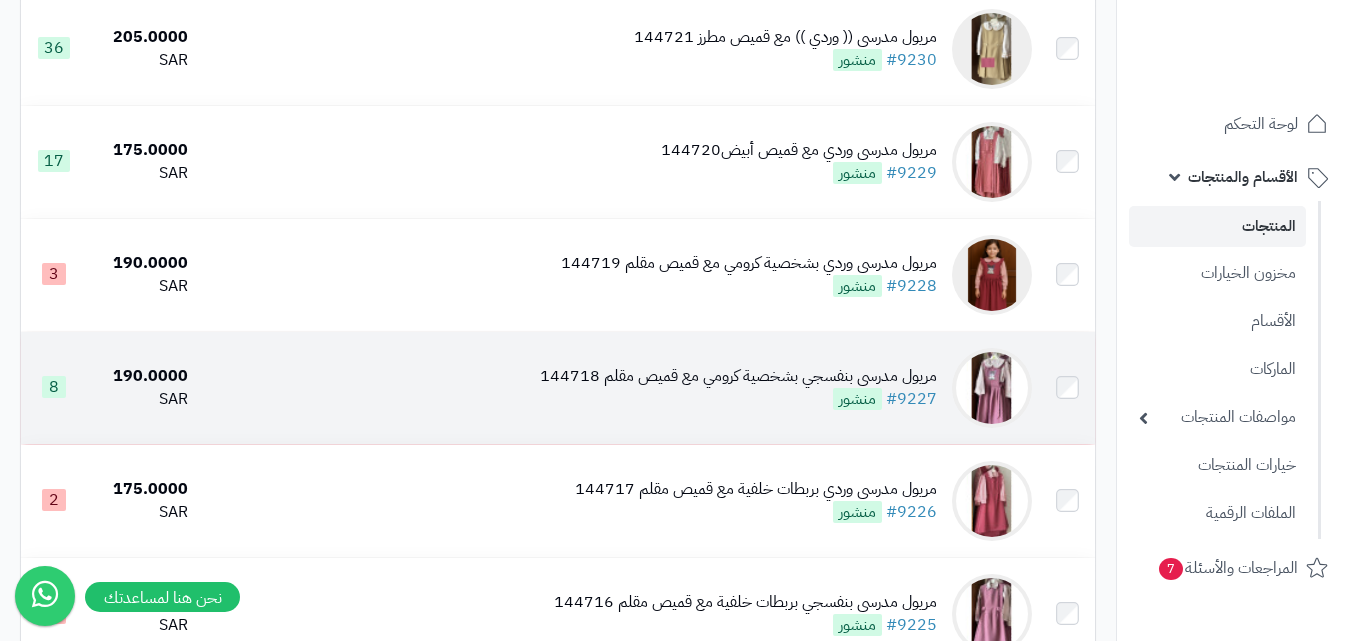 click at bounding box center [992, 388] 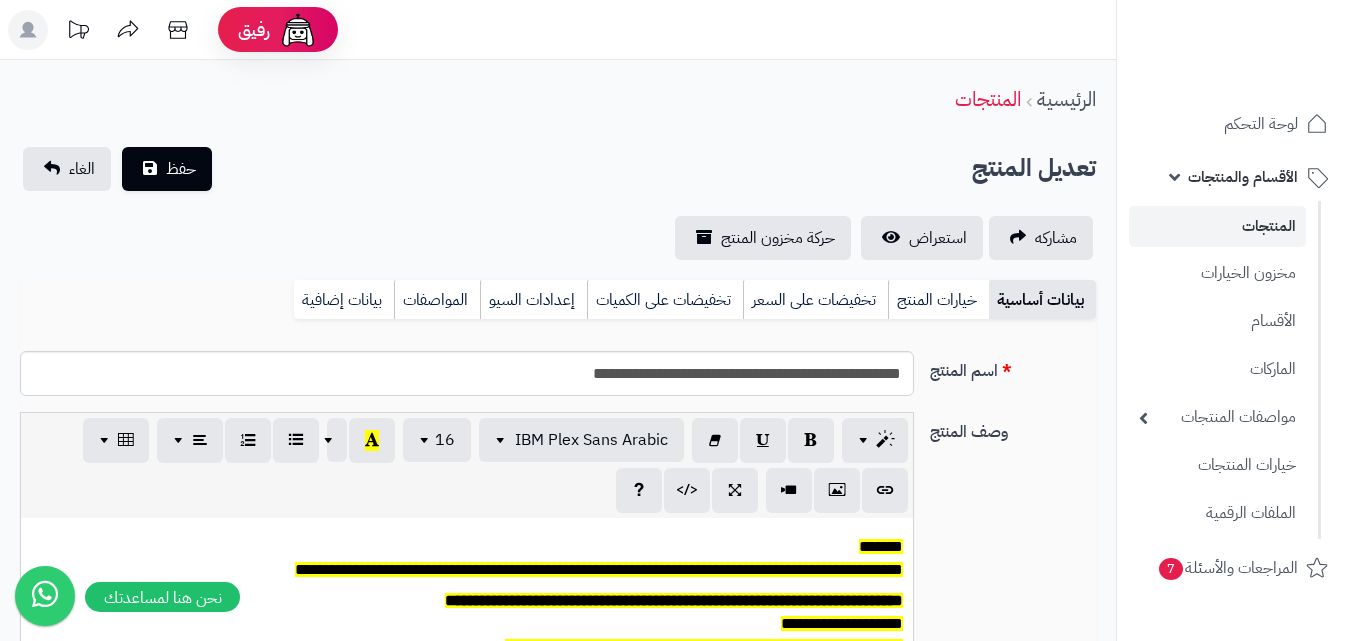 scroll, scrollTop: 0, scrollLeft: 0, axis: both 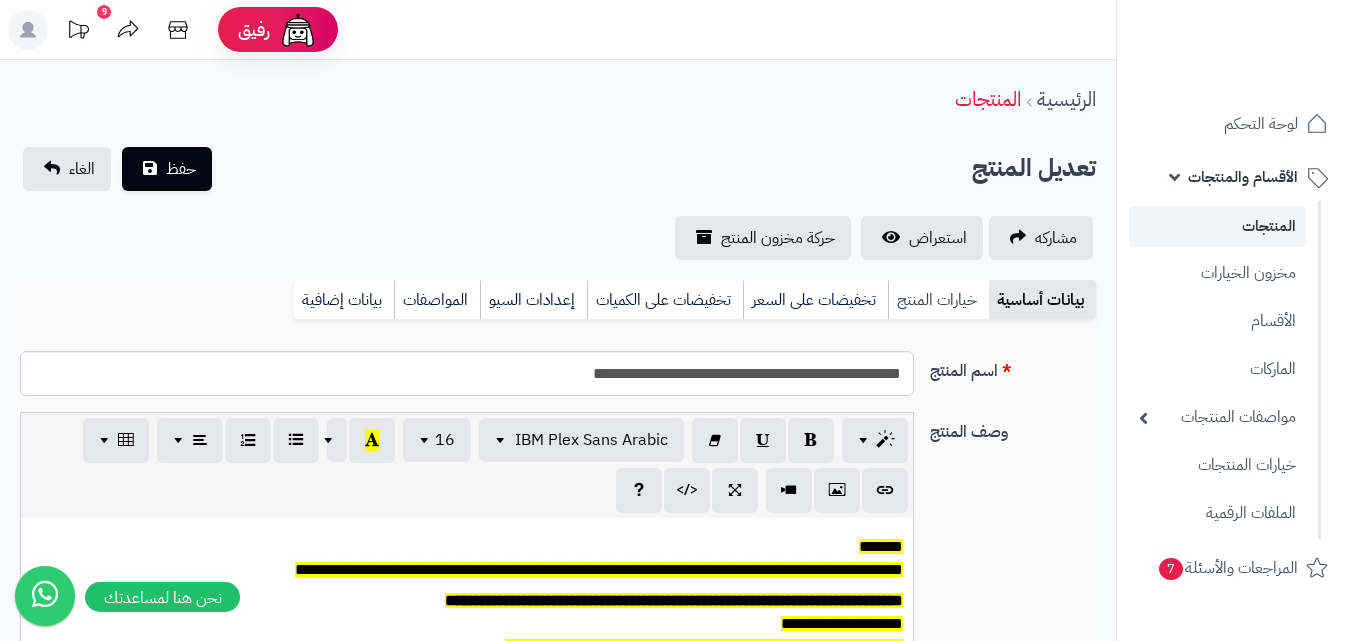 click on "خيارات المنتج" at bounding box center (938, 300) 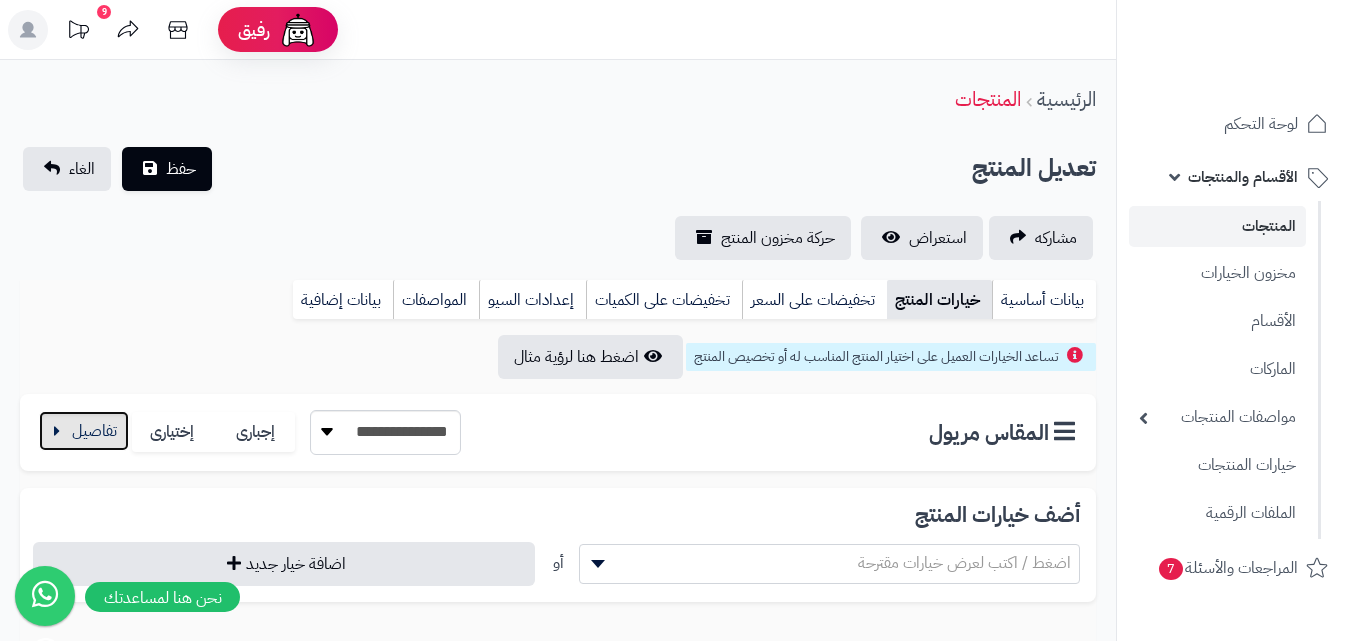 click at bounding box center (84, 431) 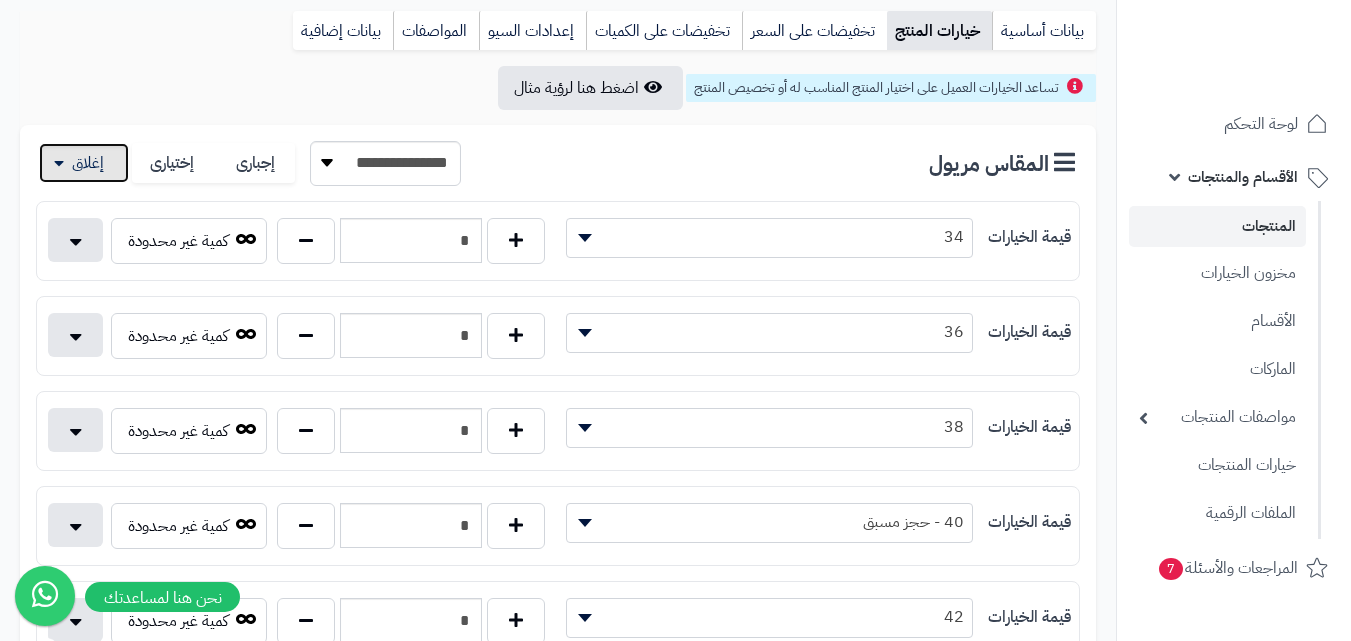 scroll, scrollTop: 300, scrollLeft: 0, axis: vertical 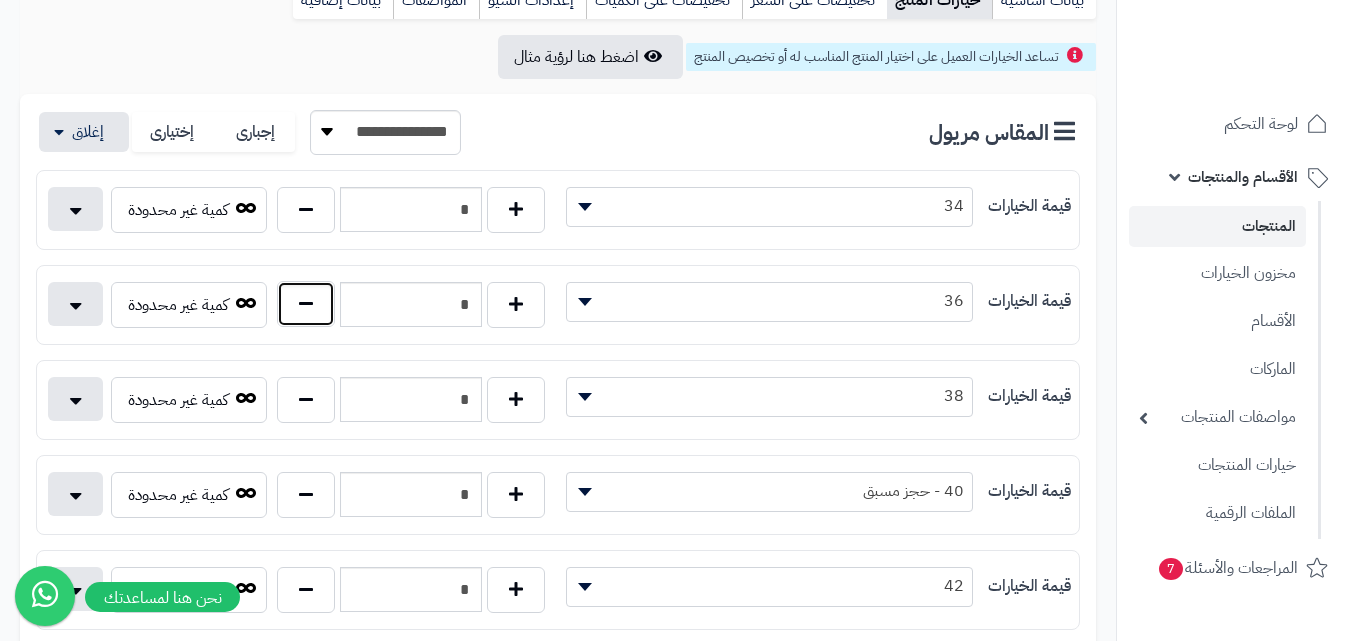 click at bounding box center [306, 304] 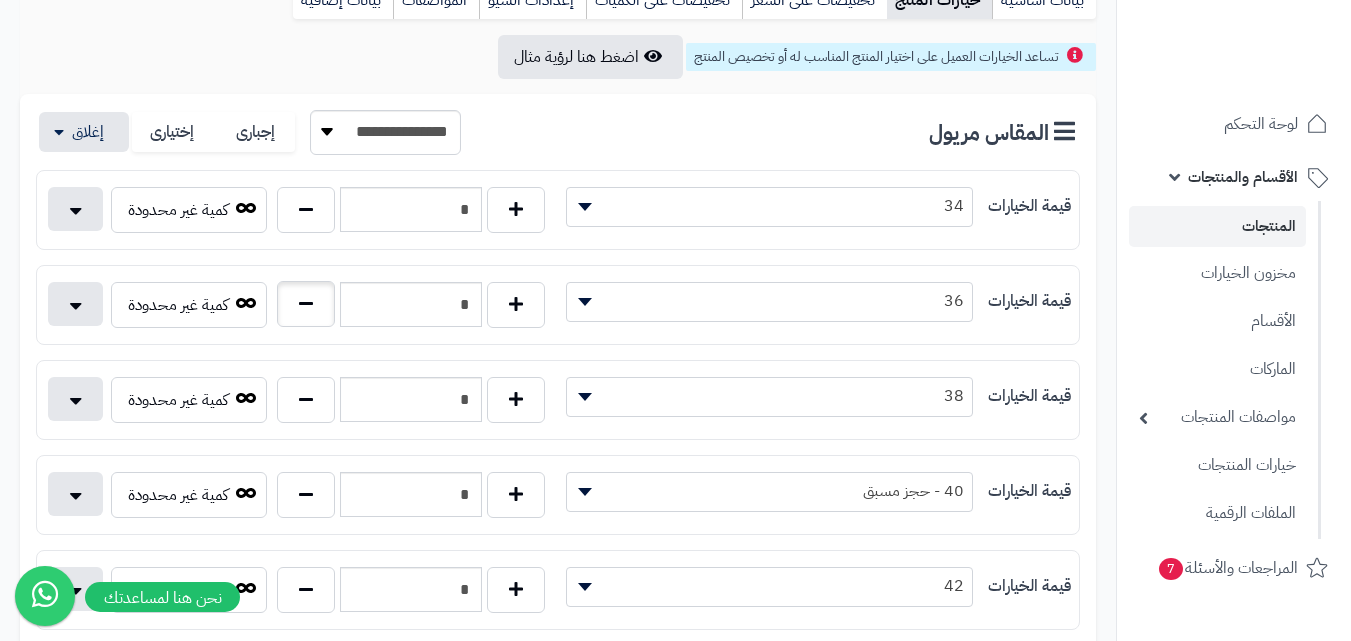 type on "*" 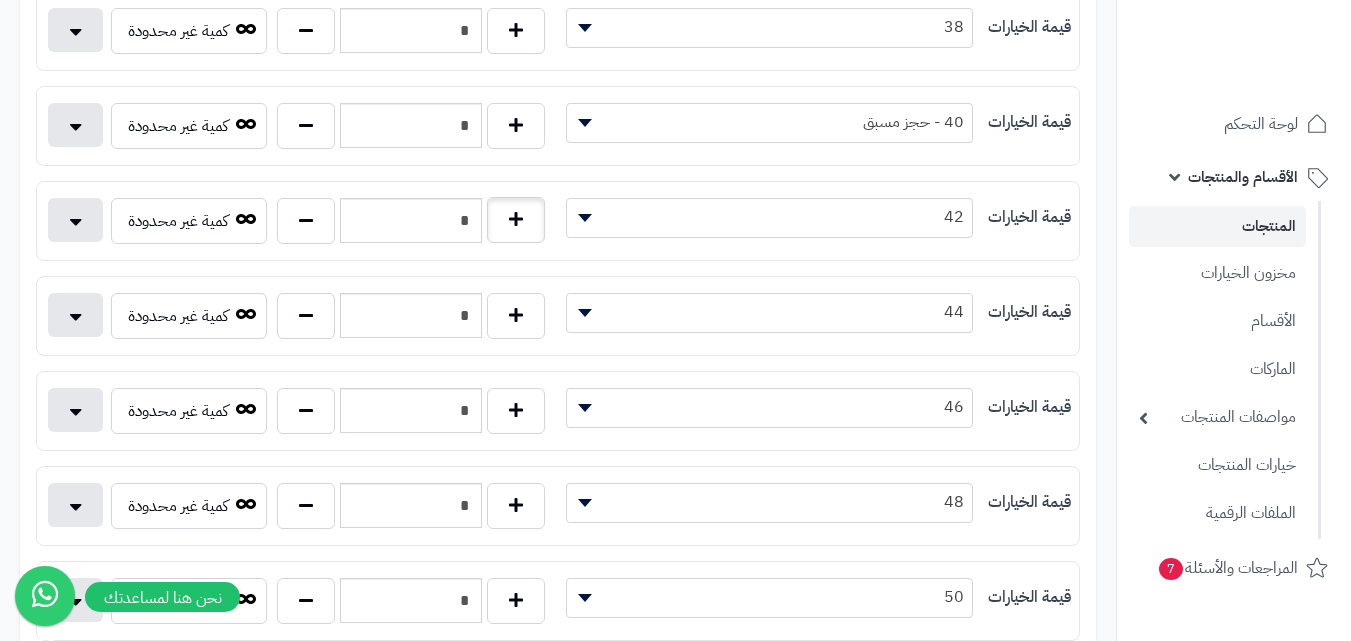 scroll, scrollTop: 700, scrollLeft: 0, axis: vertical 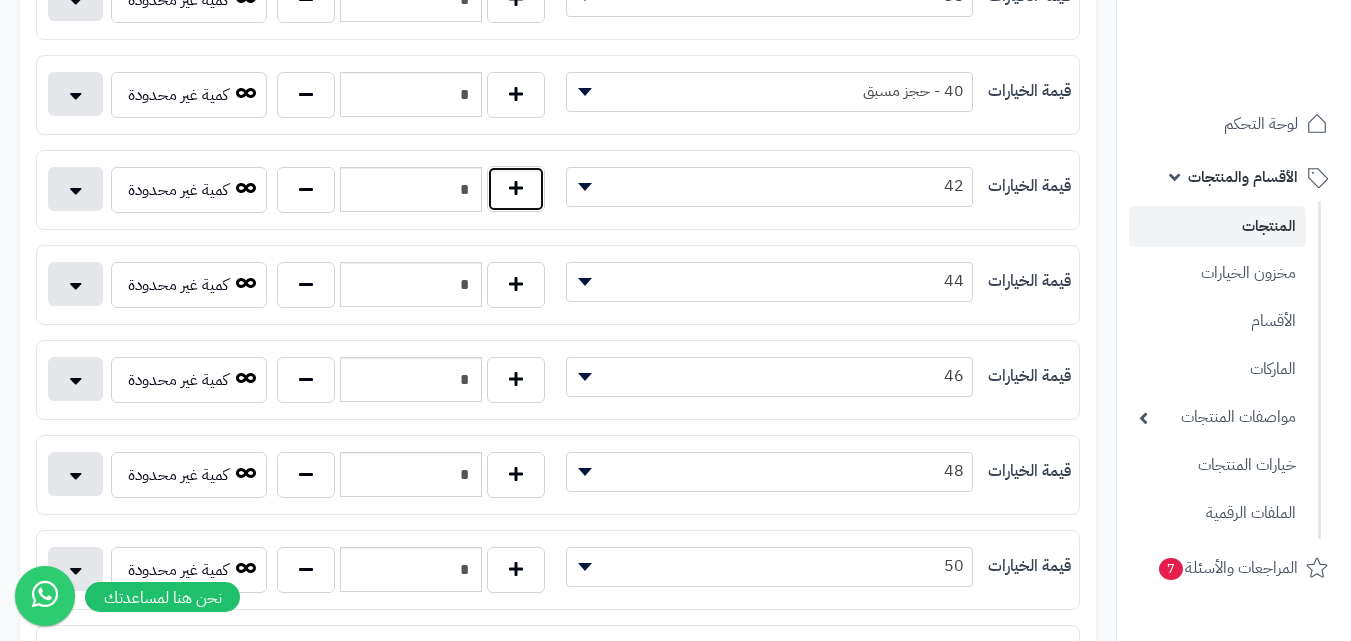 click at bounding box center (516, 189) 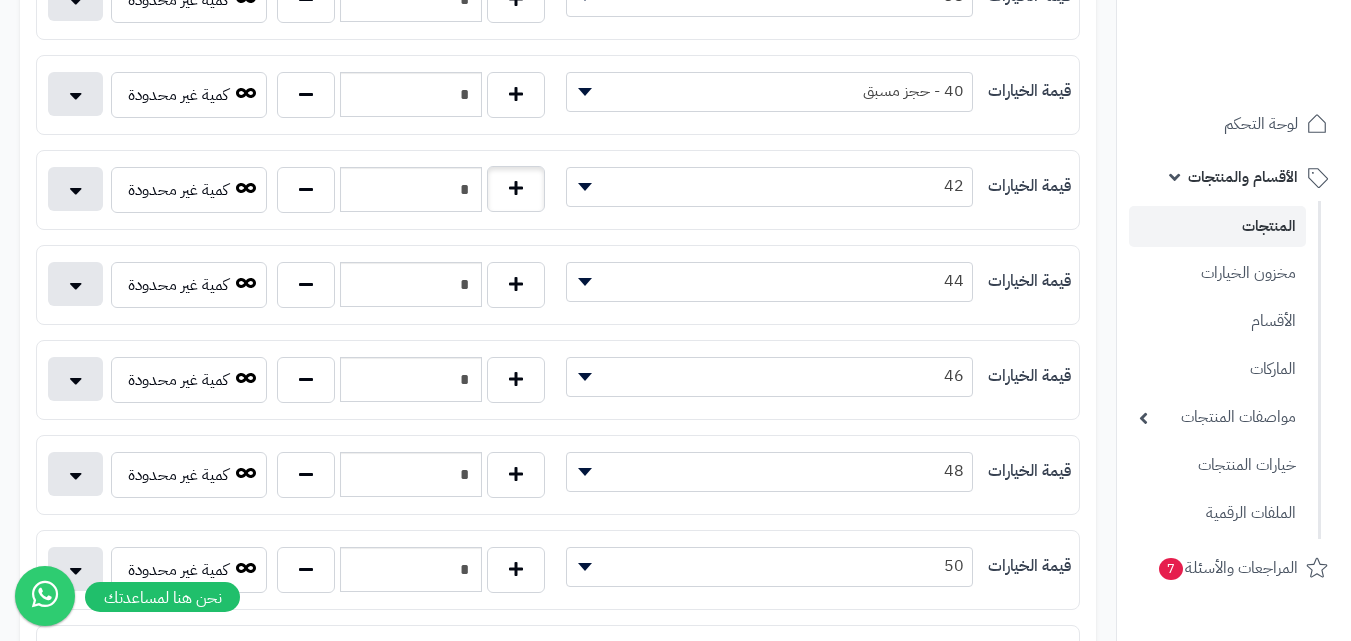 type on "*" 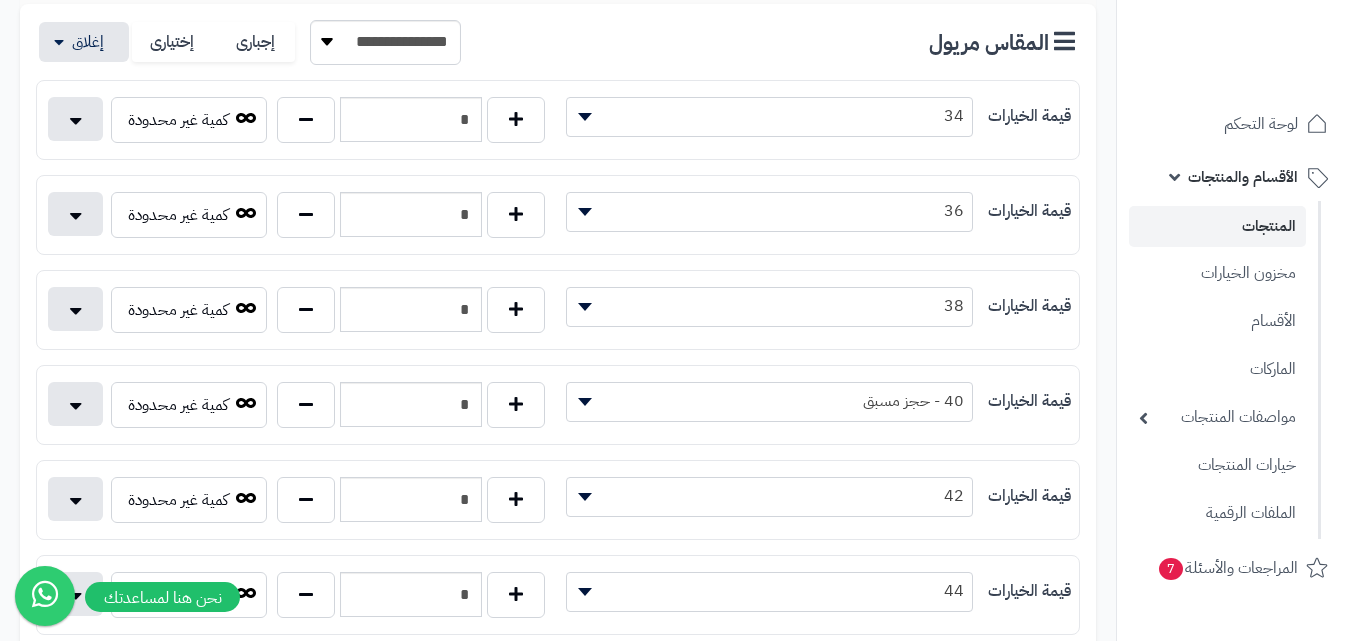 scroll, scrollTop: 0, scrollLeft: 0, axis: both 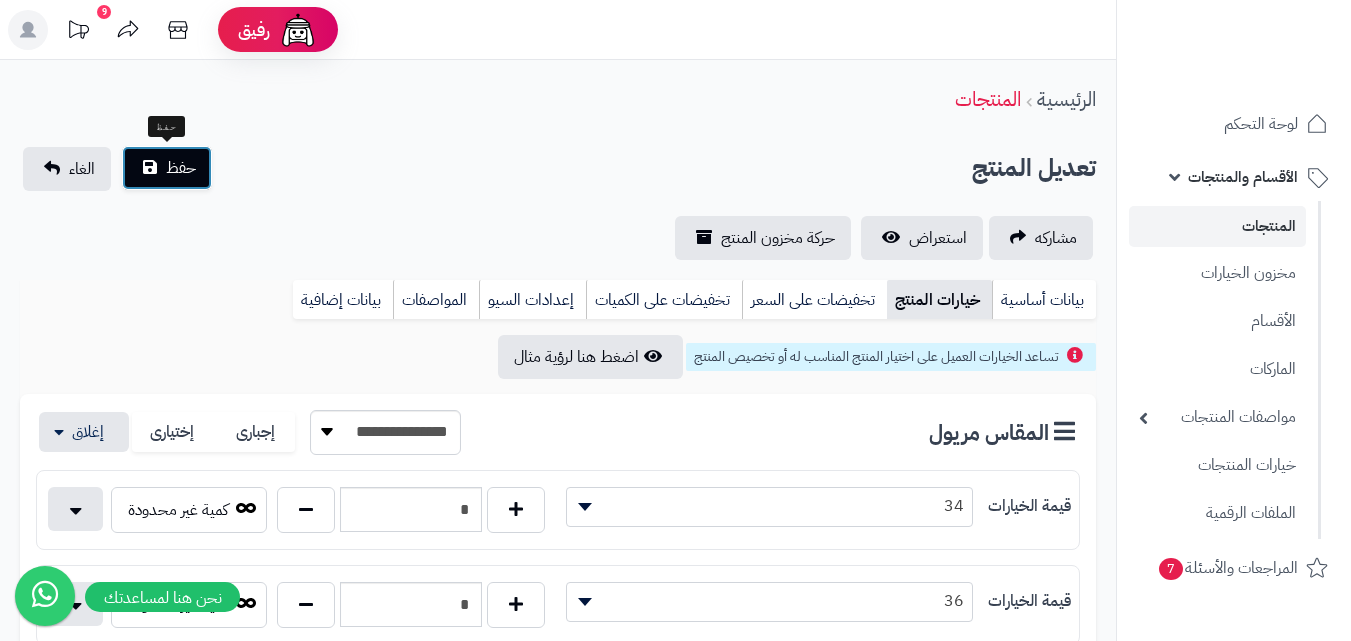 click on "حفظ" at bounding box center [167, 168] 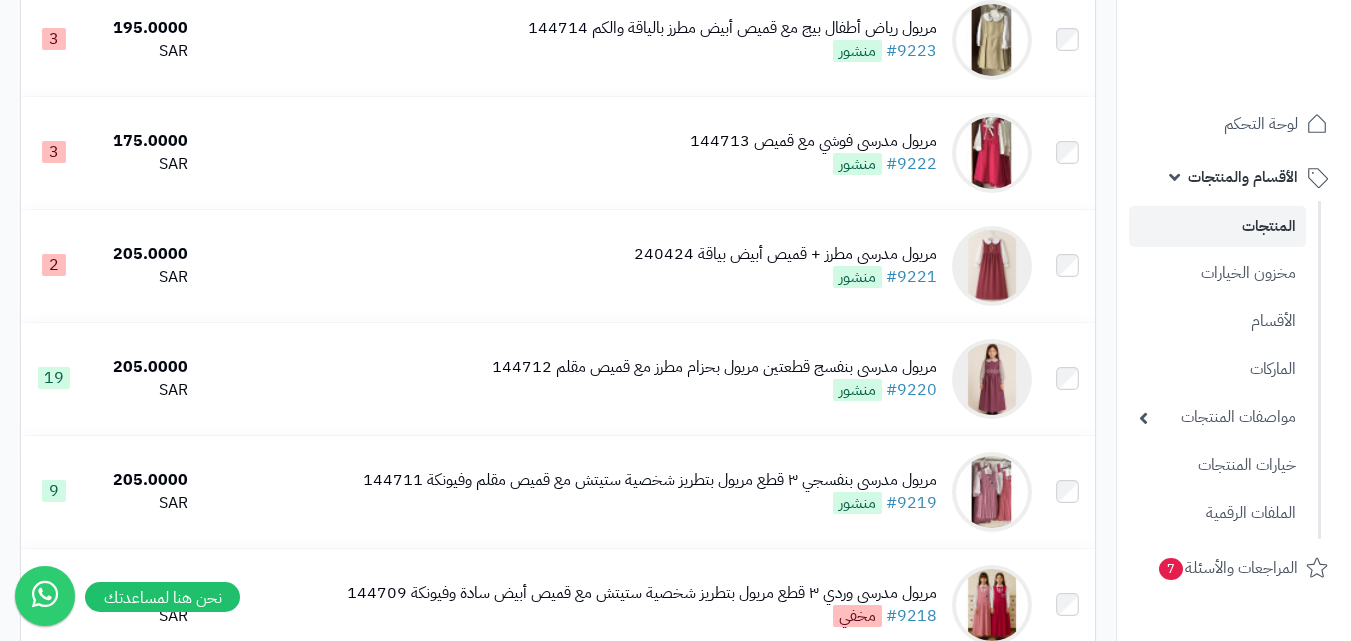 scroll, scrollTop: 1600, scrollLeft: 0, axis: vertical 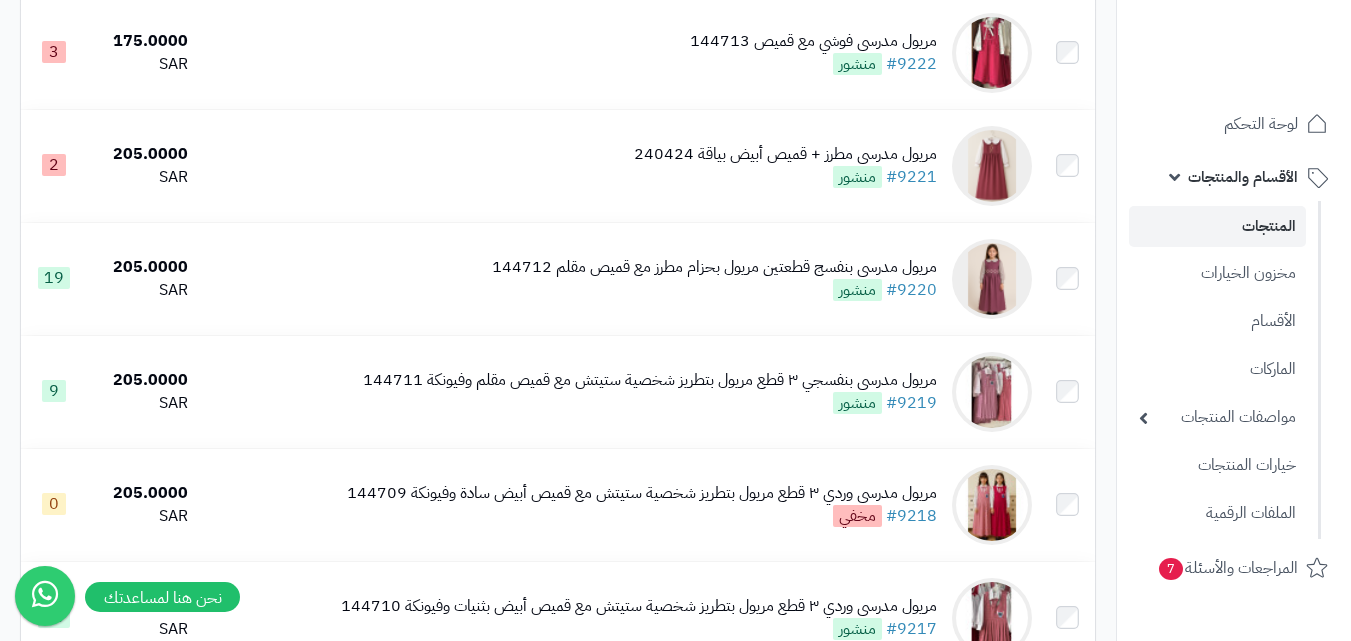 click at bounding box center (992, 392) 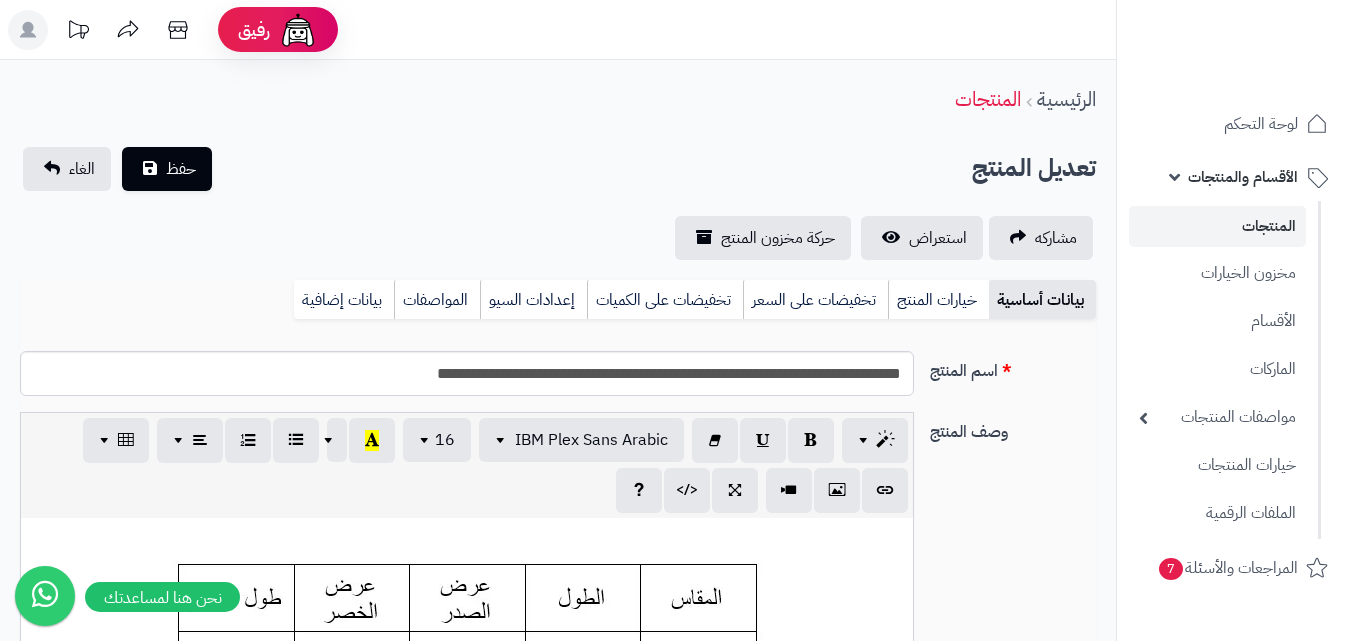 scroll, scrollTop: 0, scrollLeft: 0, axis: both 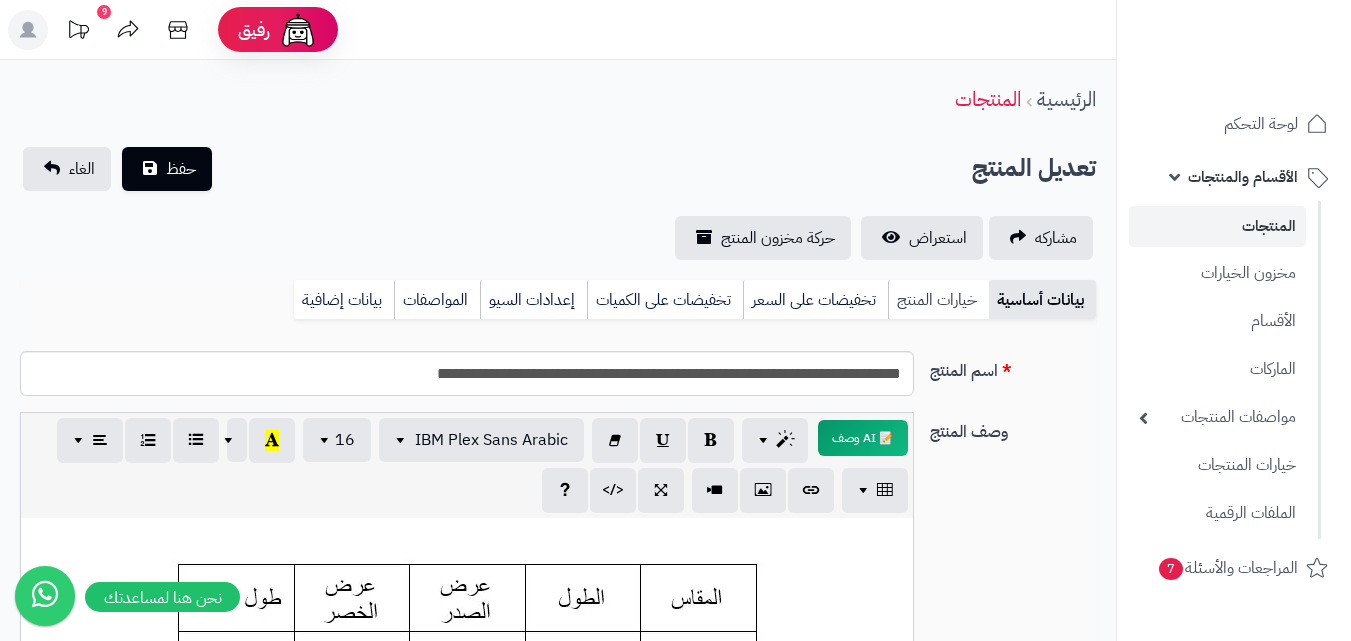 click on "خيارات المنتج" at bounding box center [938, 300] 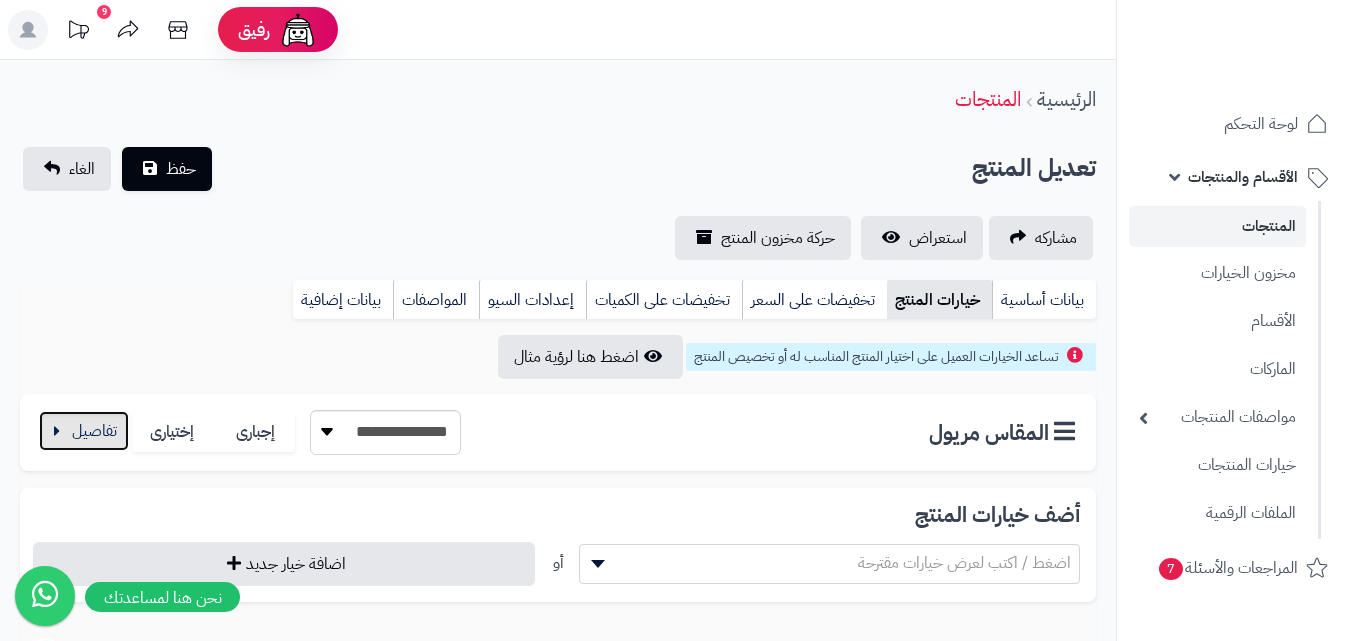 click at bounding box center (84, 431) 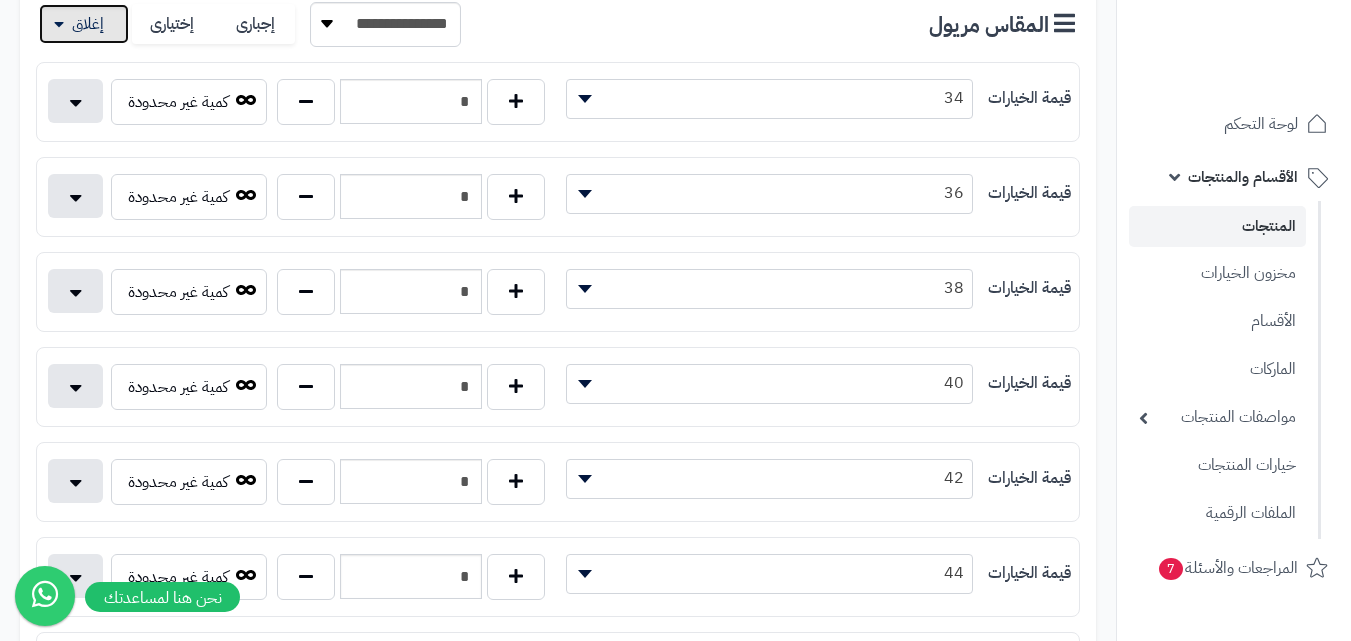 scroll, scrollTop: 600, scrollLeft: 0, axis: vertical 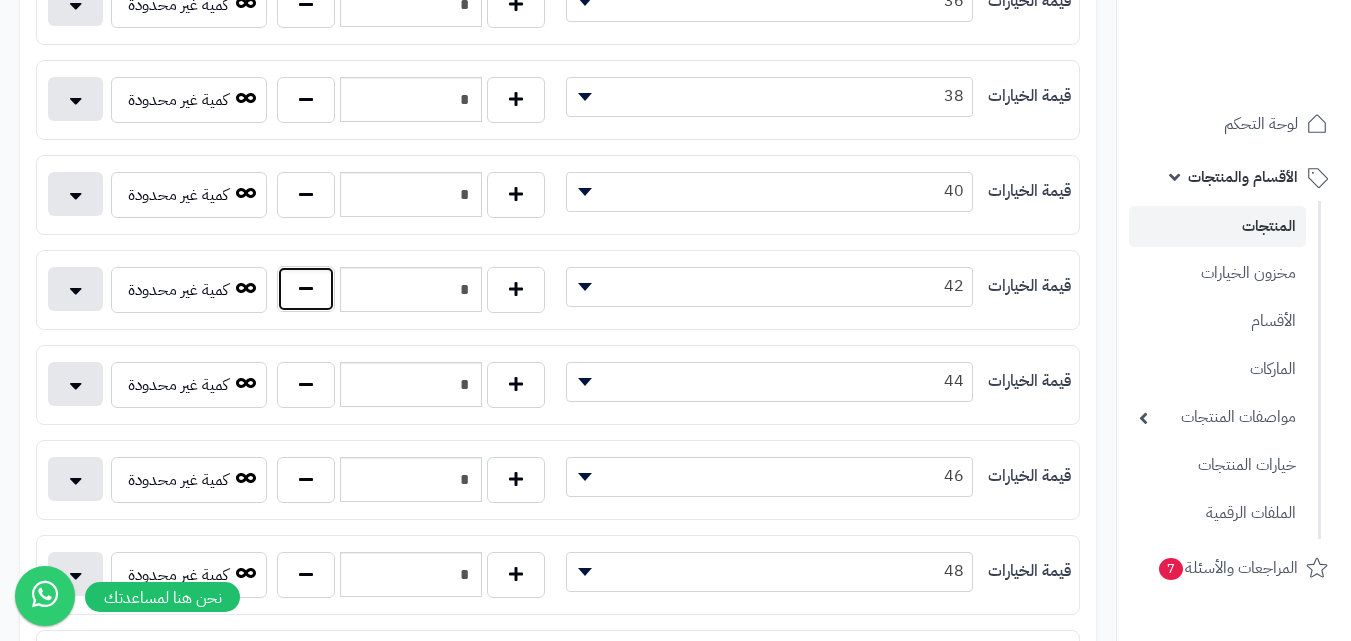 click at bounding box center (306, 289) 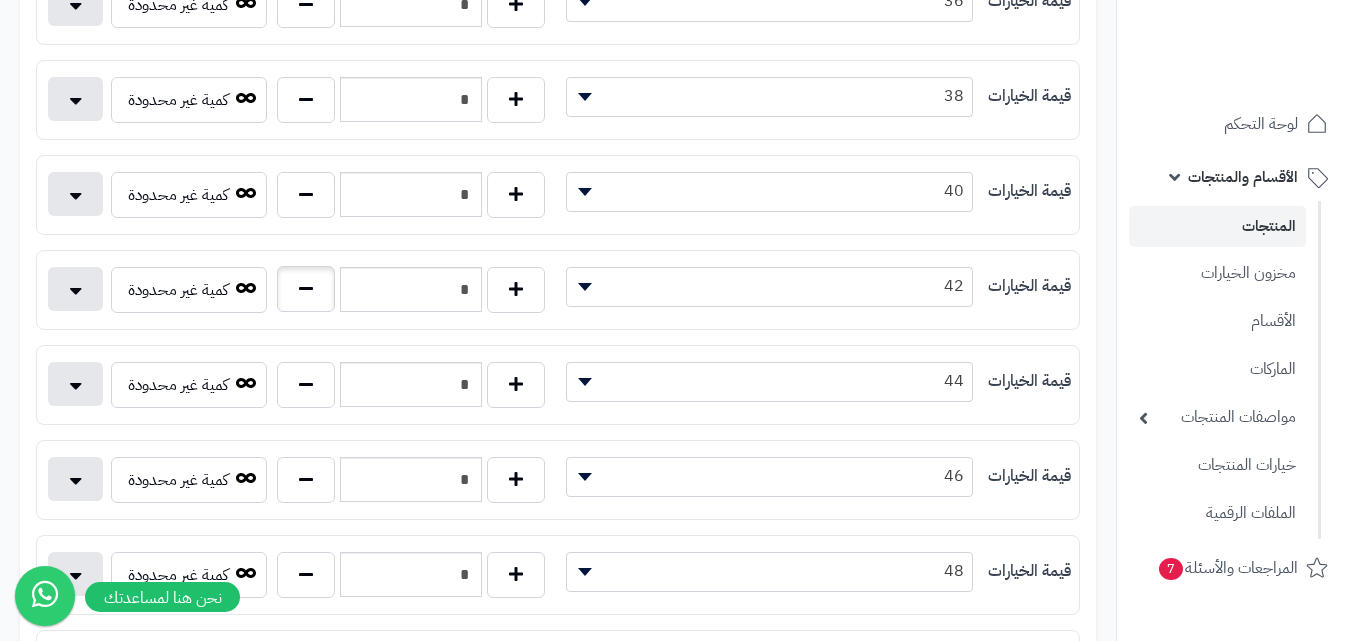 type on "*" 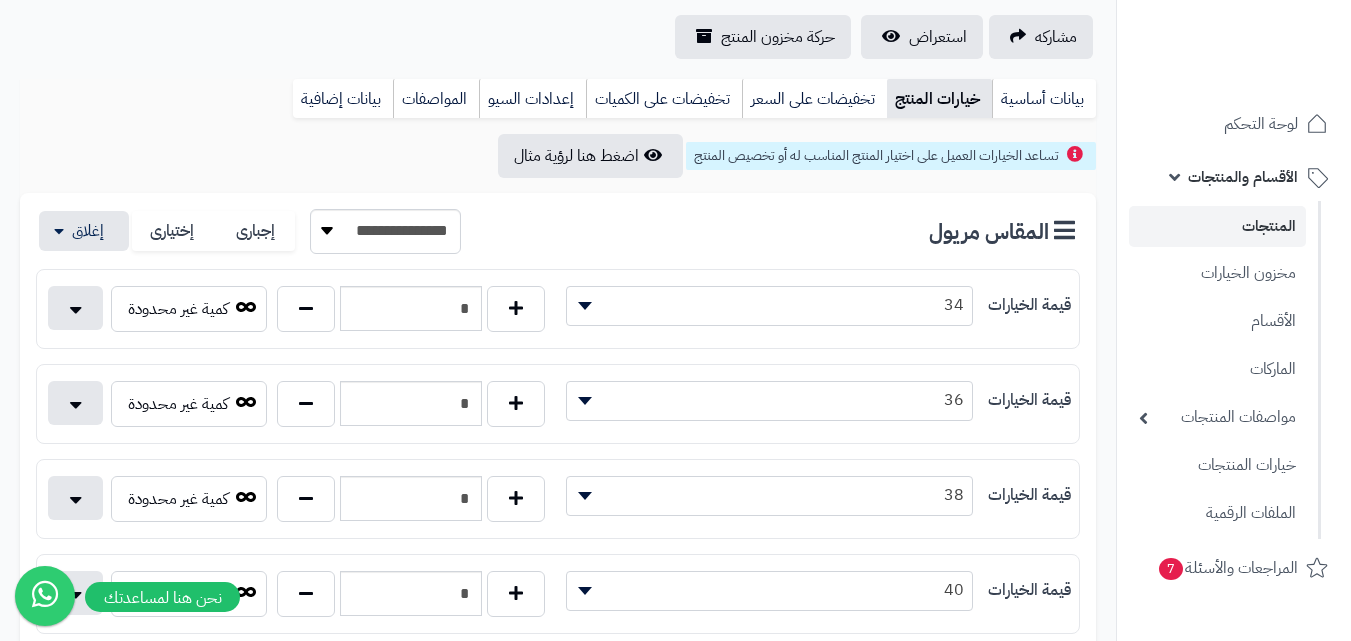 scroll, scrollTop: 200, scrollLeft: 0, axis: vertical 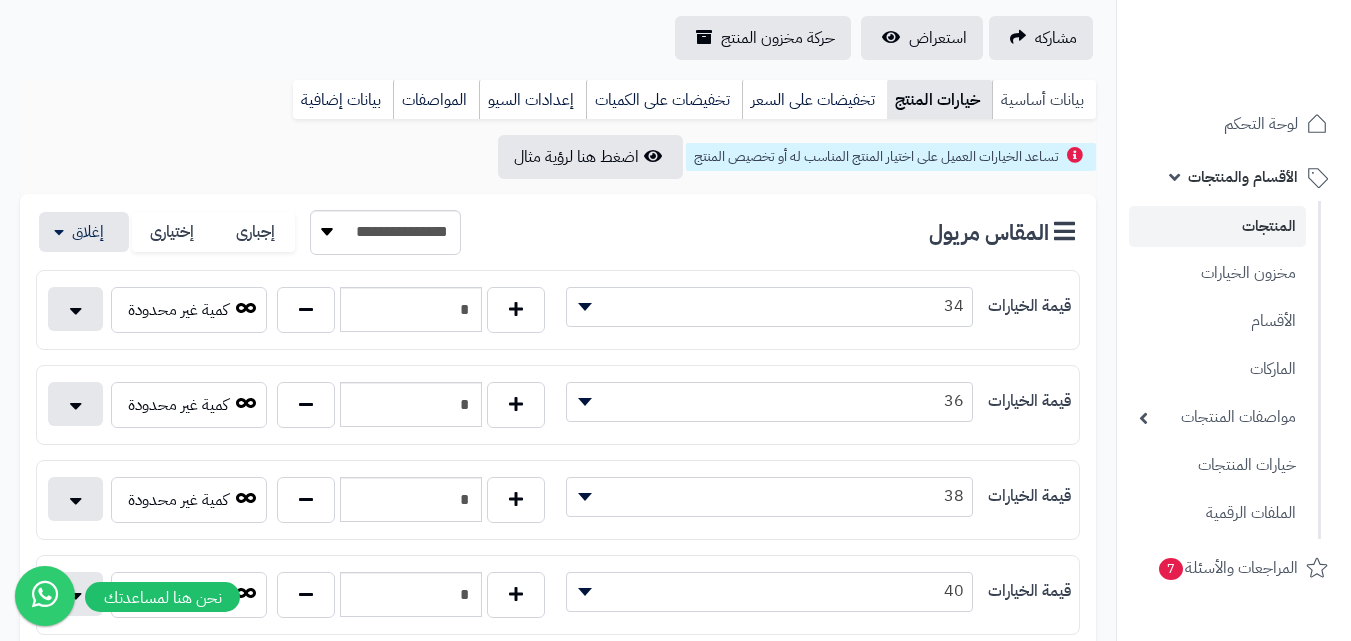 click on "بيانات أساسية" at bounding box center (1044, 100) 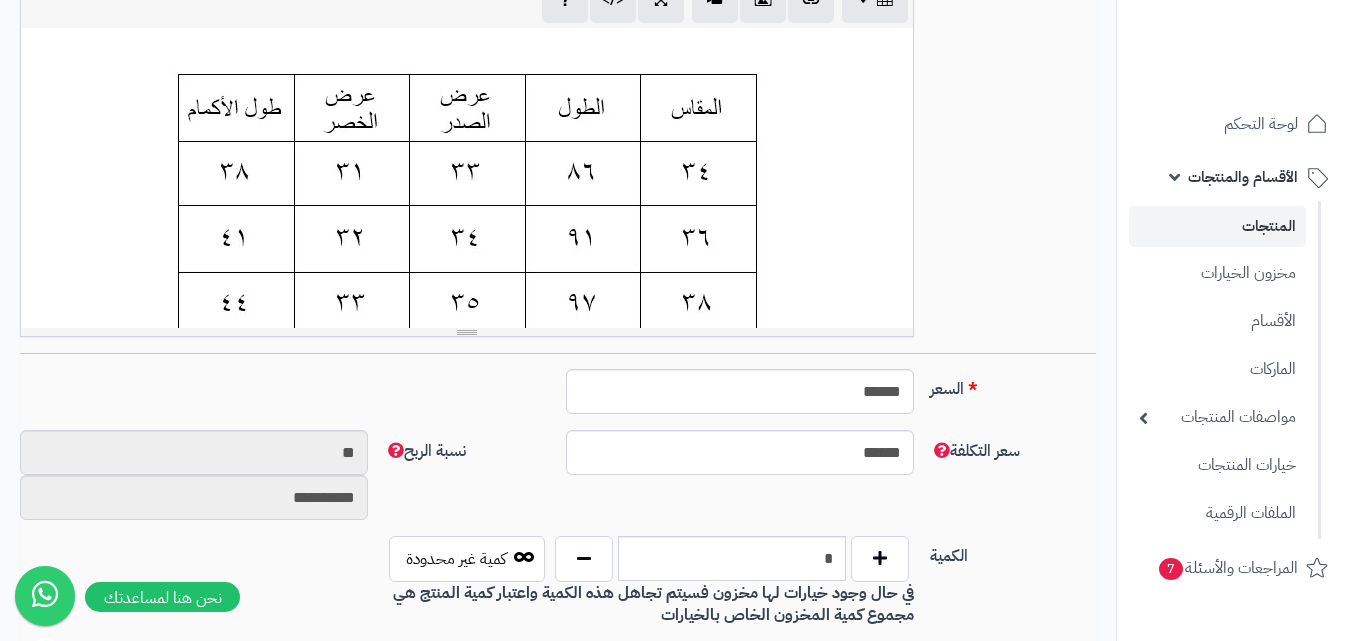 scroll, scrollTop: 900, scrollLeft: 0, axis: vertical 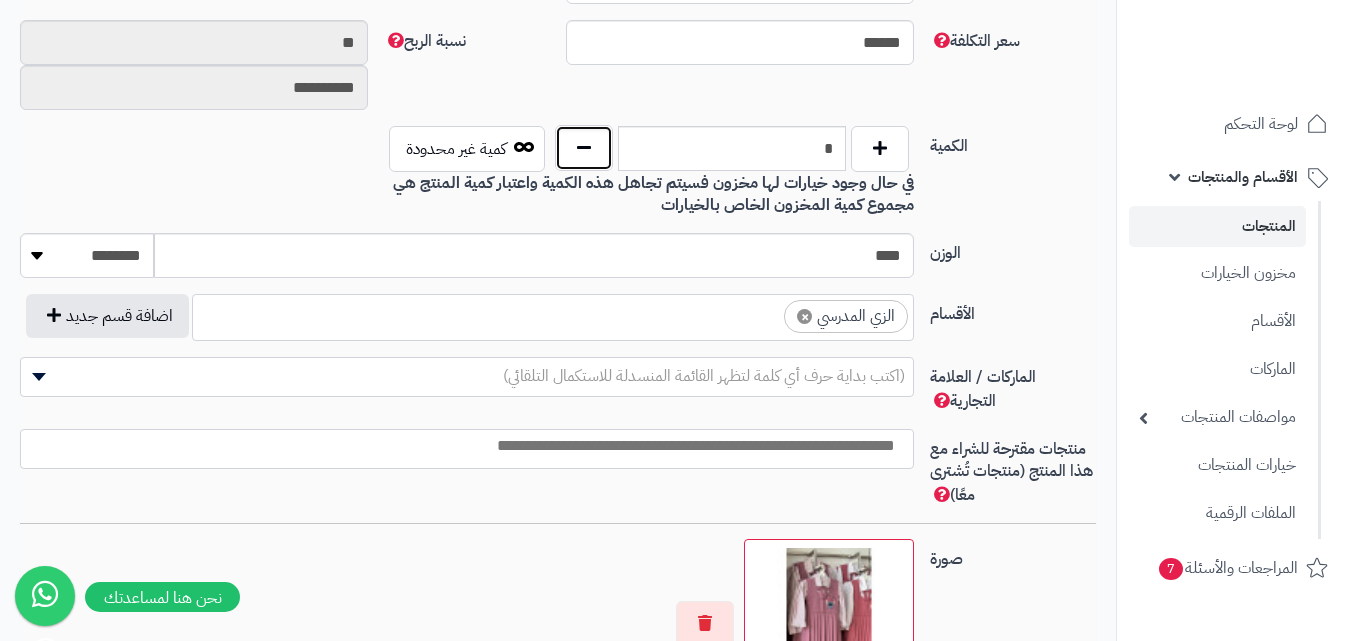 click at bounding box center [584, 148] 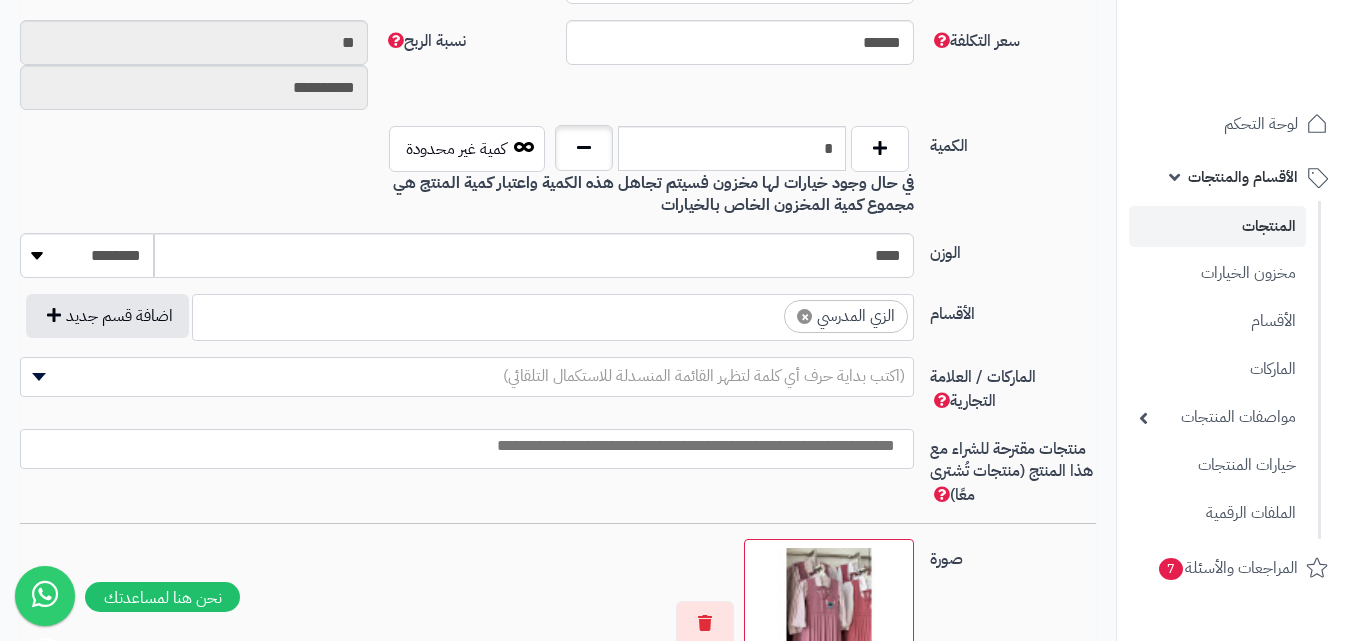 type on "*" 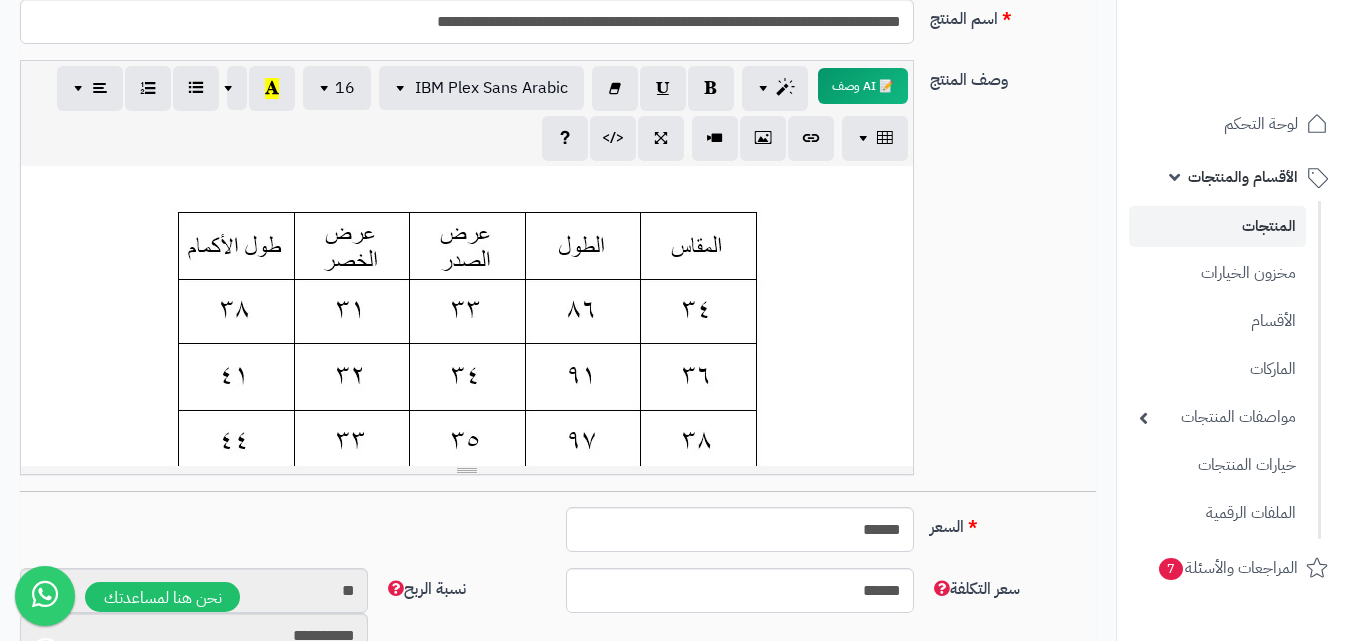 scroll, scrollTop: 100, scrollLeft: 0, axis: vertical 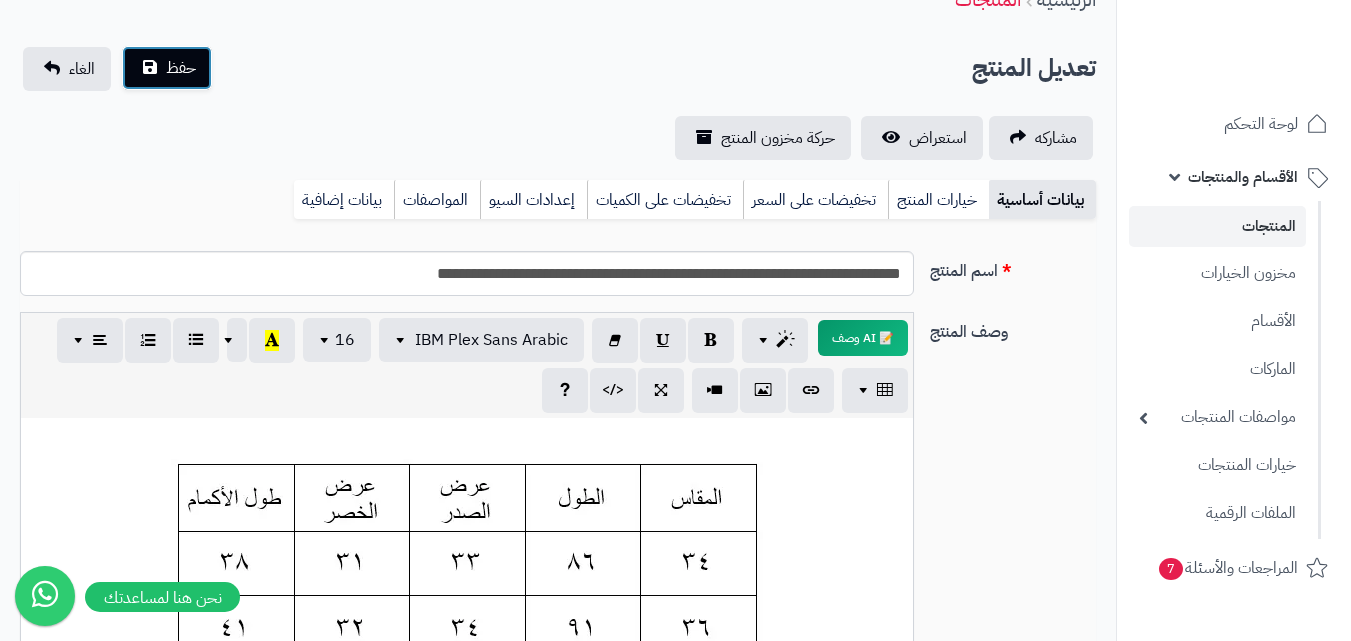 click on "حفظ" at bounding box center (181, 68) 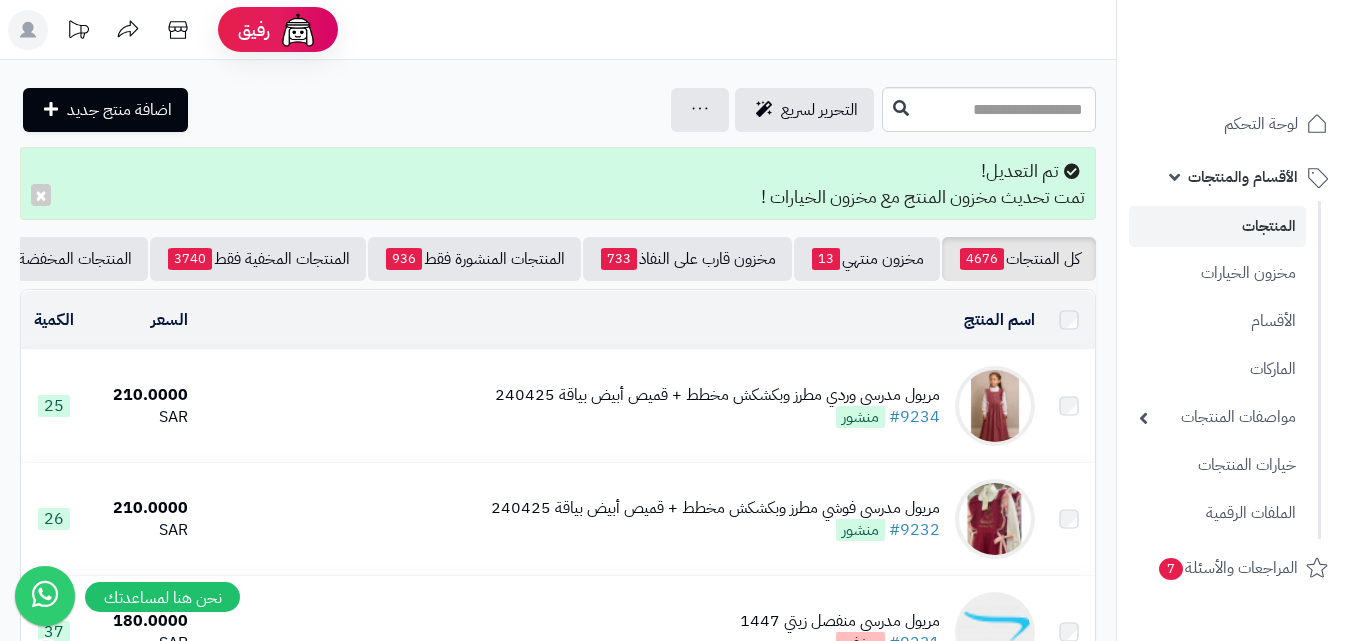 scroll, scrollTop: 0, scrollLeft: 0, axis: both 